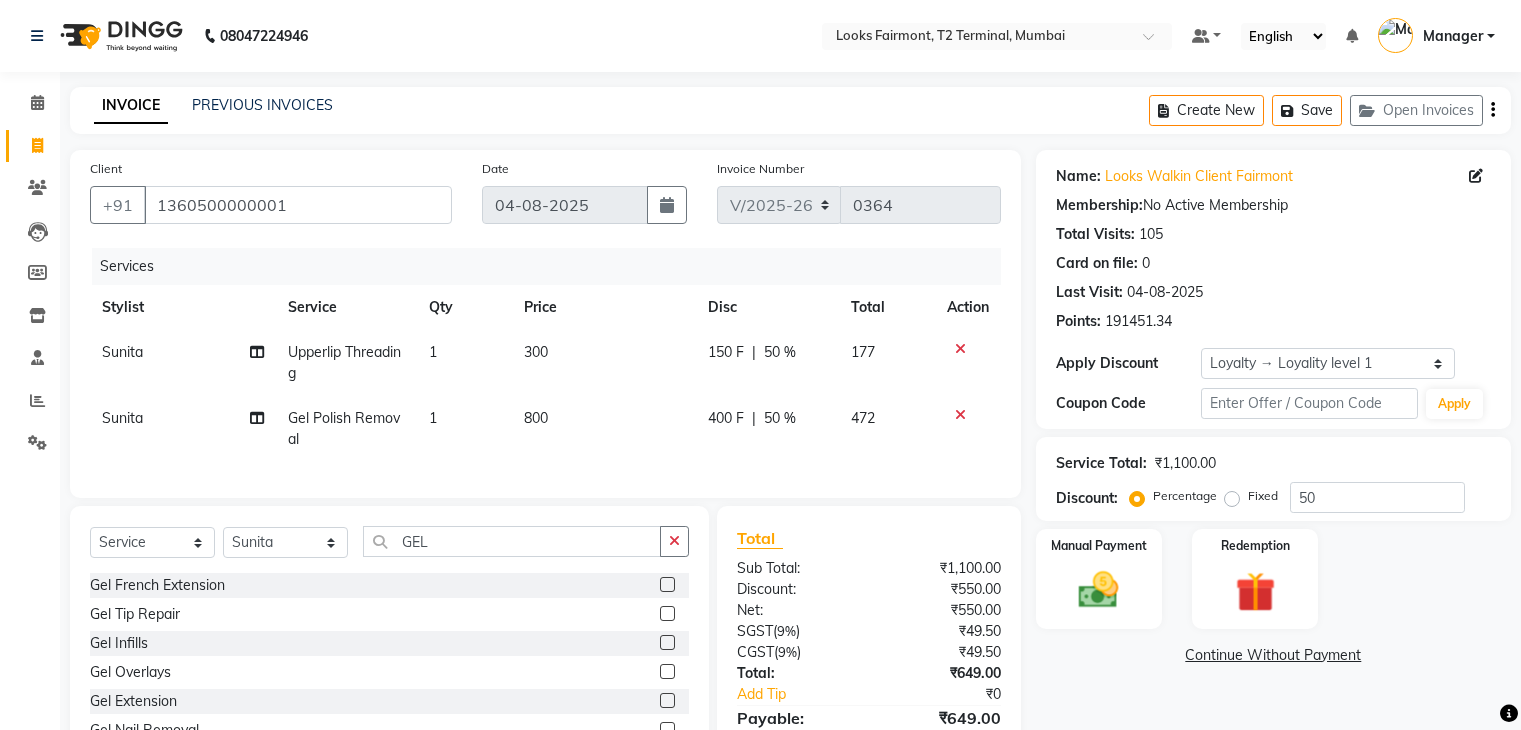select on "8139" 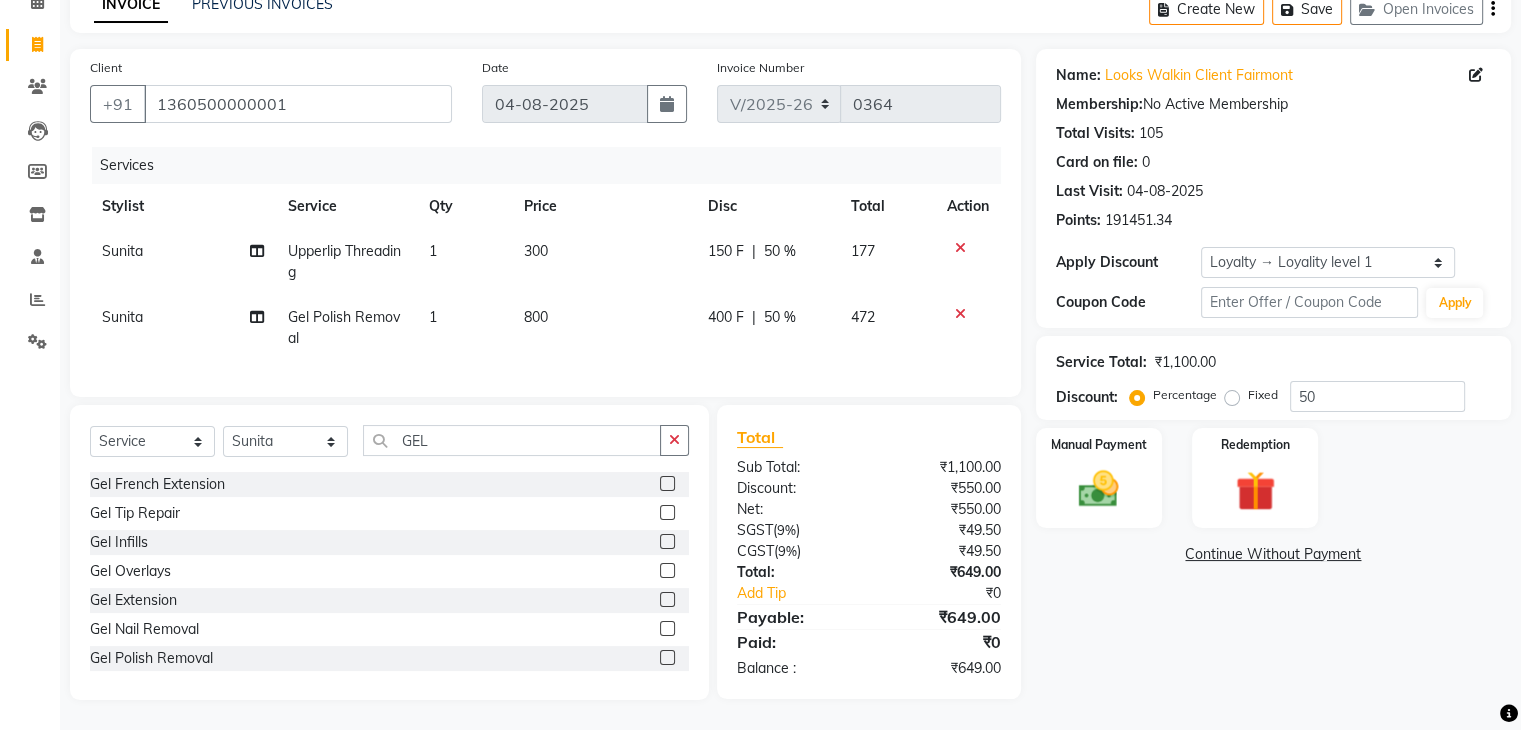 scroll, scrollTop: 0, scrollLeft: 0, axis: both 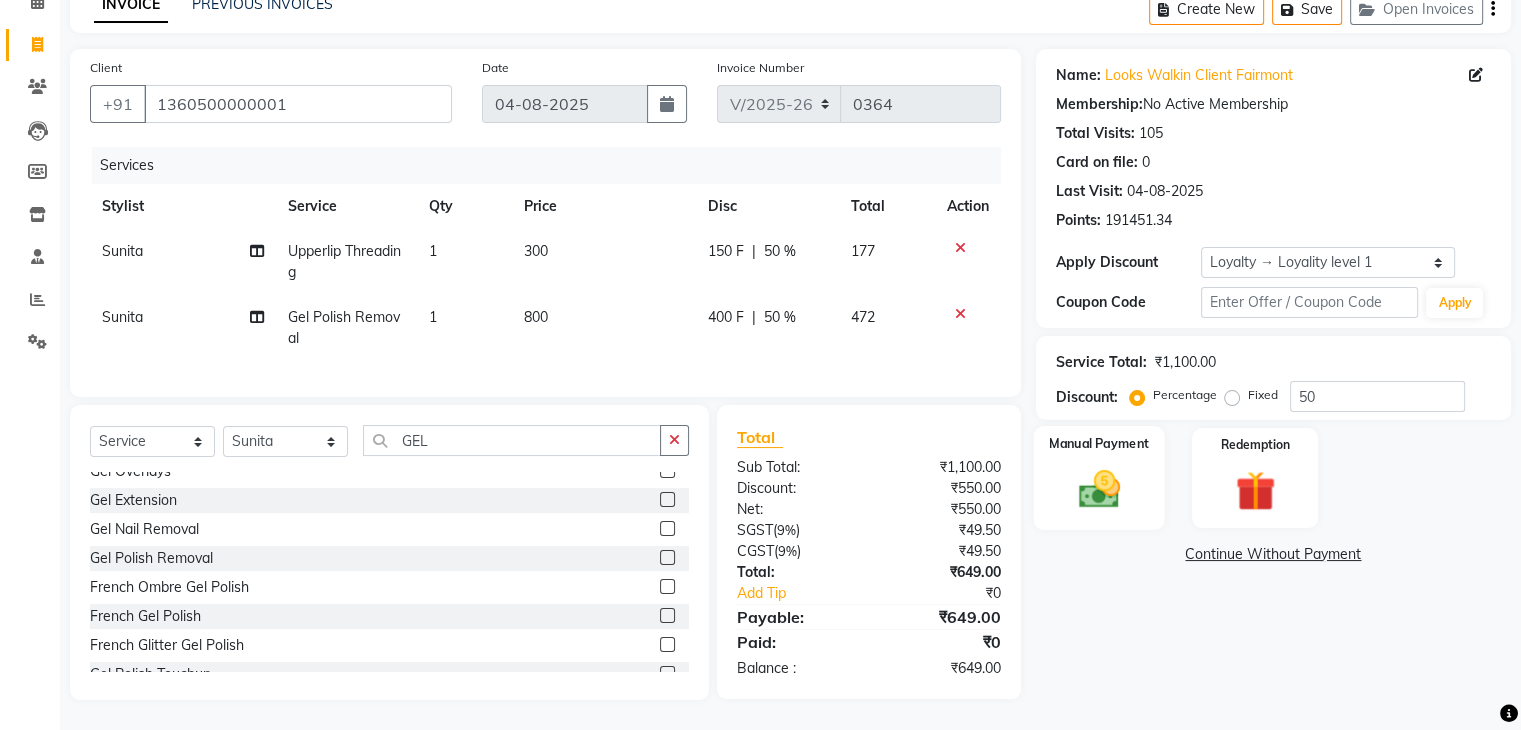 click 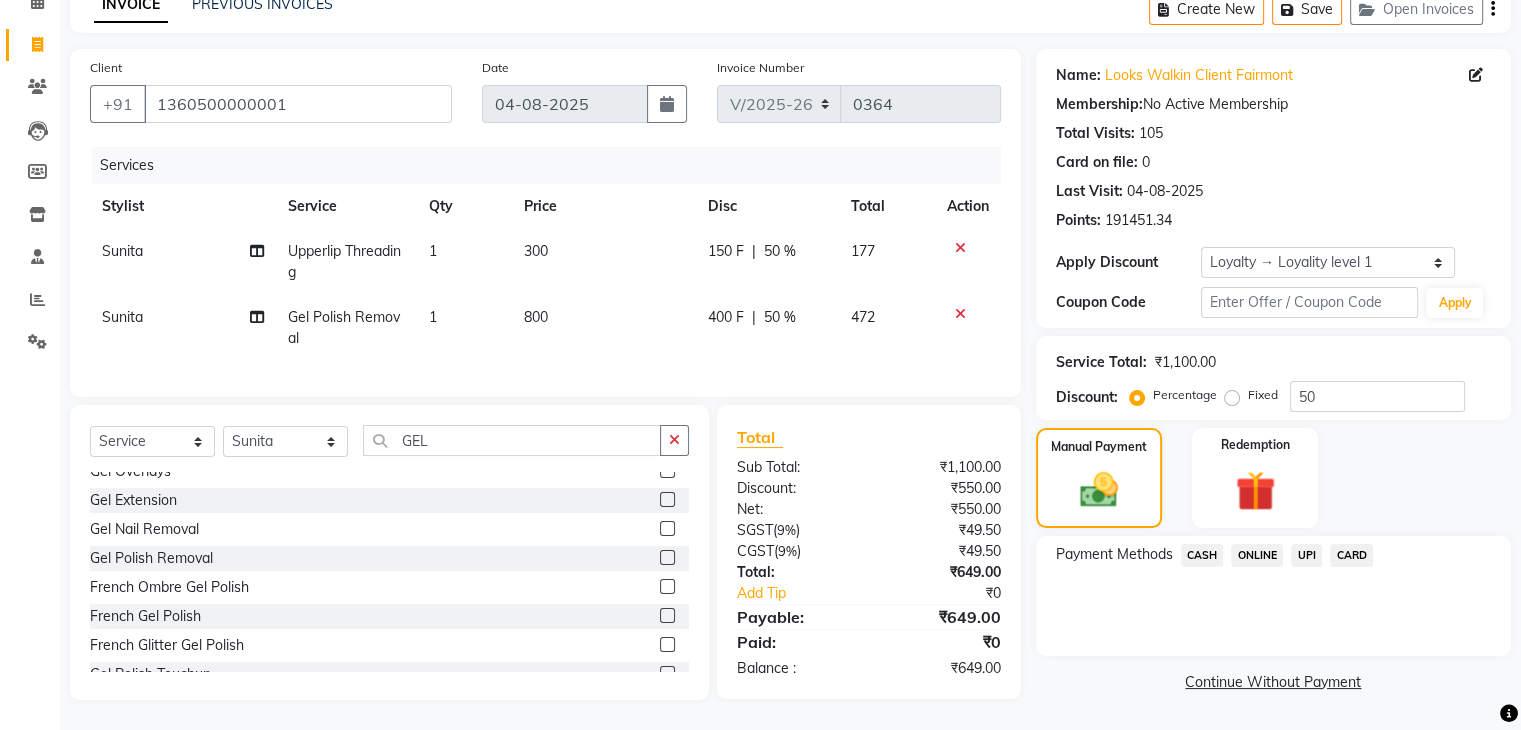 click on "CASH" 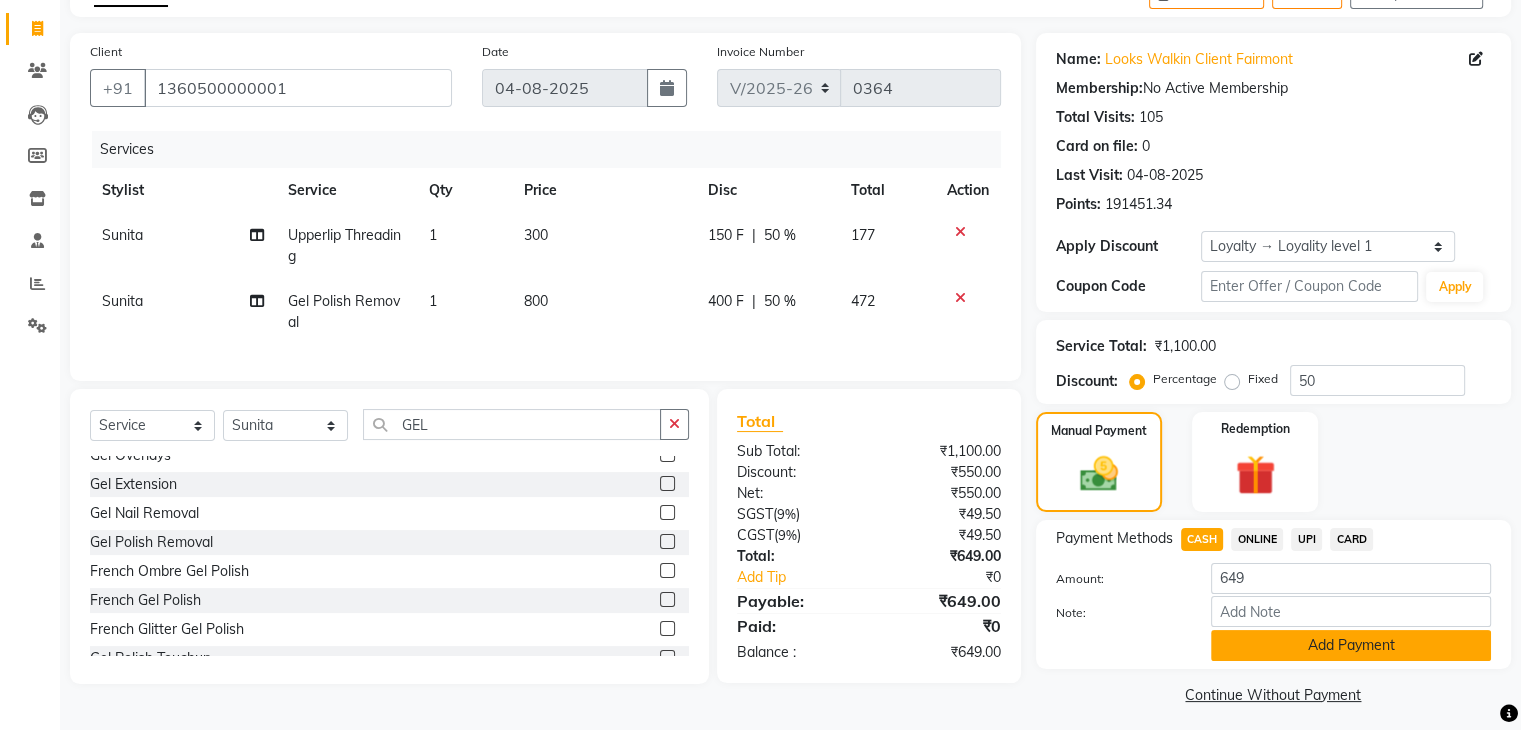 click on "Add Payment" 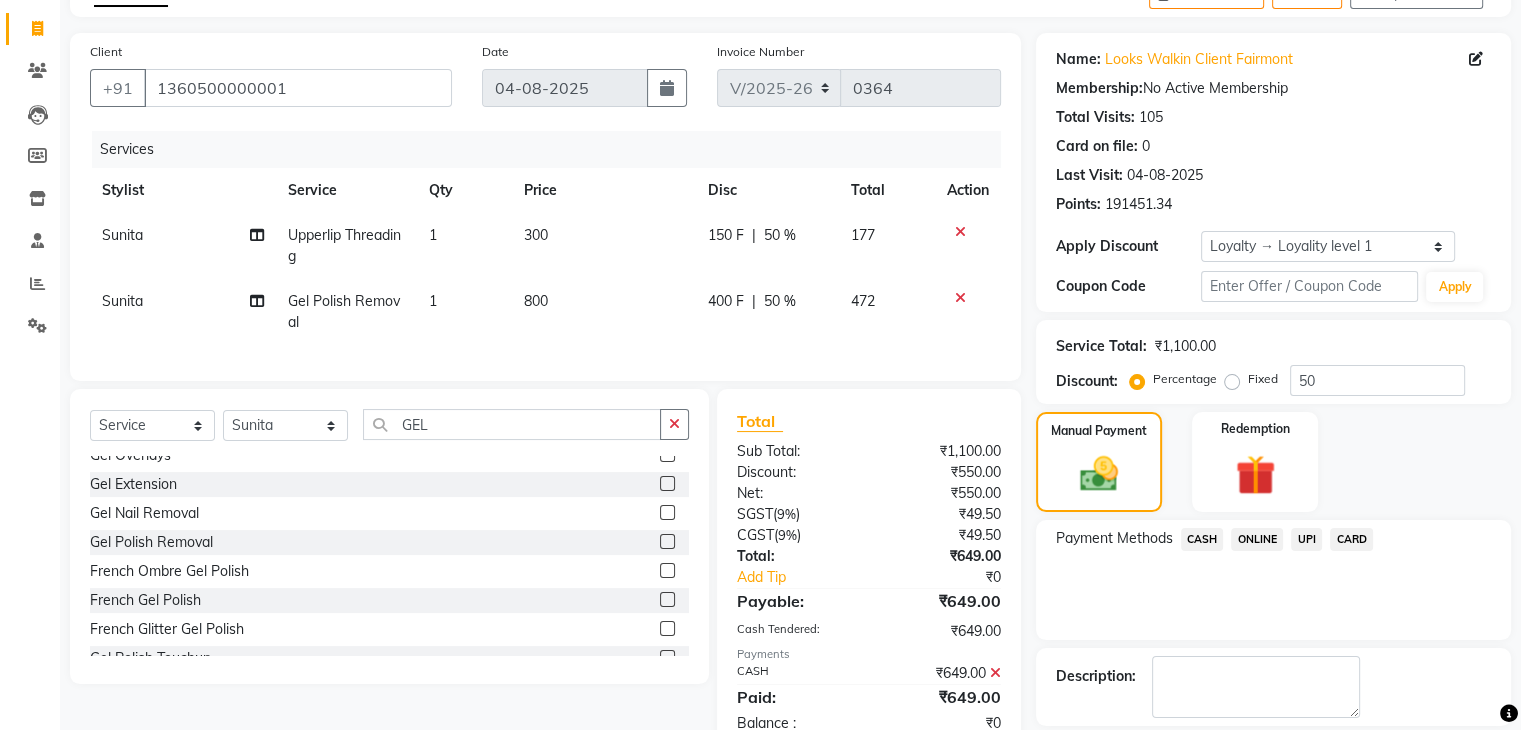 scroll, scrollTop: 287, scrollLeft: 0, axis: vertical 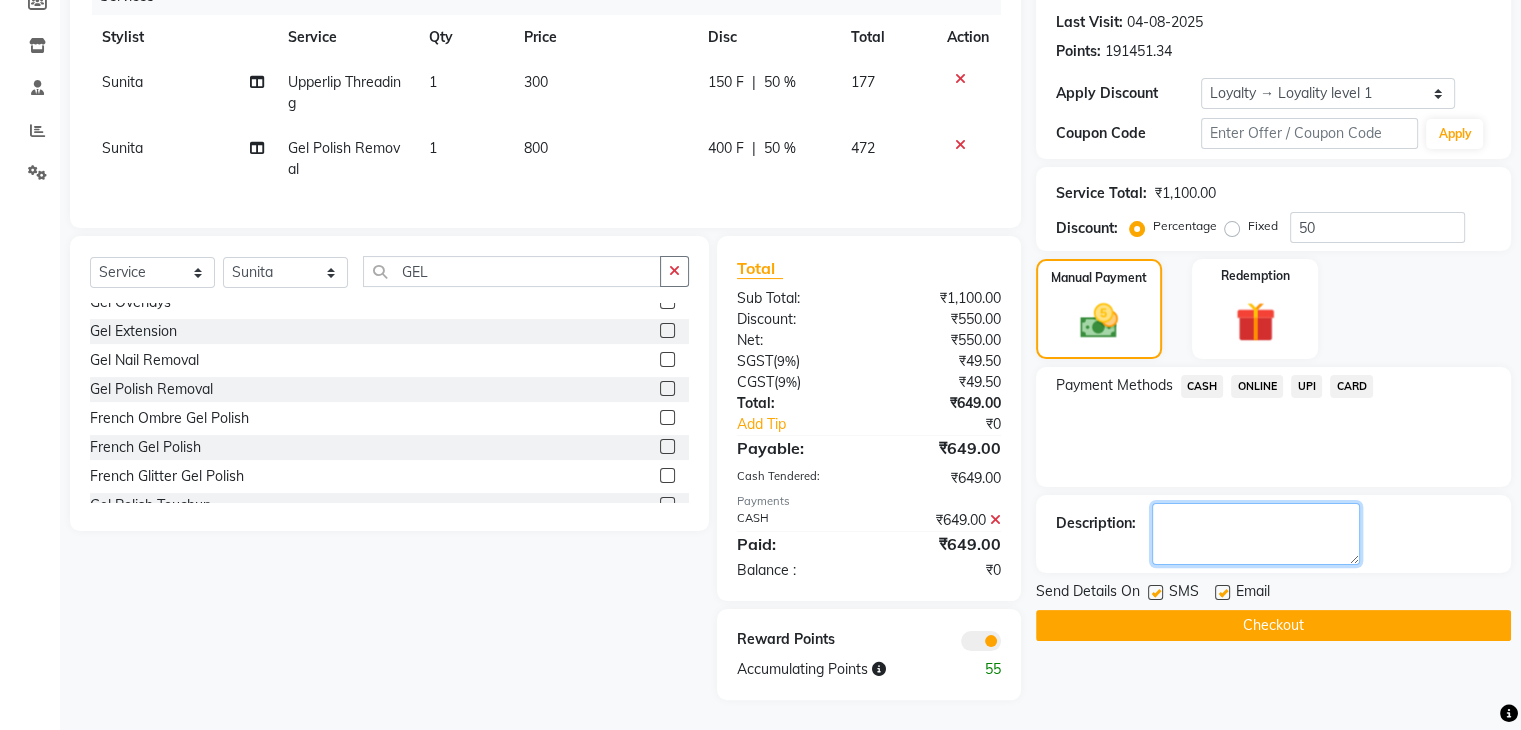 click 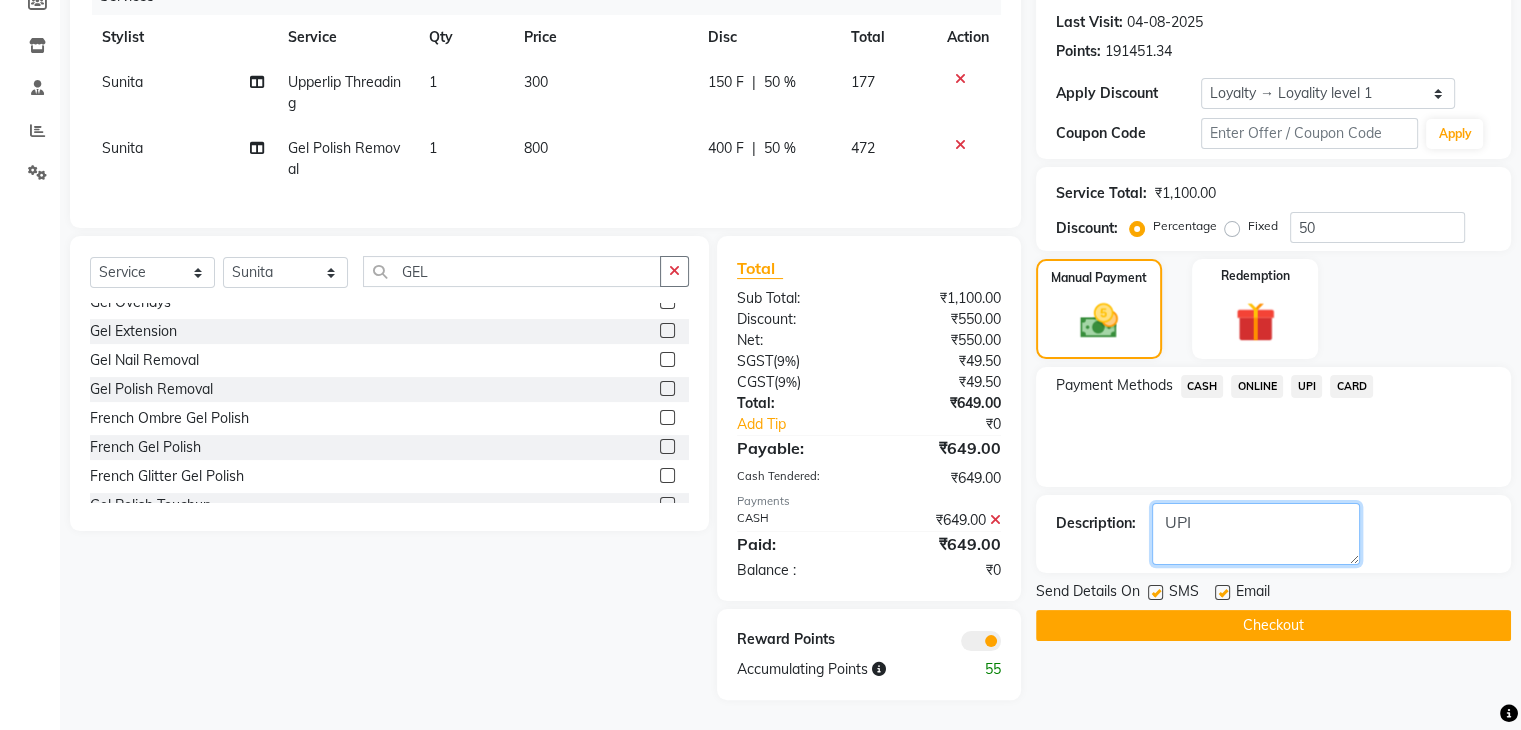 type on "UPI" 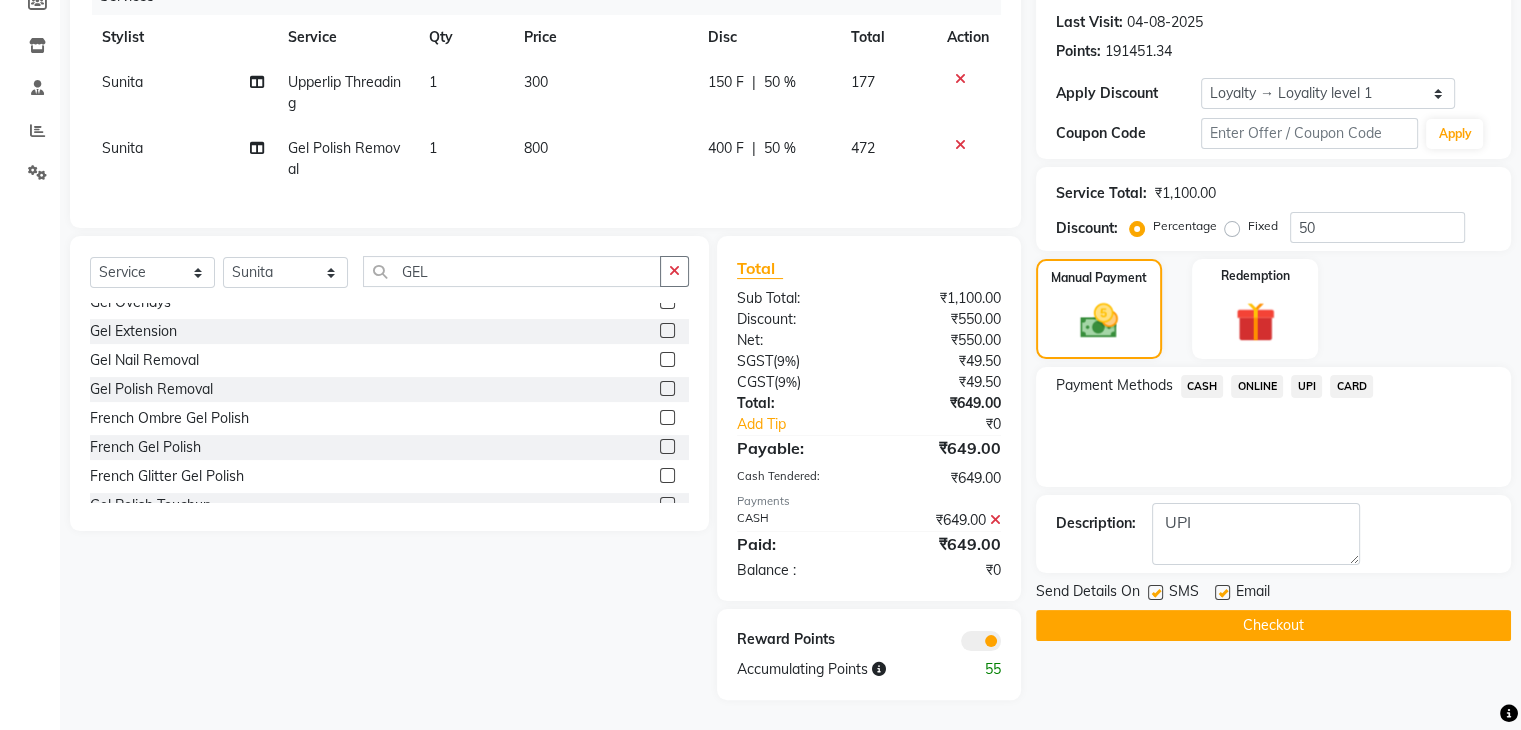 click on "Checkout" 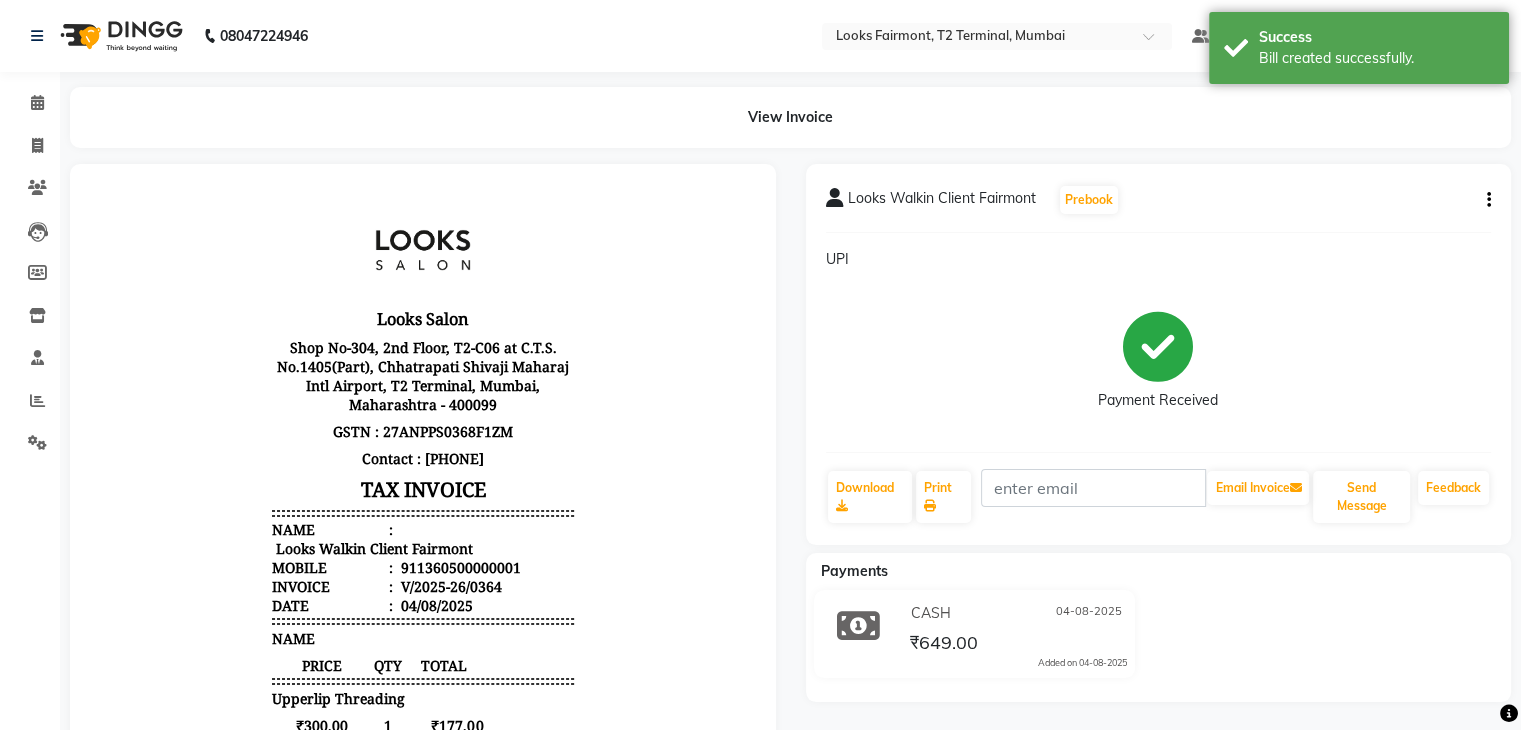 scroll, scrollTop: 0, scrollLeft: 0, axis: both 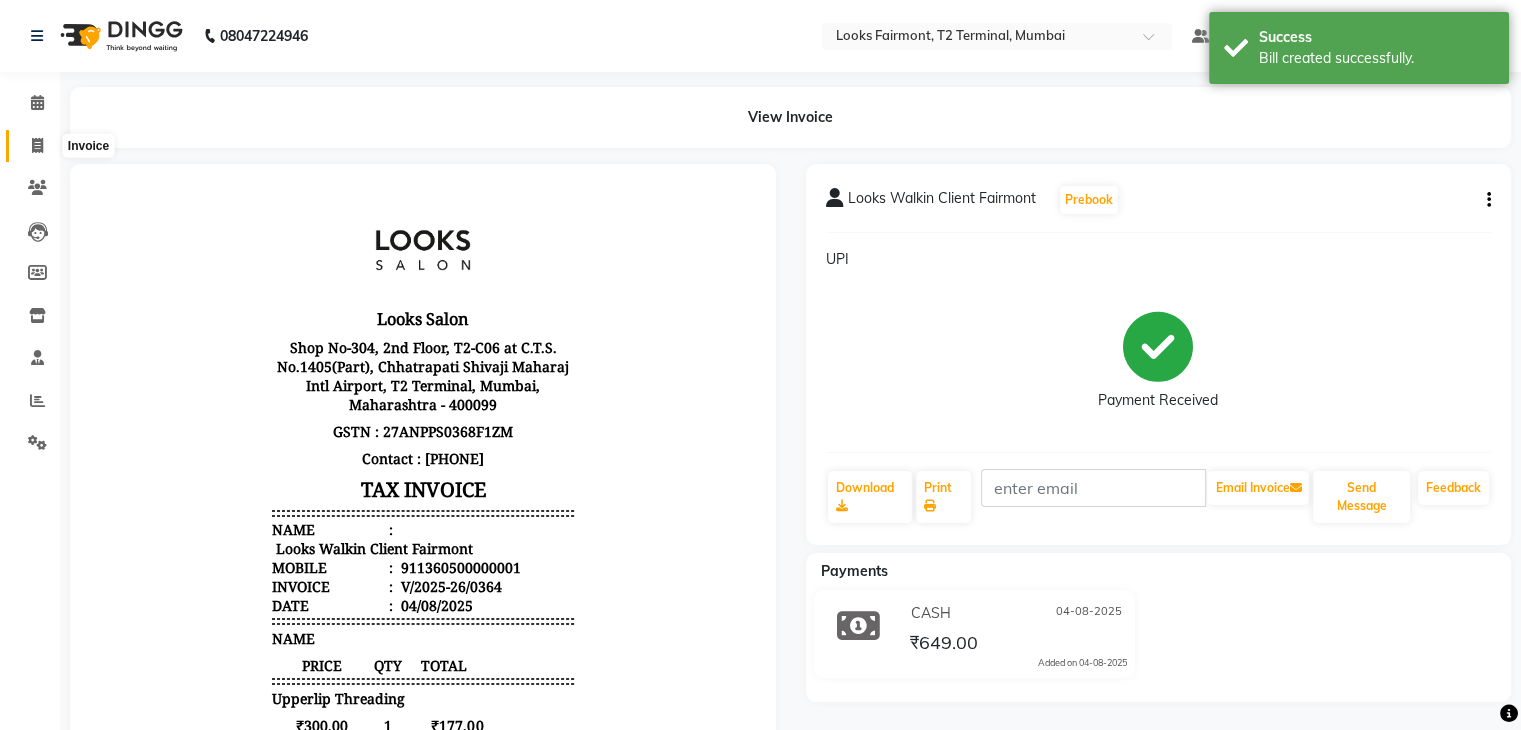 click 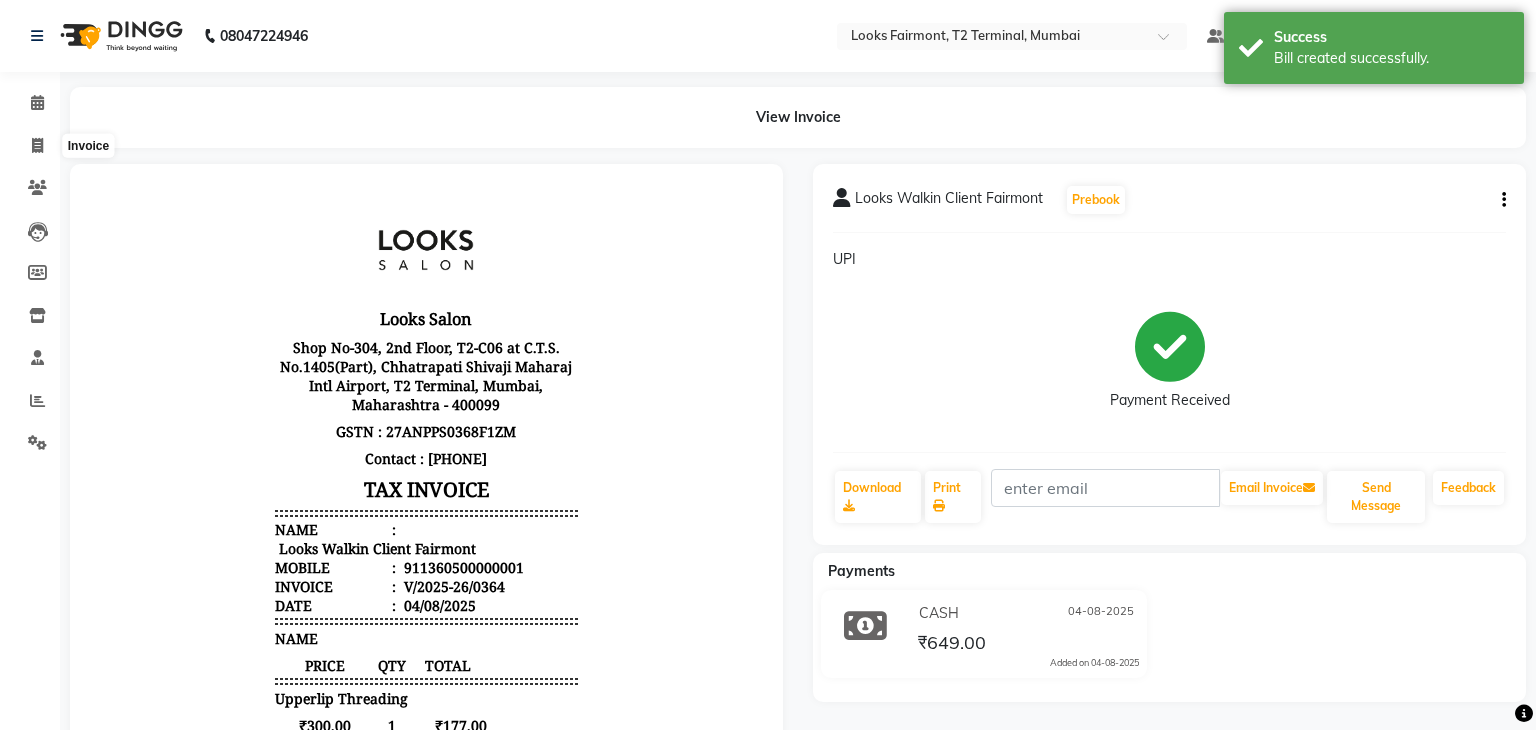 select on "8139" 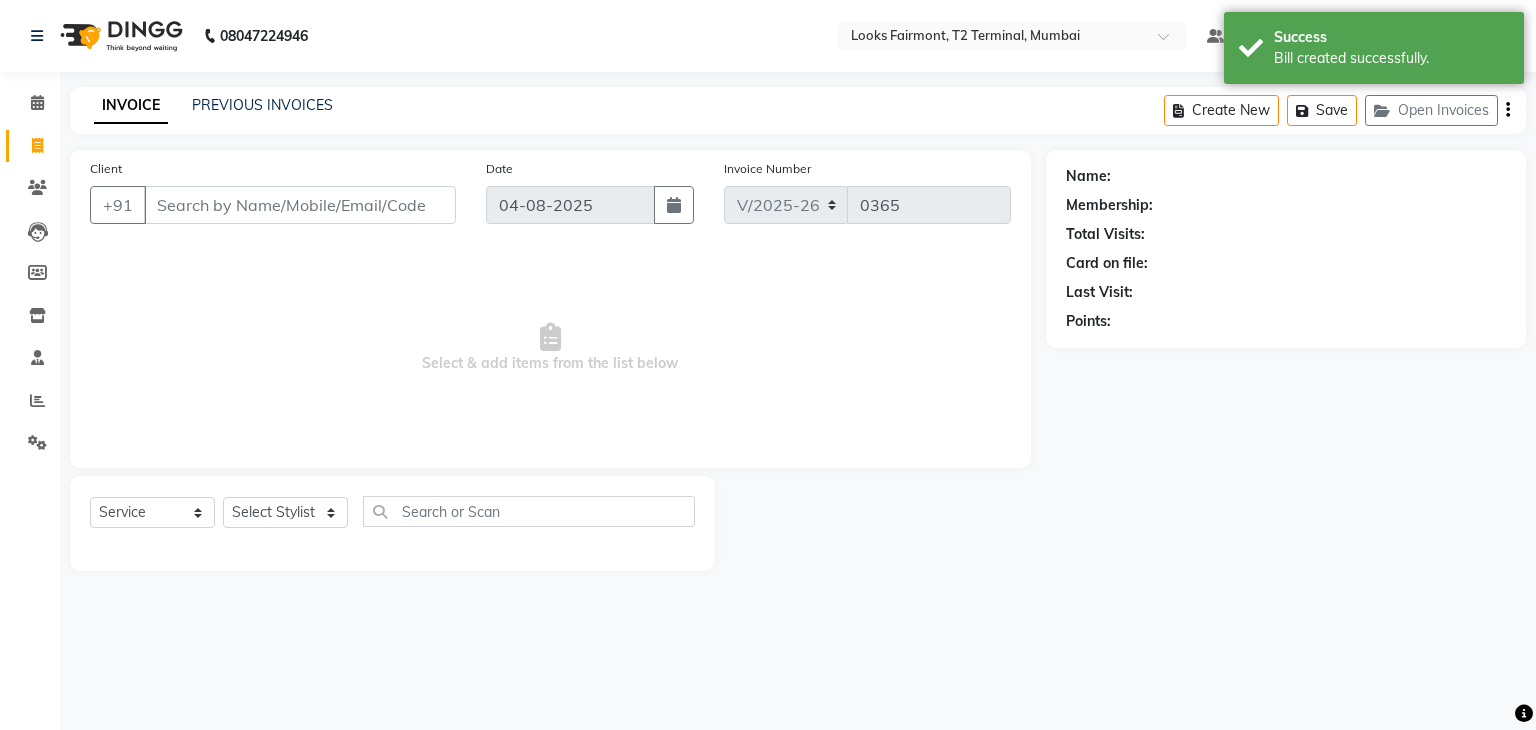 click on "Client" at bounding box center (300, 205) 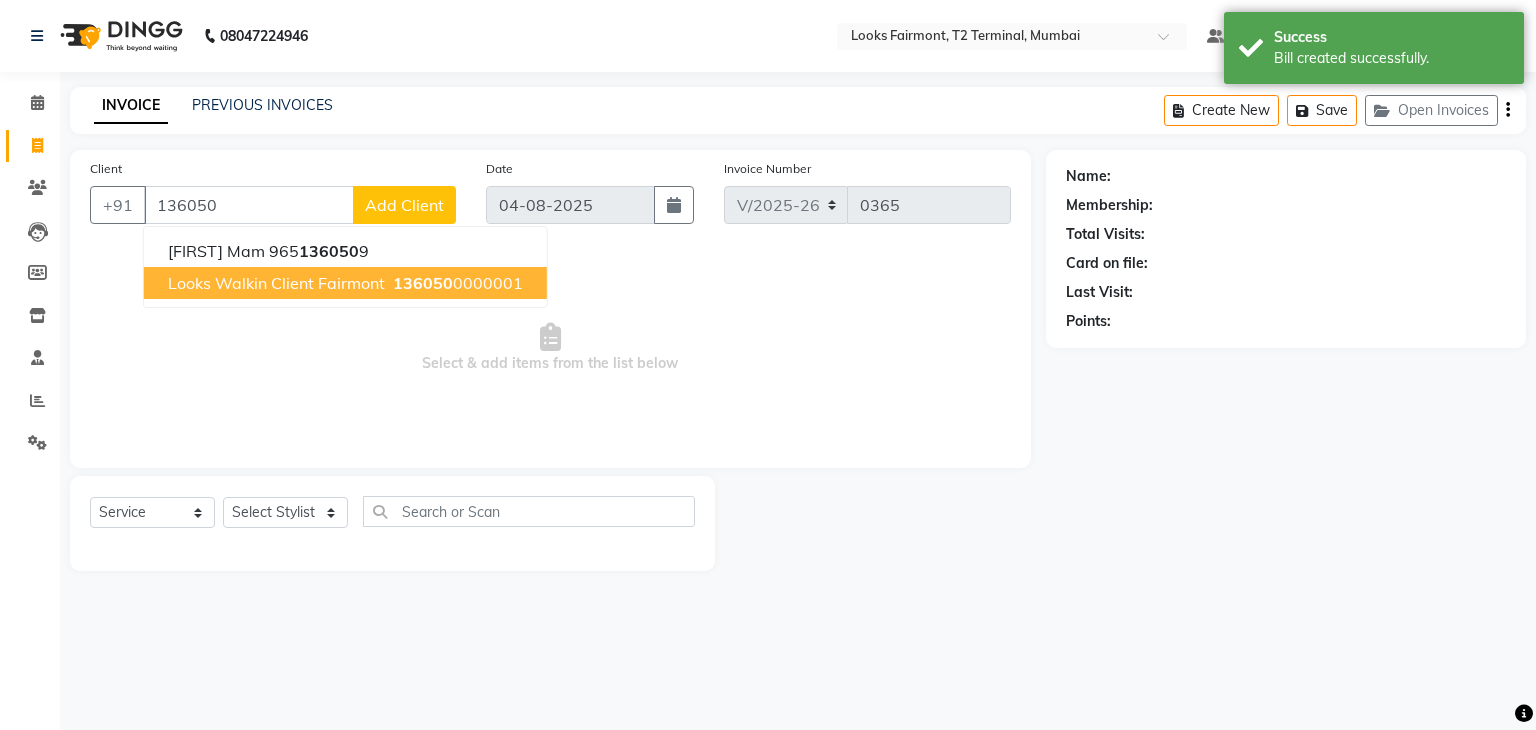 click on "Looks Walkin Client Fairmont" at bounding box center (276, 283) 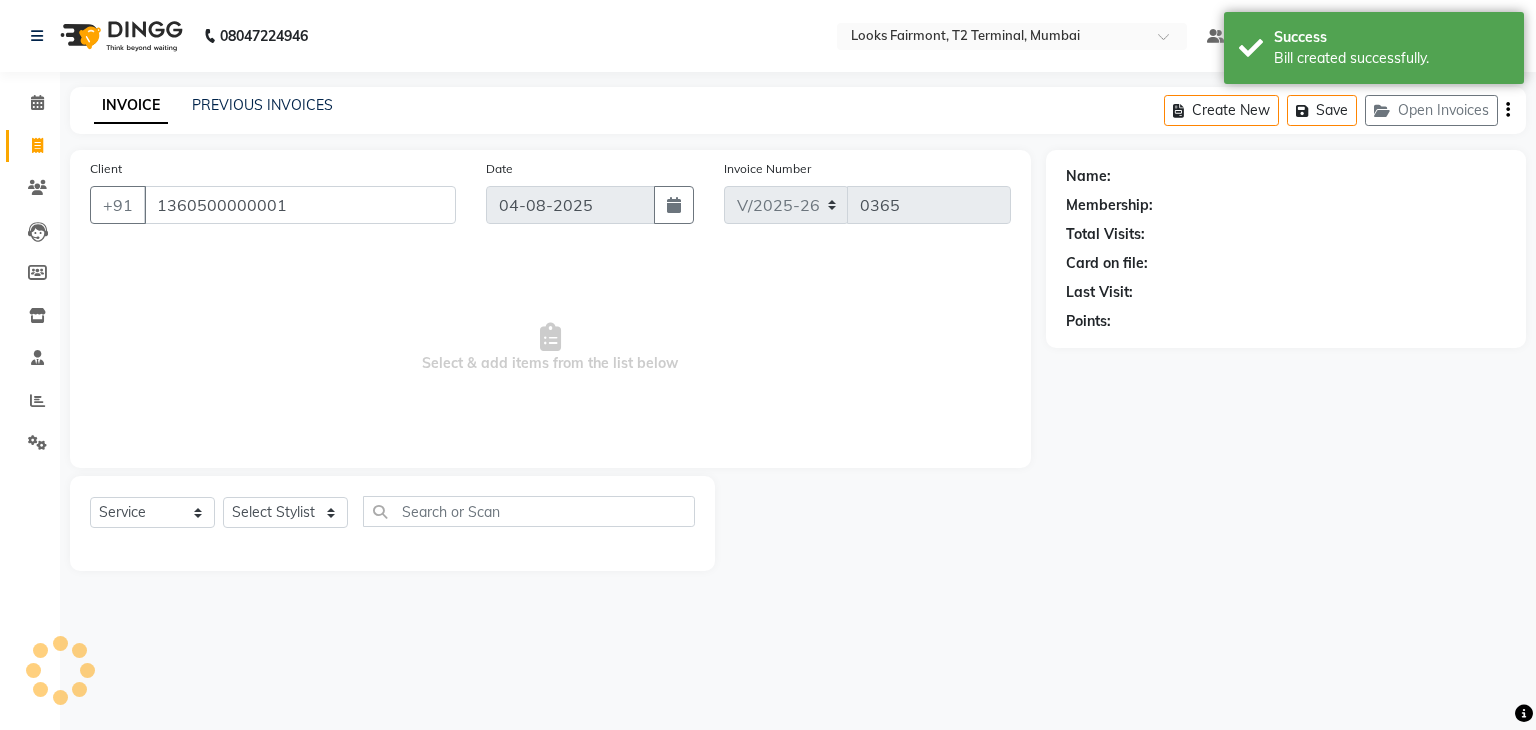 type on "1360500000001" 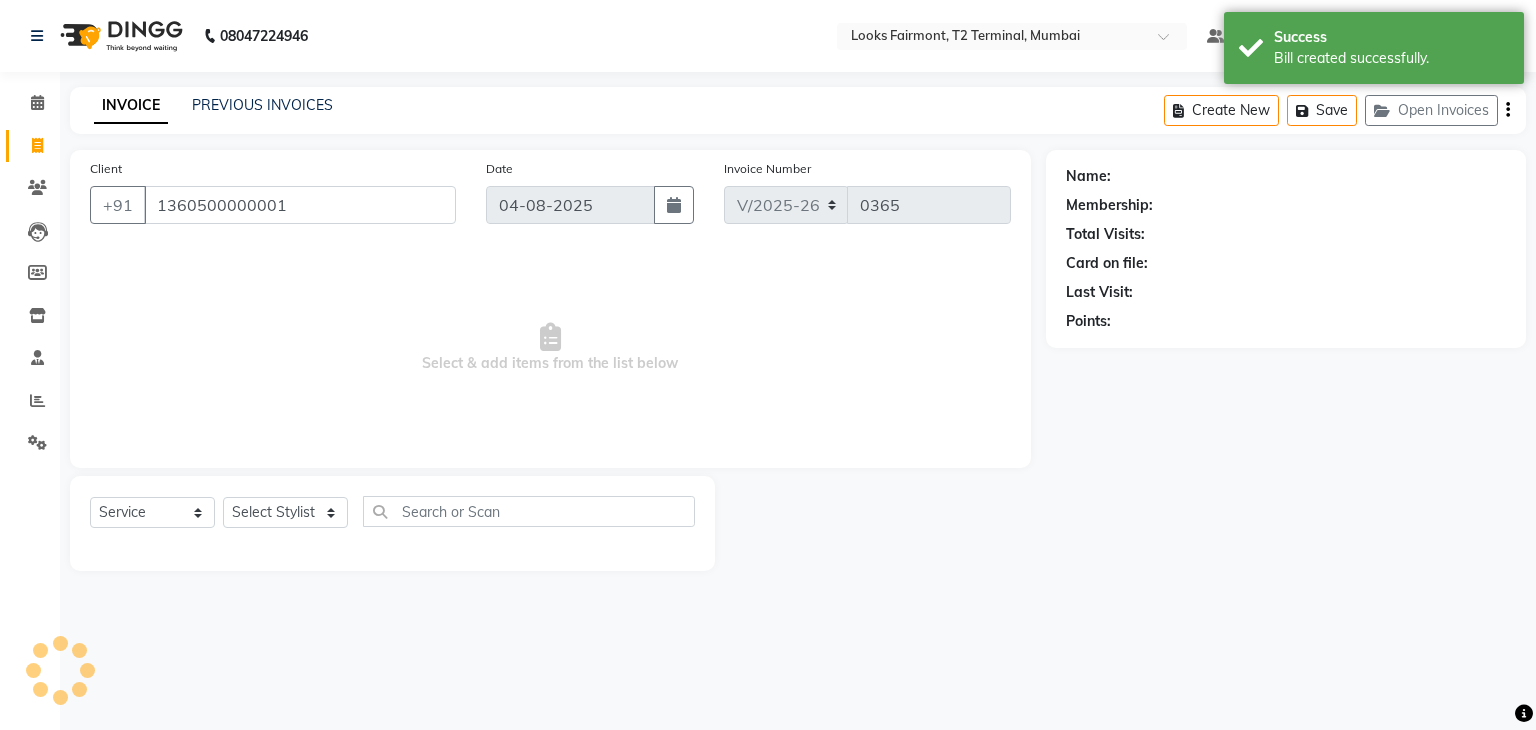 select on "1: Object" 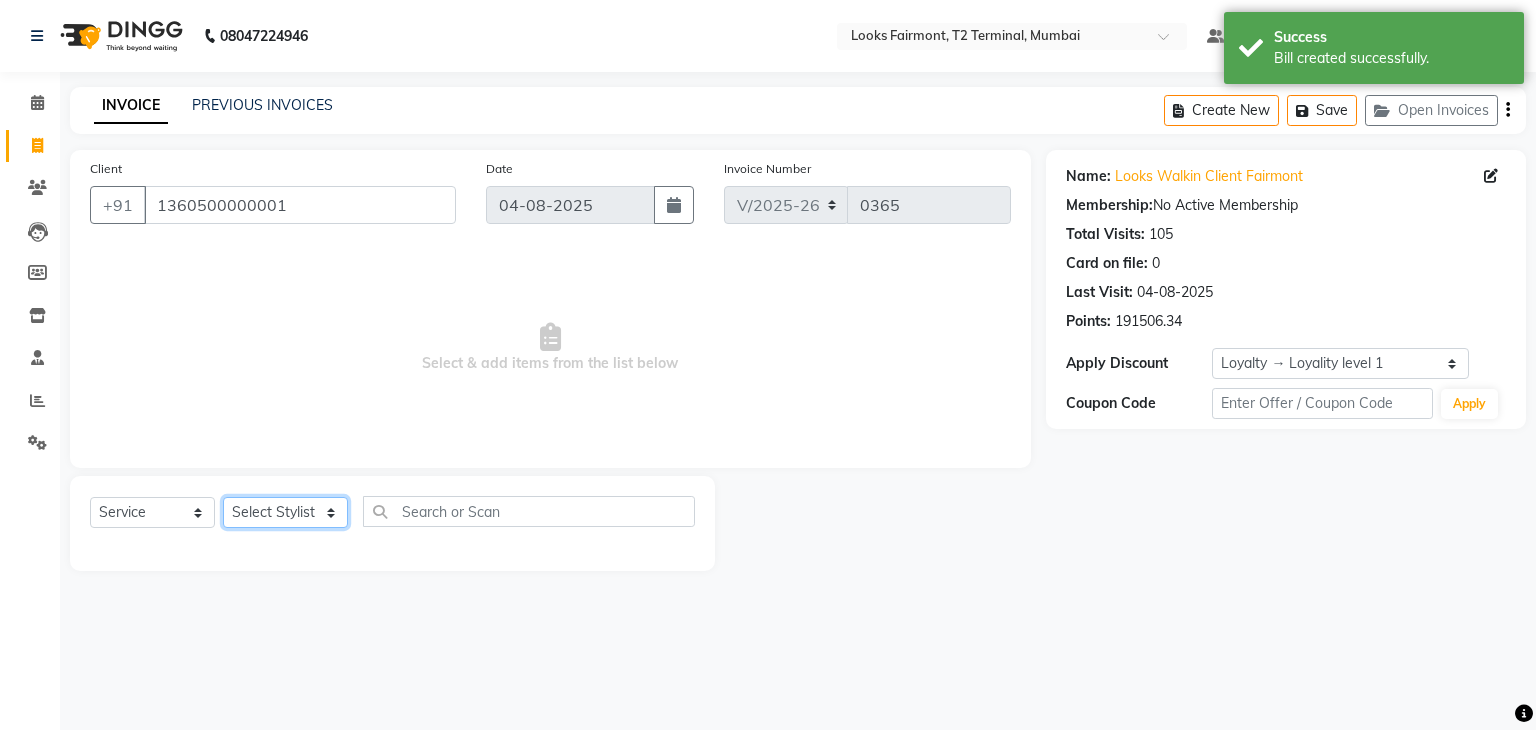click on "Select Stylist Adil Anisa Counter_Sales Deepak_asst Manager Nisha Preeti Rais Soring_mgr Sunita Tajuddin" 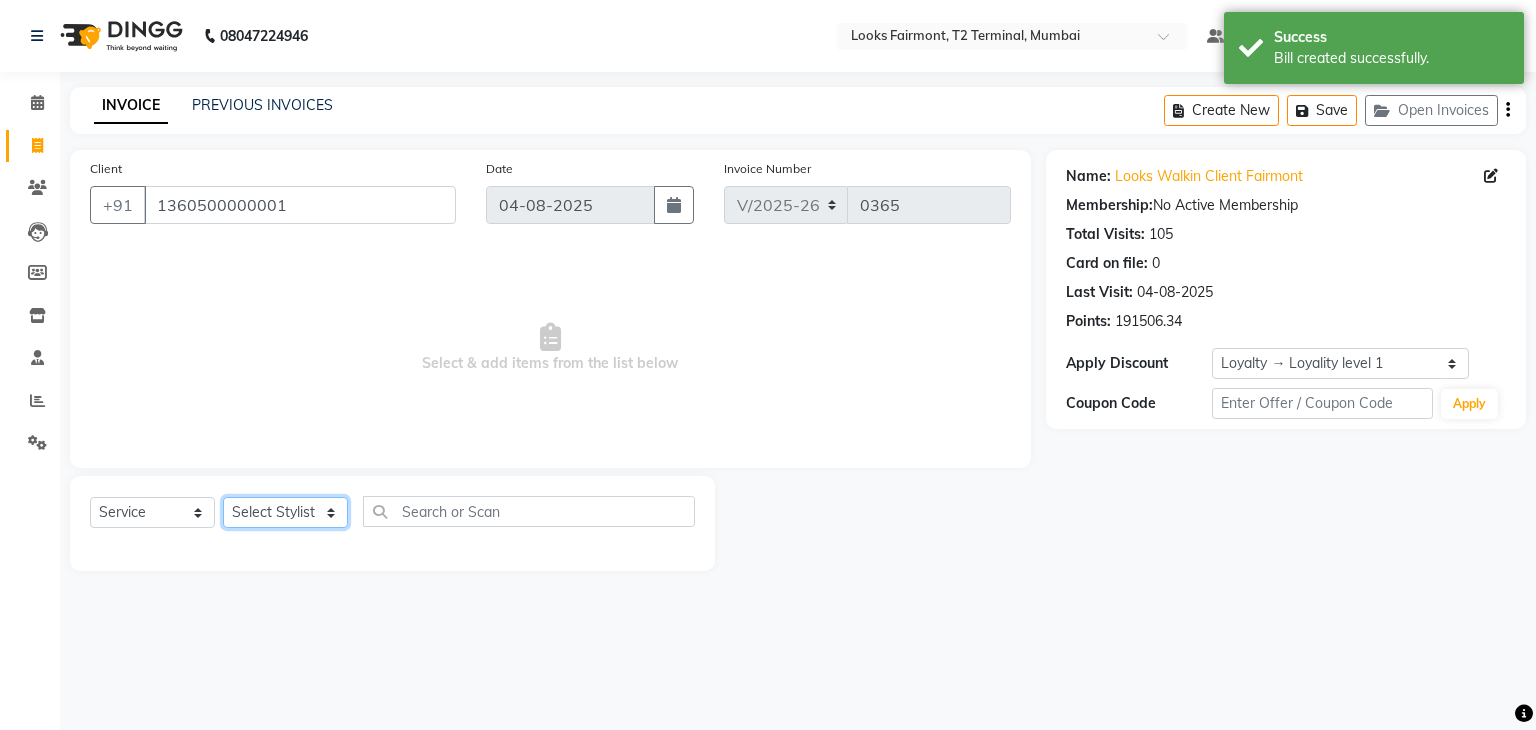 select on "76346" 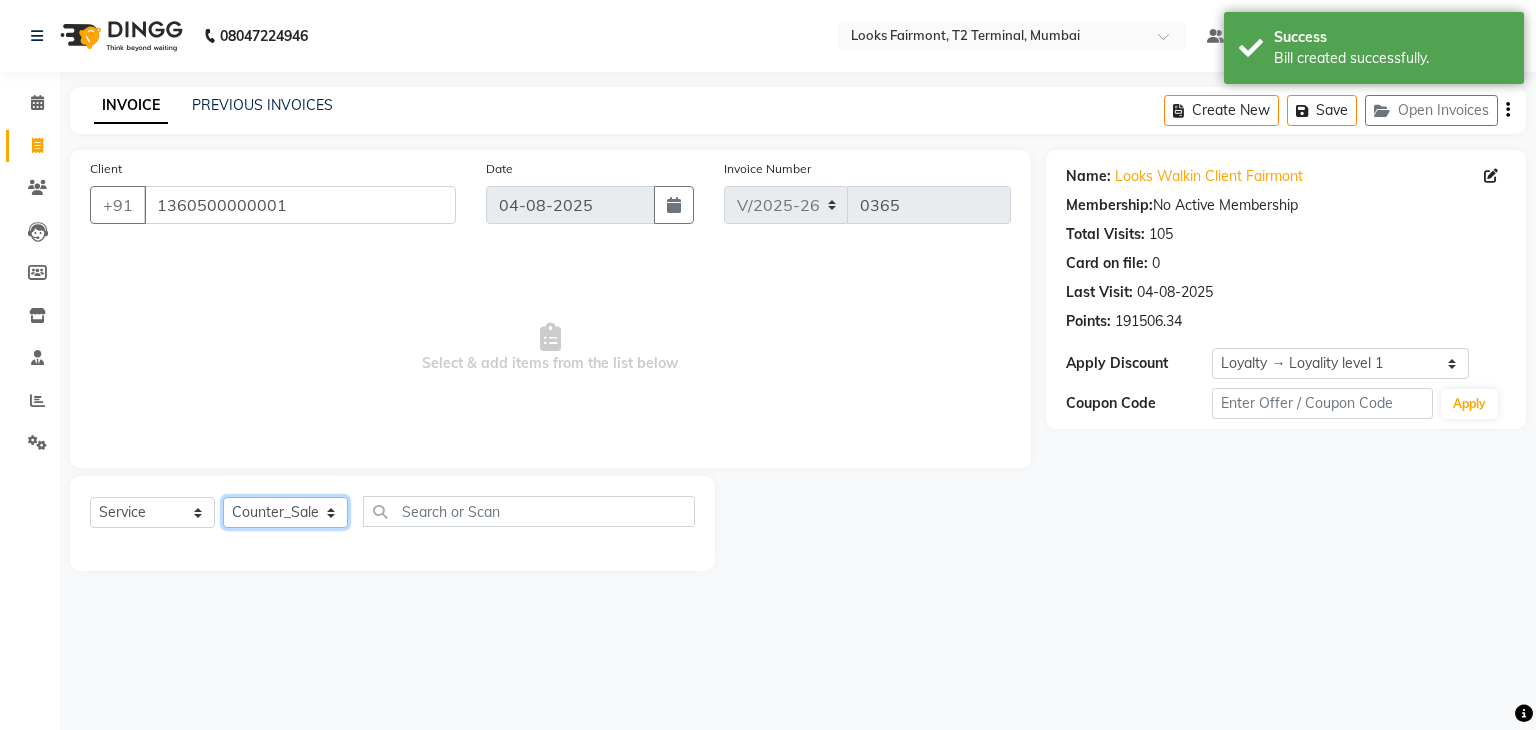 click on "Select Stylist Adil Anisa Counter_Sales Deepak_asst Manager Nisha Preeti Rais Soring_mgr Sunita Tajuddin" 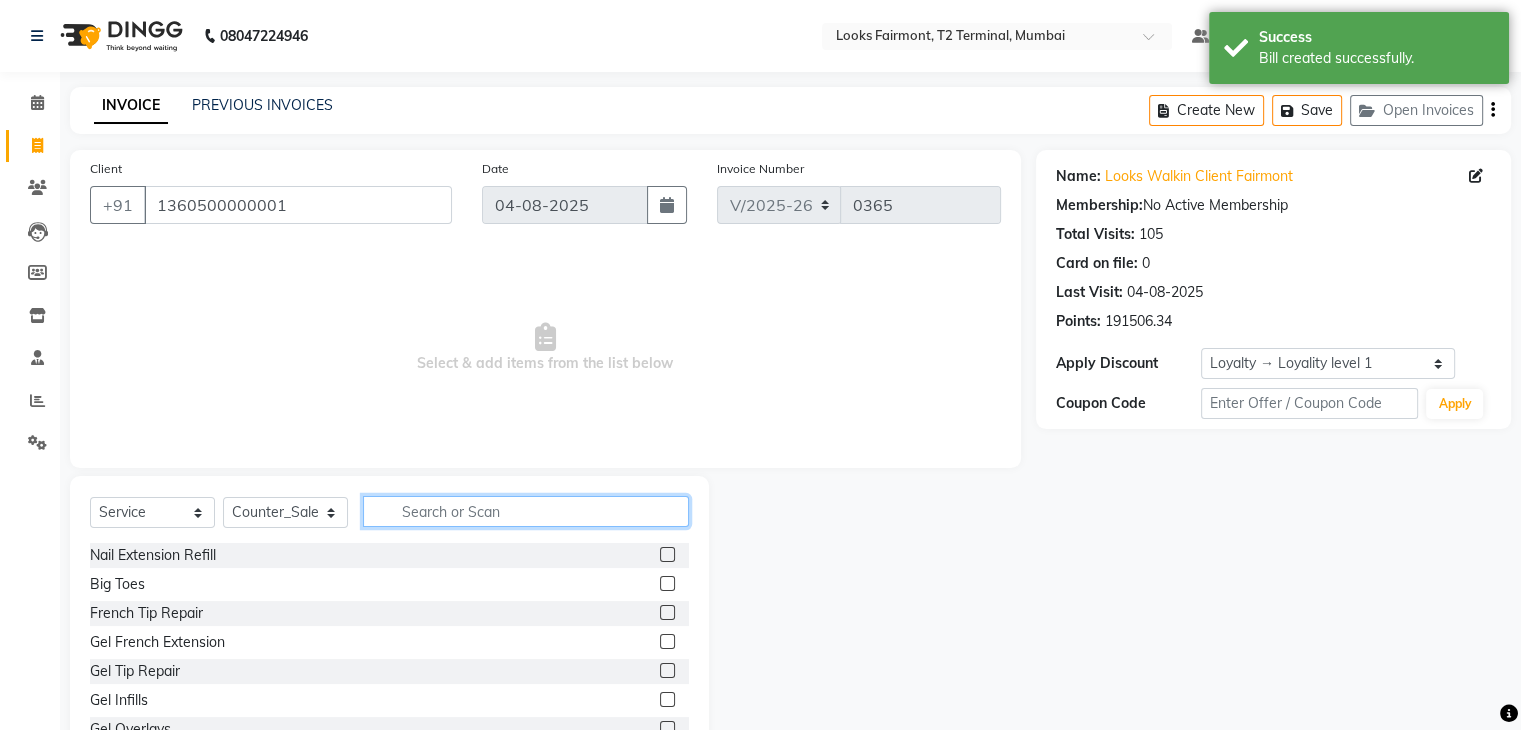 click 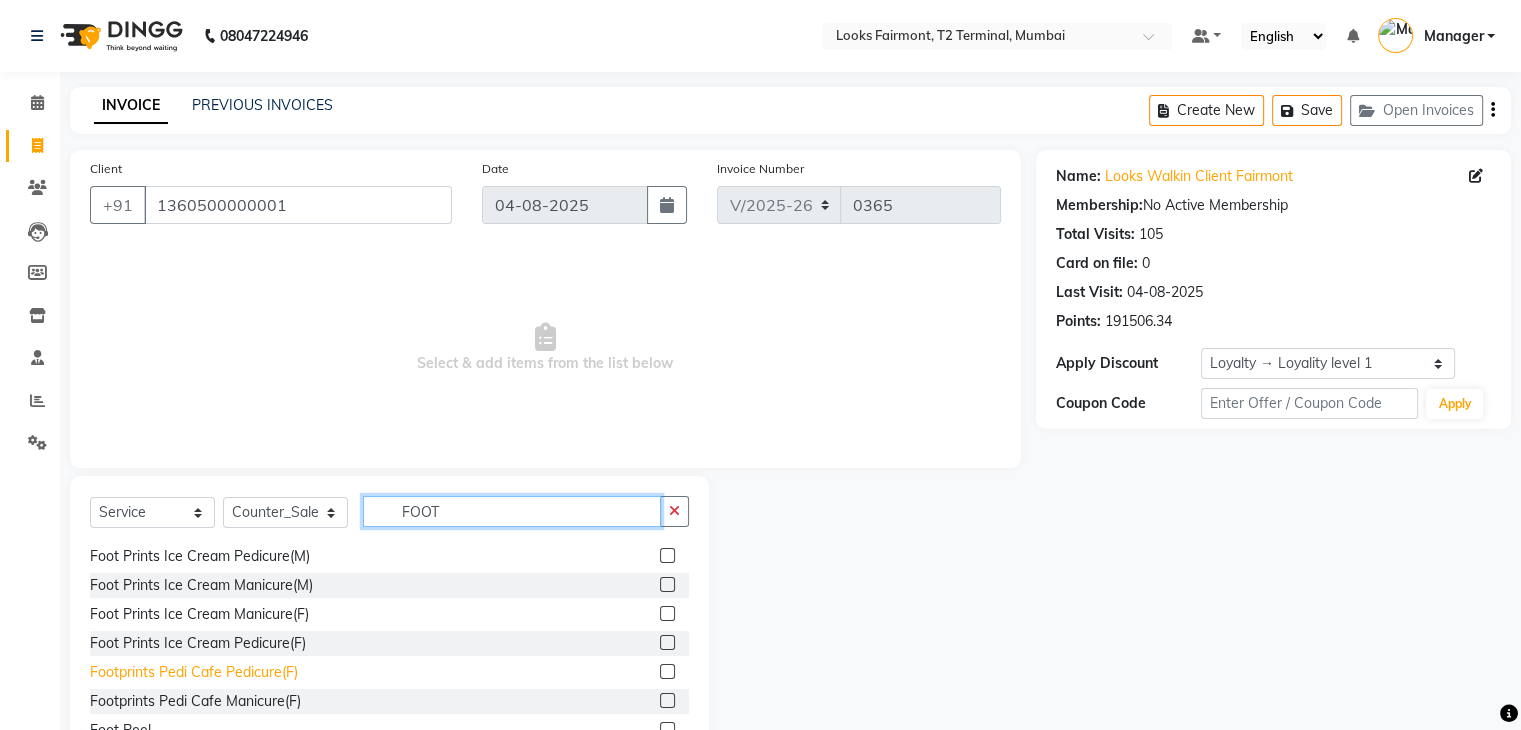 scroll, scrollTop: 148, scrollLeft: 0, axis: vertical 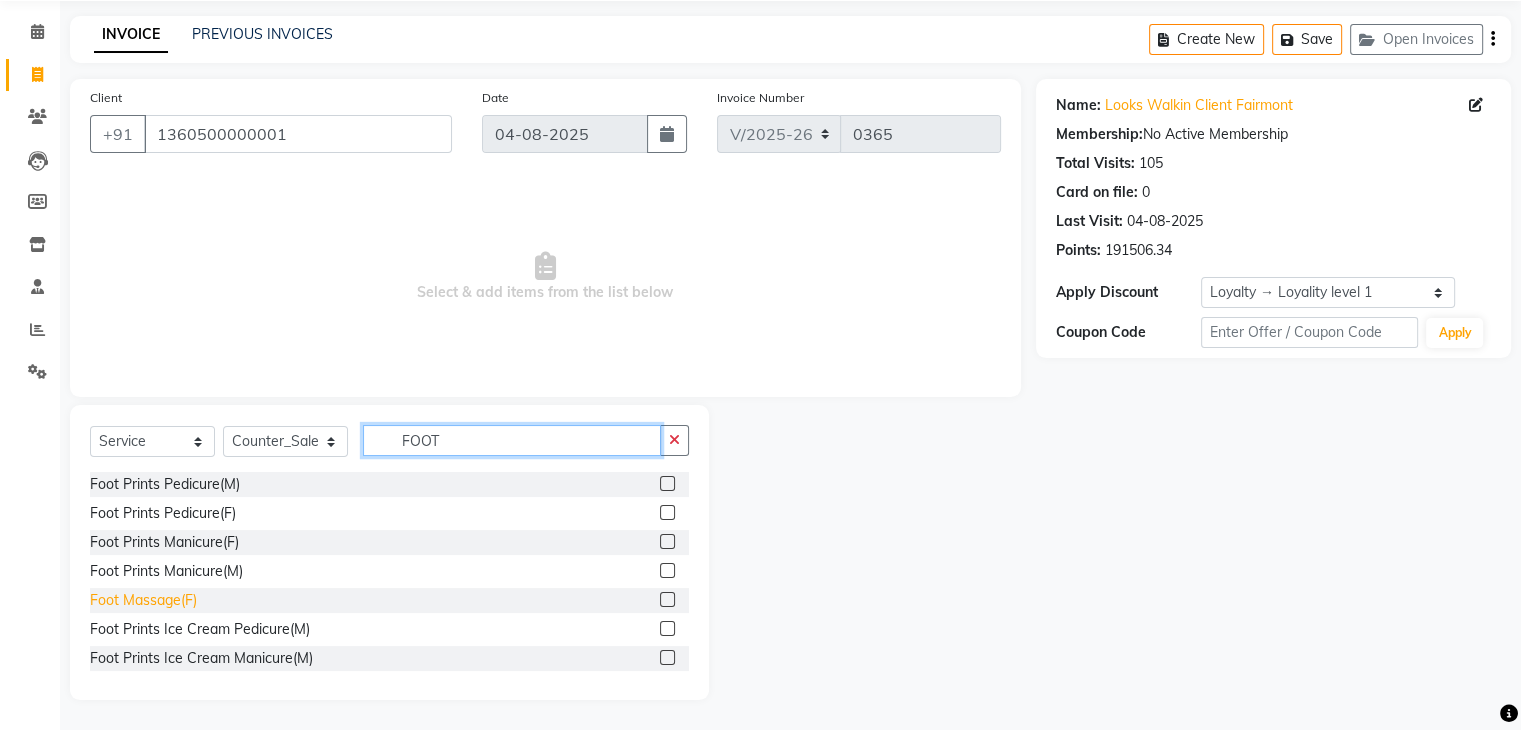 type on "FOOT" 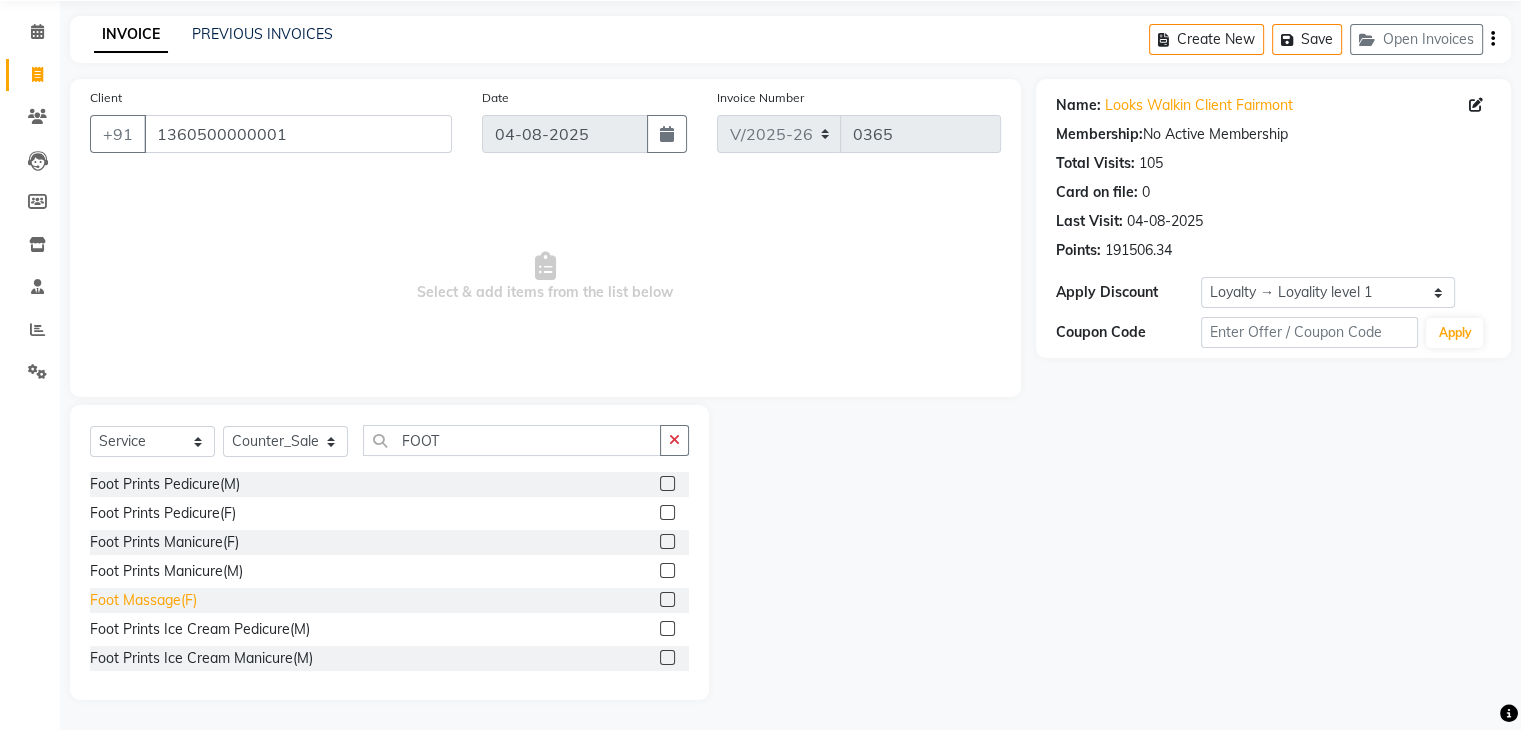 click on "Foot Massage(F)" 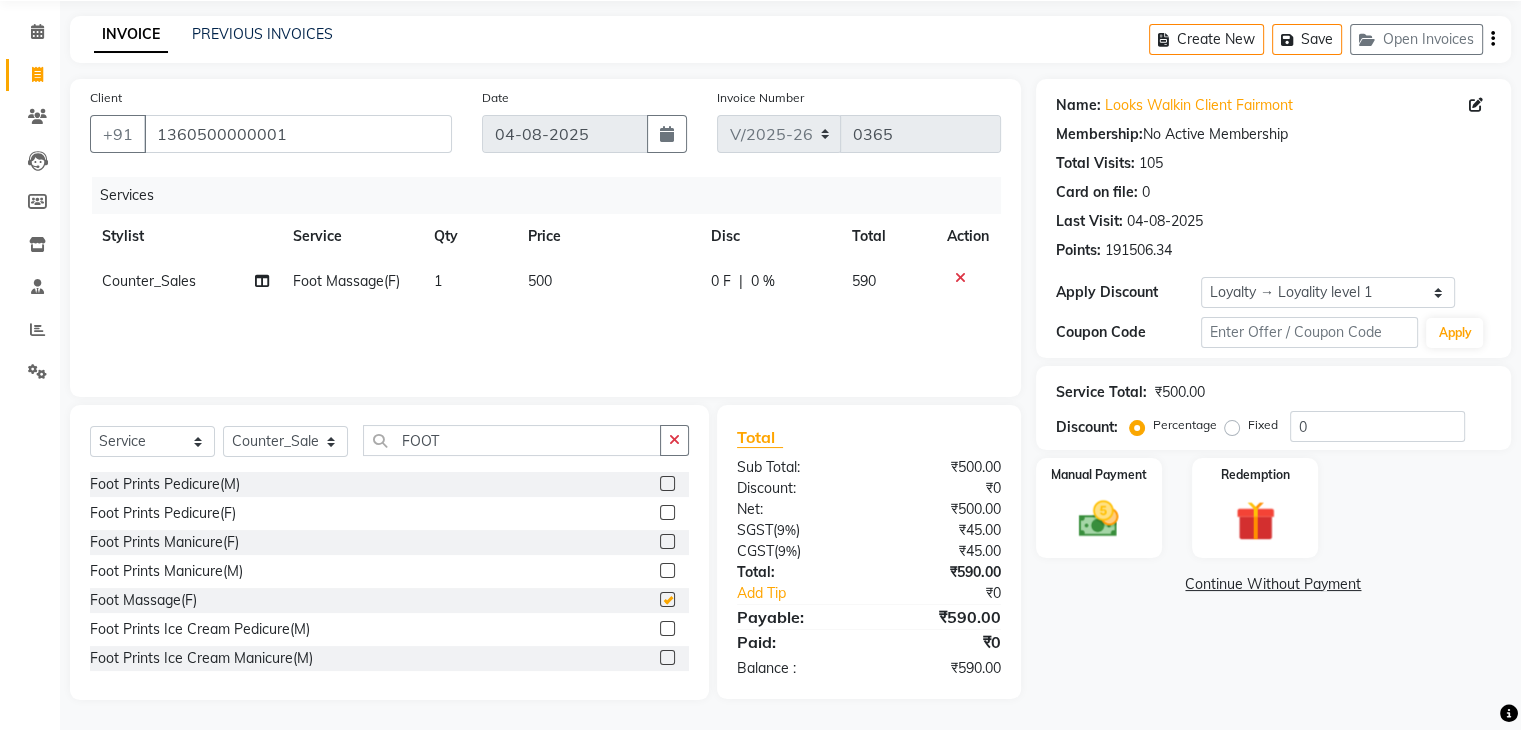 checkbox on "false" 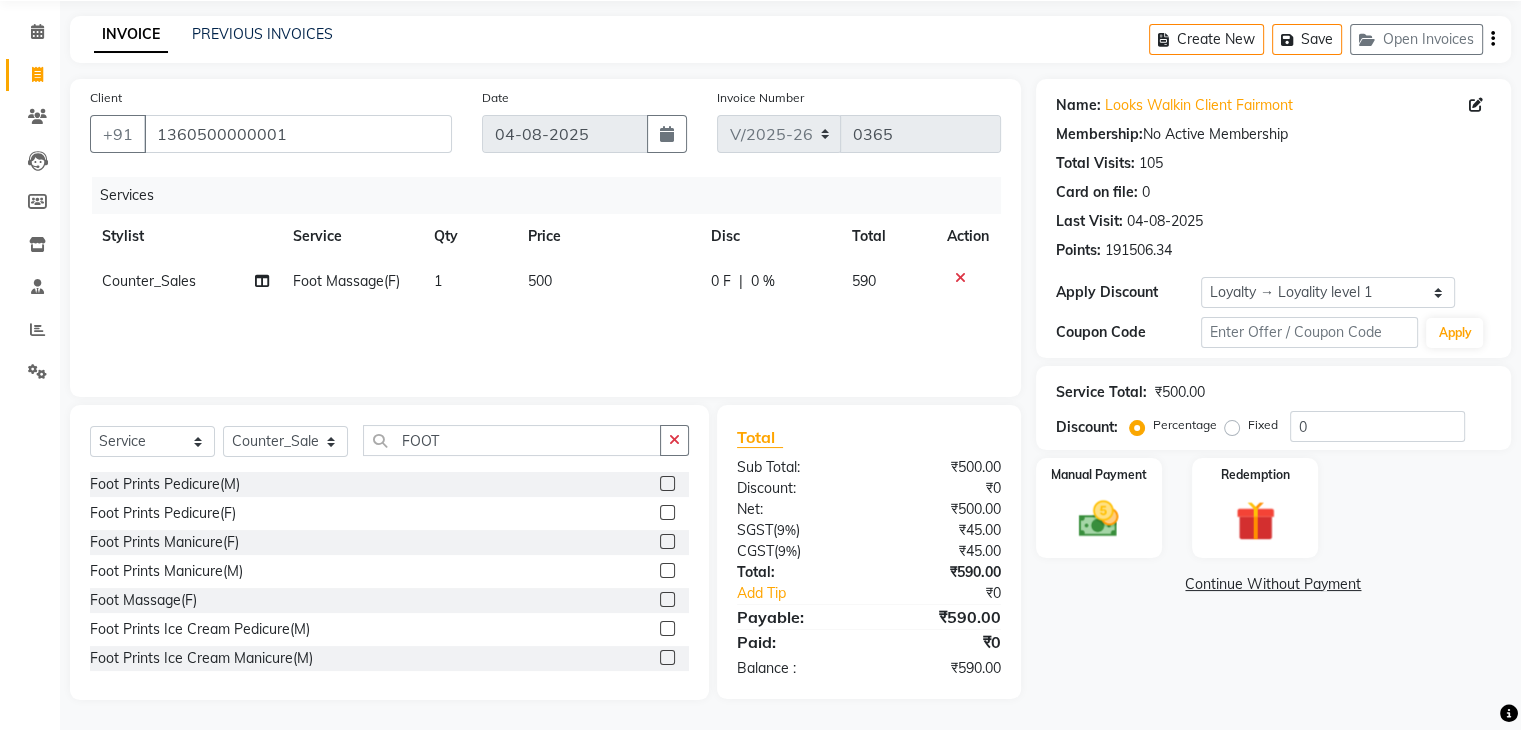 click on "500" 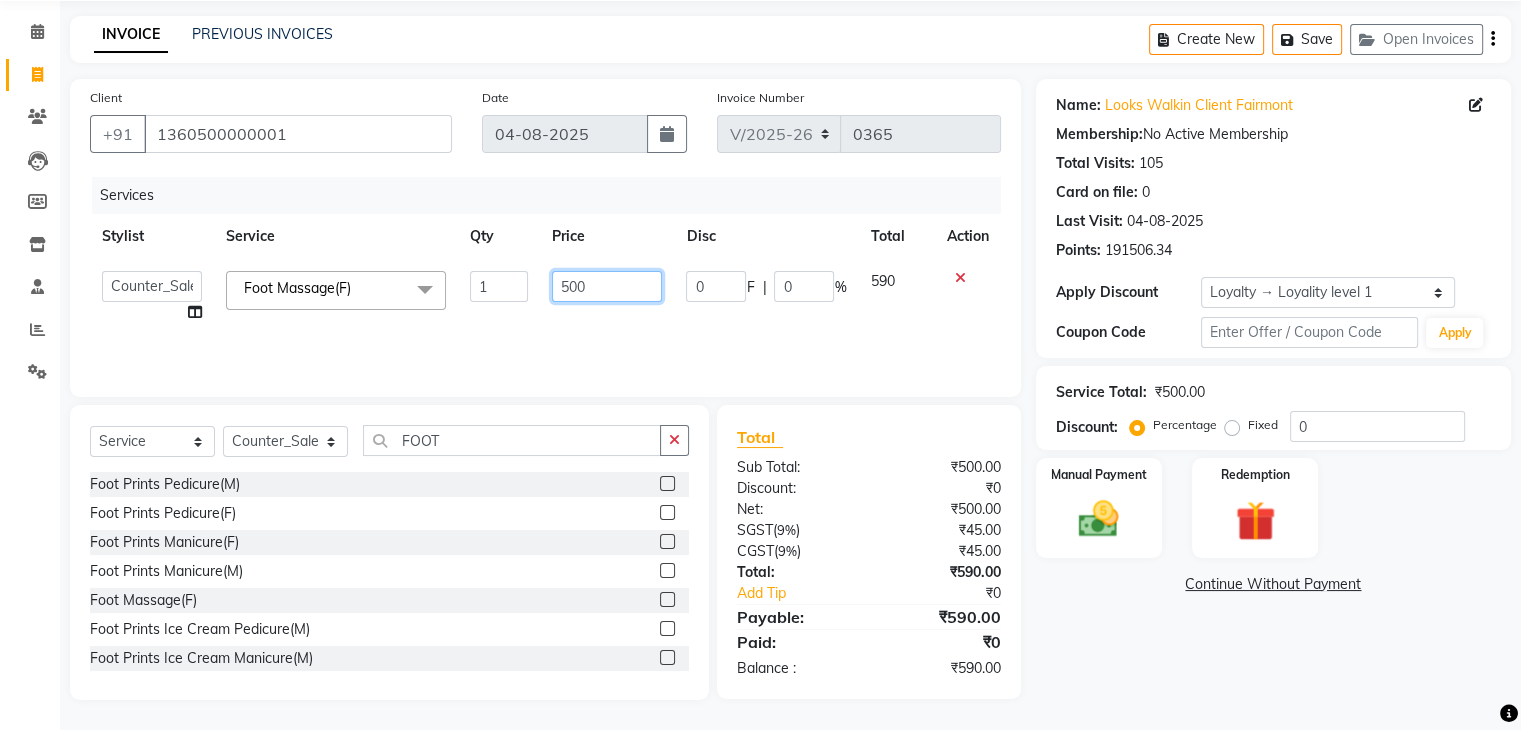 drag, startPoint x: 651, startPoint y: 281, endPoint x: 507, endPoint y: 284, distance: 144.03125 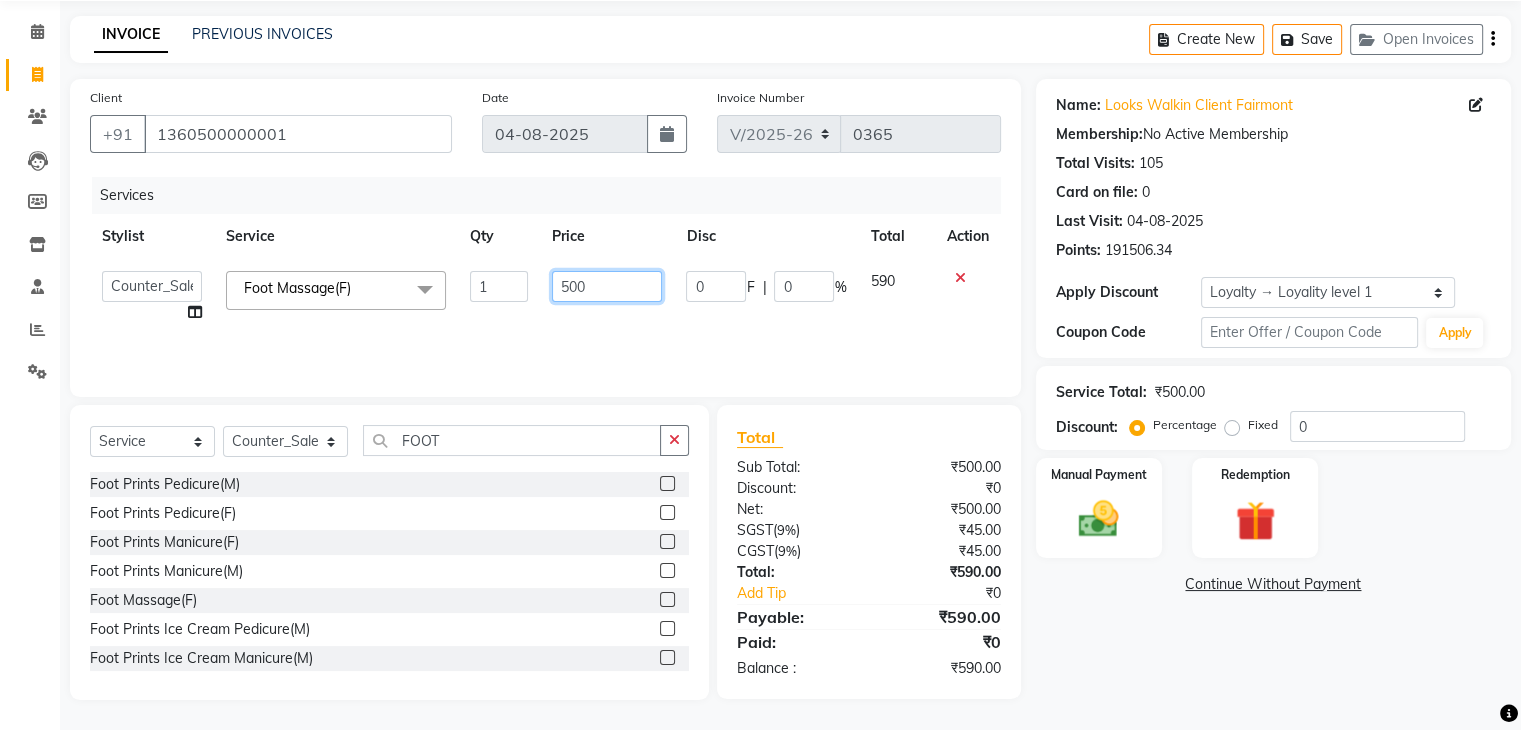 type on "2" 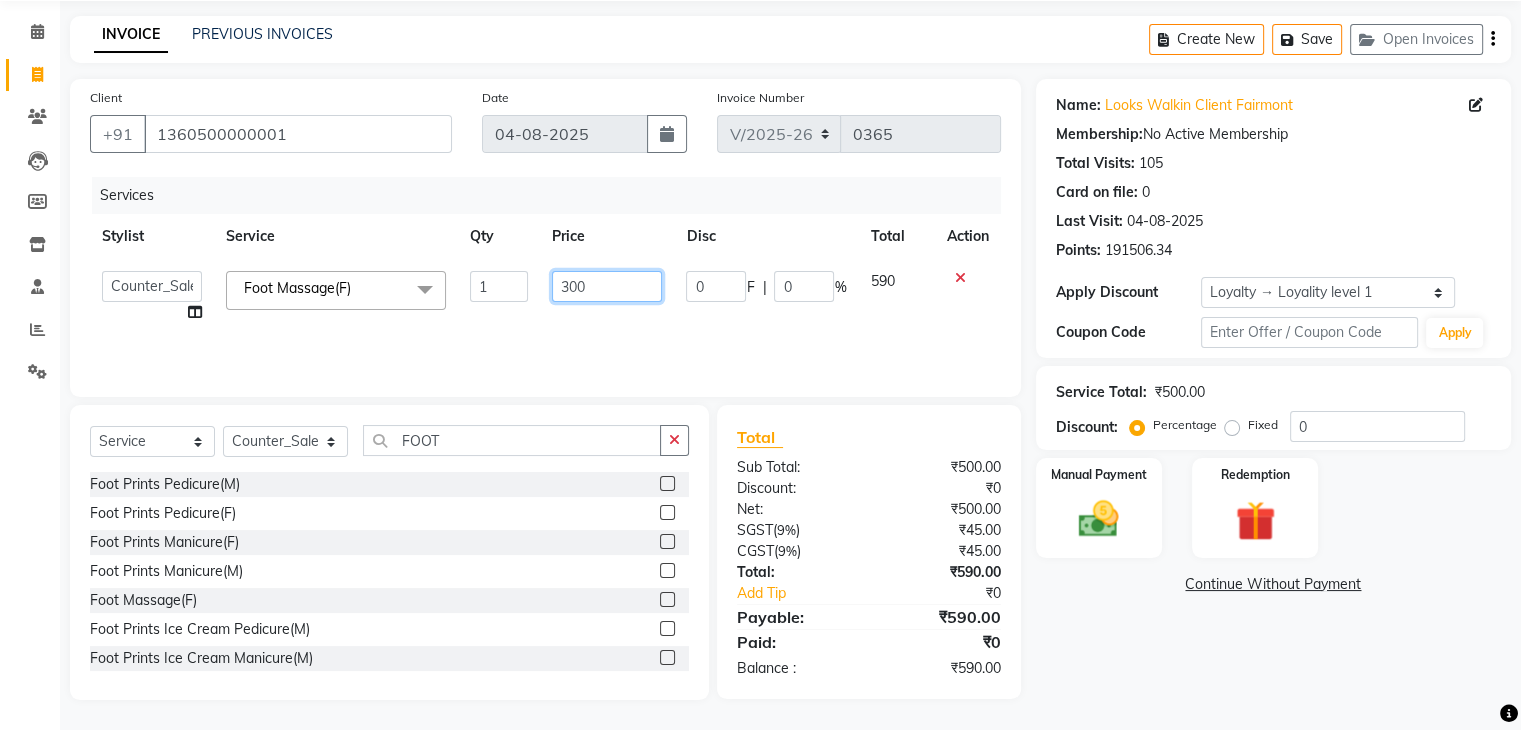 type on "3000" 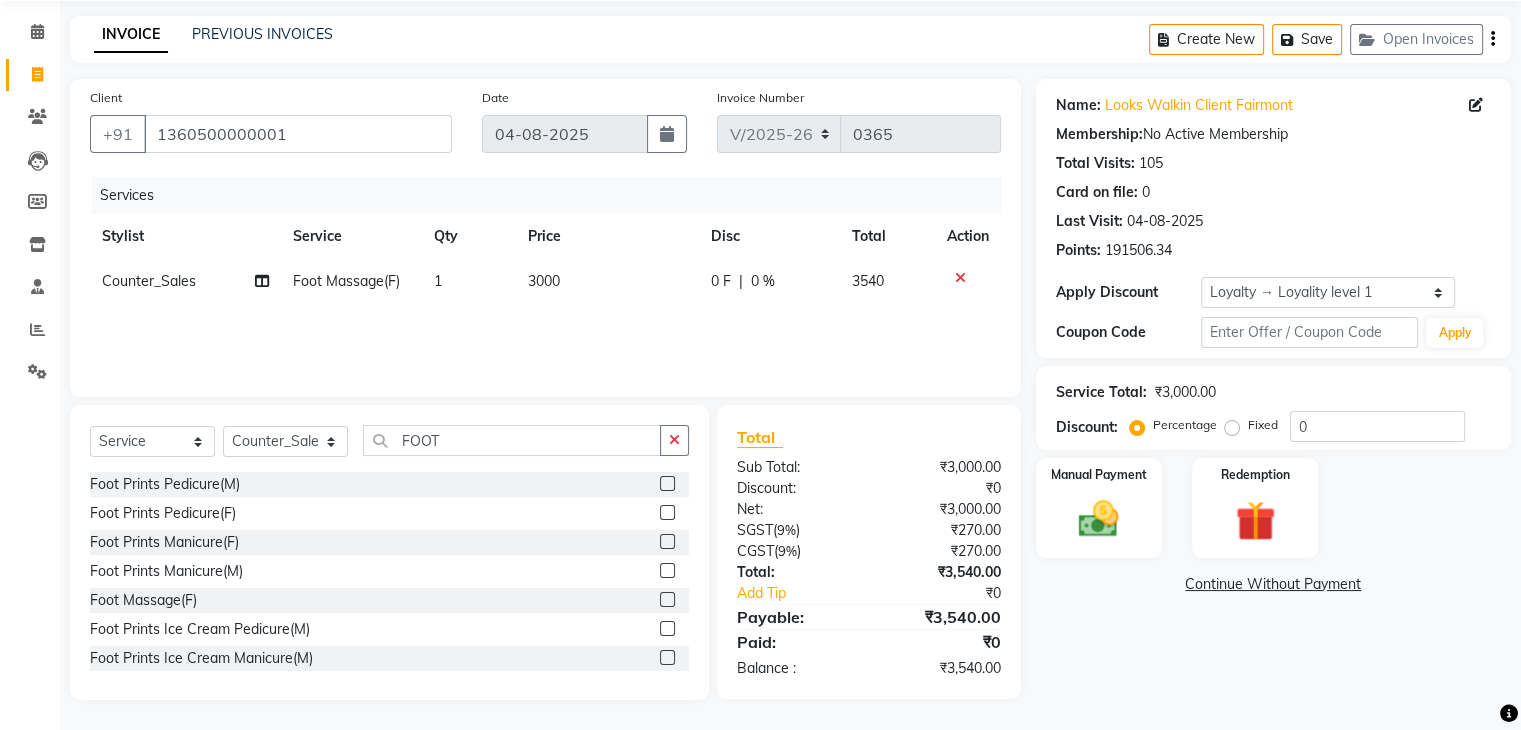 click on "1" 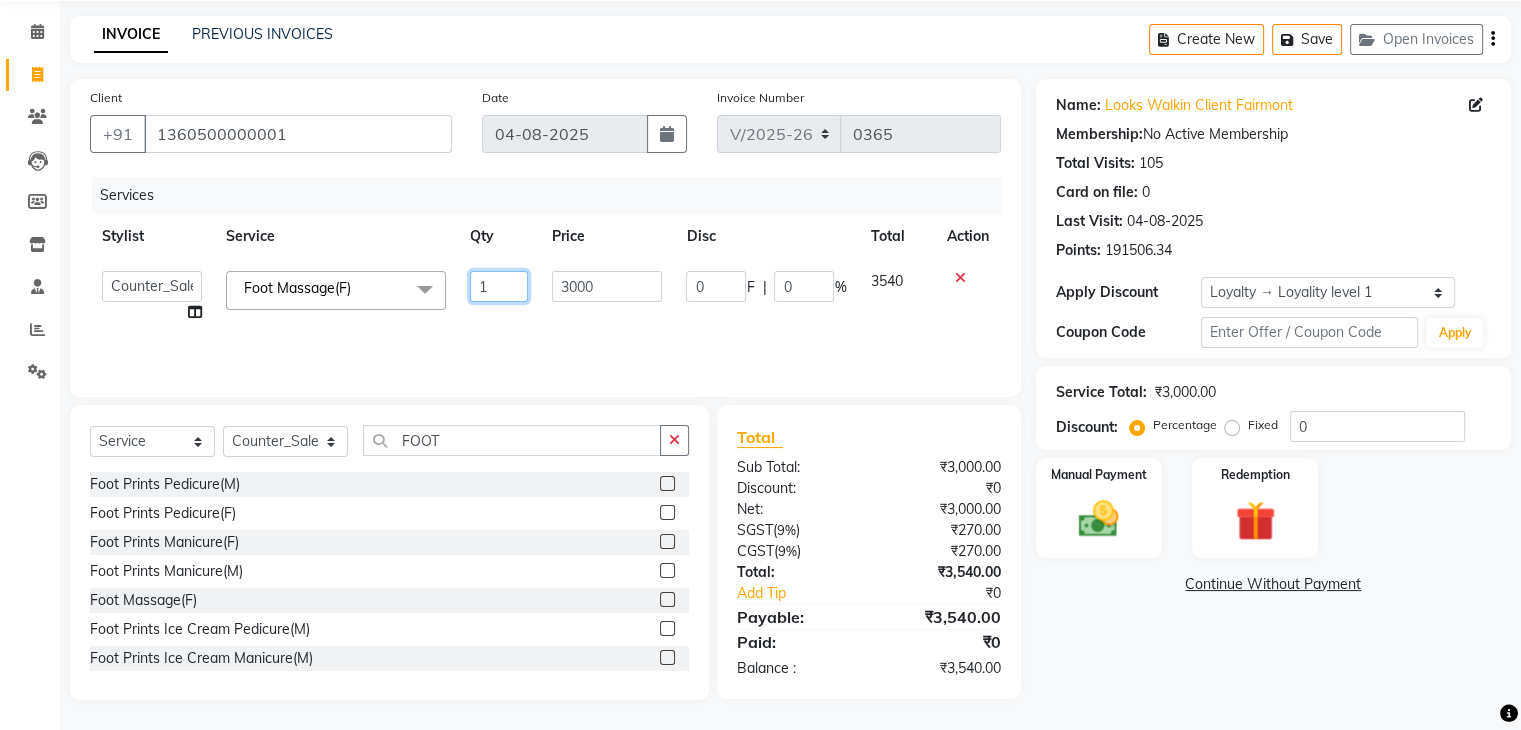 click on "1" 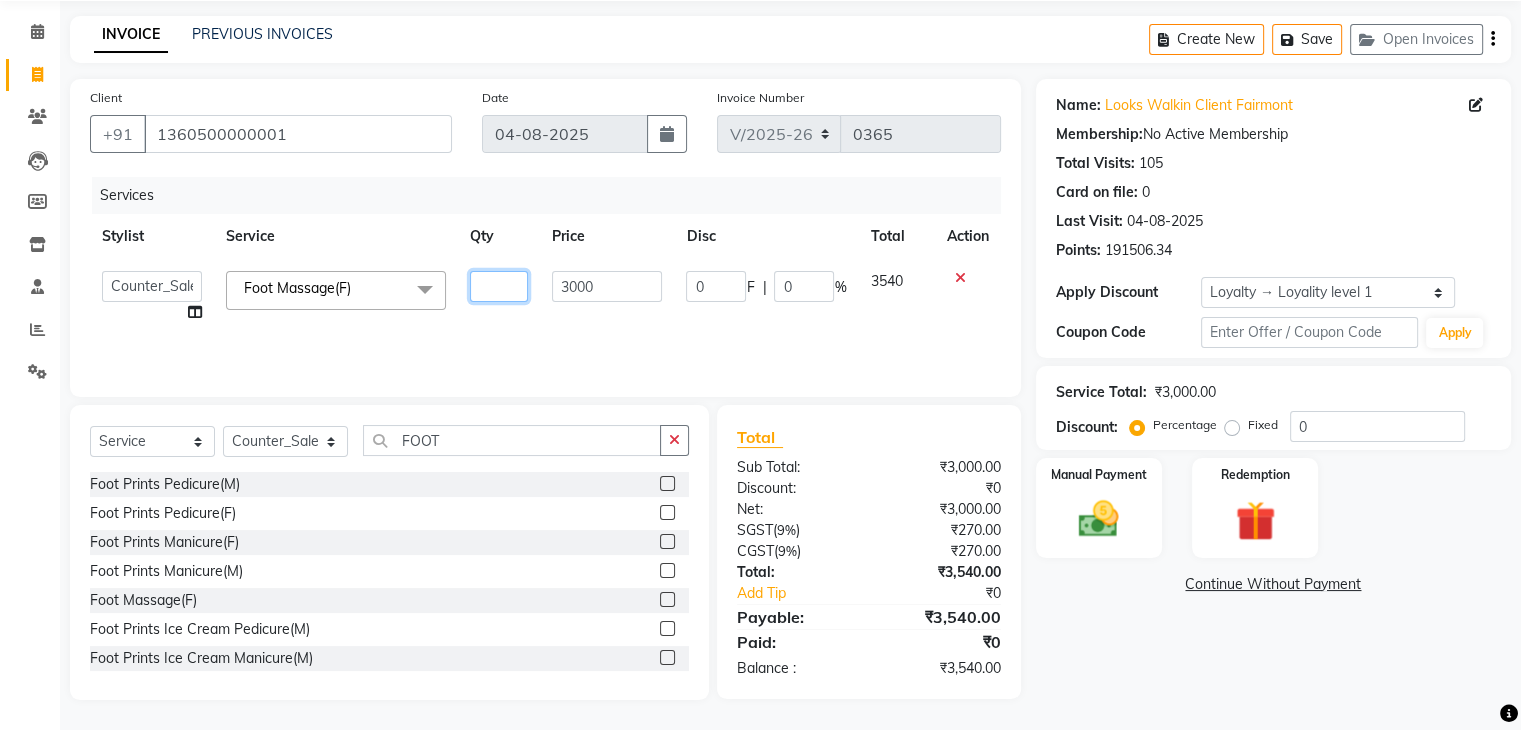 type on "2" 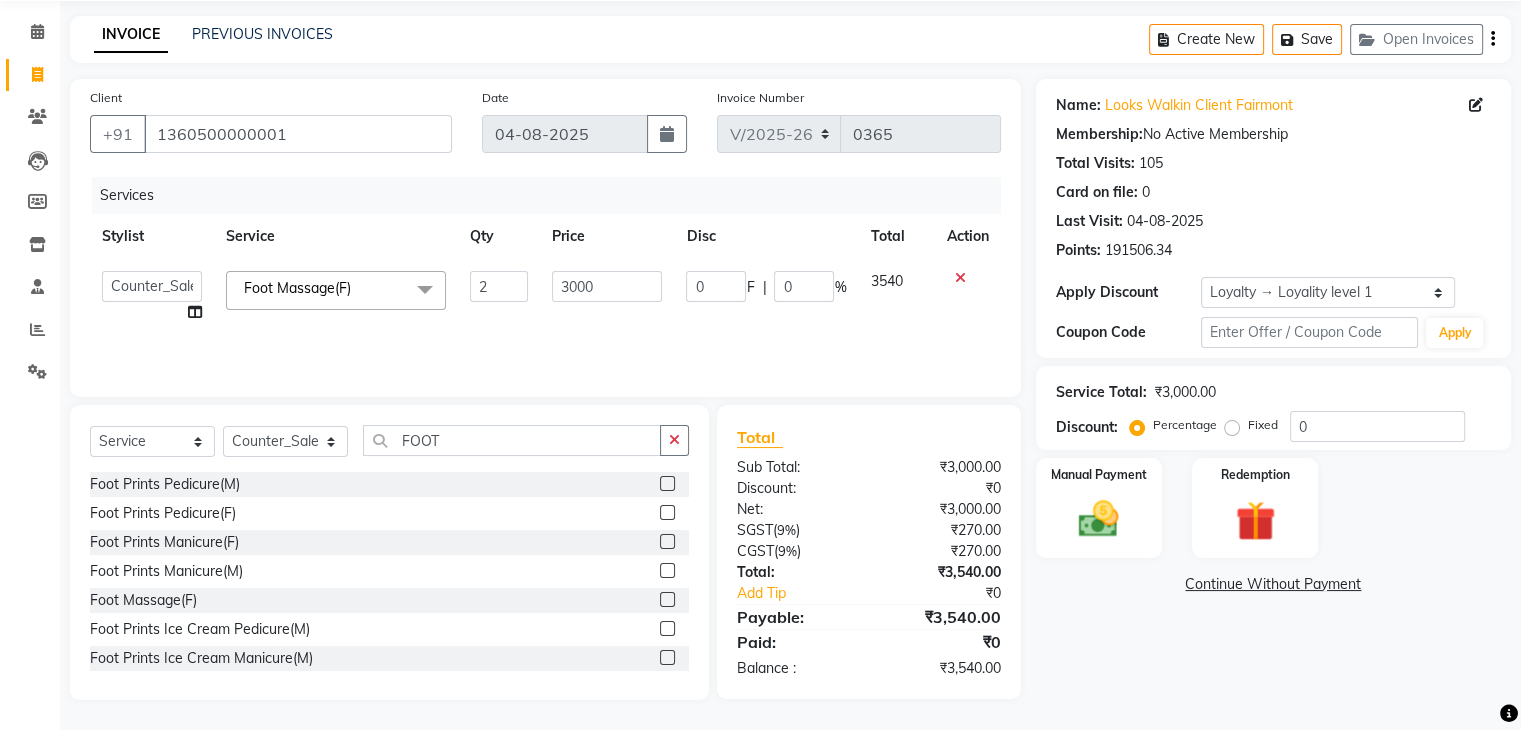 click on "Name: Looks Walkin Client Fairmont Membership:  No Active Membership  Total Visits:  105 Card on file:  0 Last Visit:   04-08-2025 Points:   191506.34  Apply Discount Select  Loyalty → Loyality level 1  Coupon Code Apply Service Total:  ₹3,000.00  Discount:  Percentage   Fixed  0 Manual Payment Redemption  Continue Without Payment" 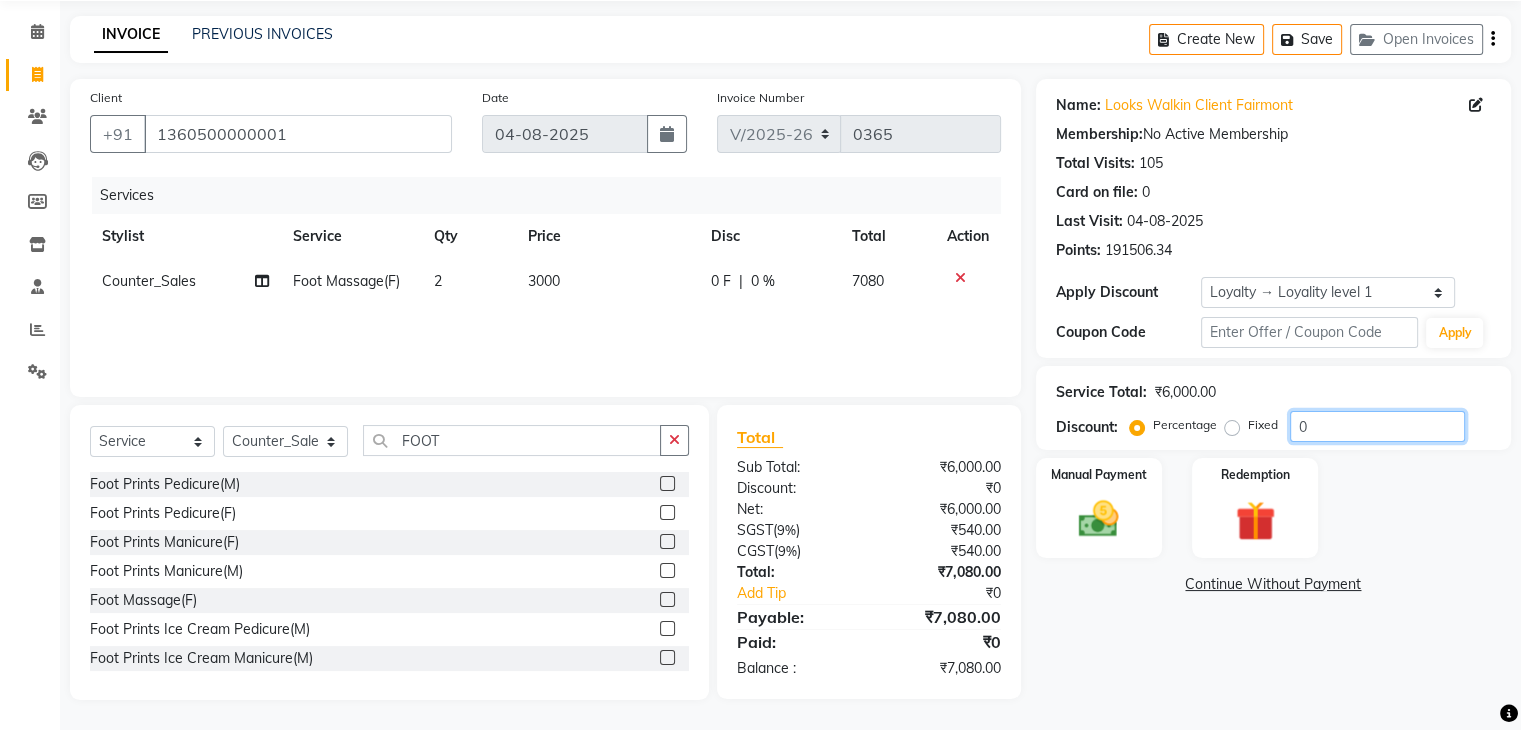 click on "0" 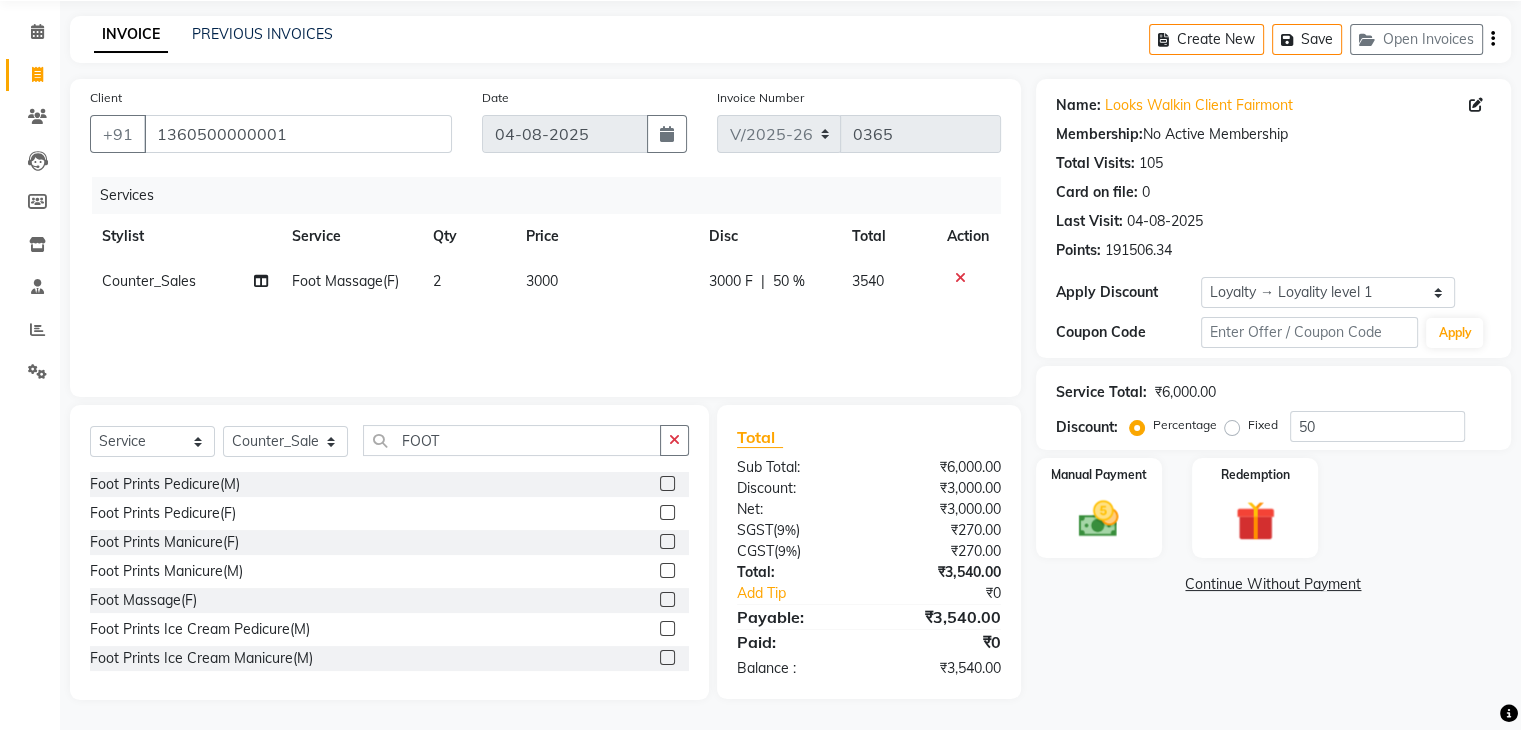 click on "Name: Looks Walkin Client Fairmont Membership:  No Active Membership  Total Visits:  105 Card on file:  0 Last Visit:   04-08-2025 Points:   191506.34  Apply Discount Select  Loyalty → Loyality level 1  Coupon Code Apply Service Total:  ₹6,000.00  Discount:  Percentage   Fixed  50 Manual Payment Redemption  Continue Without Payment" 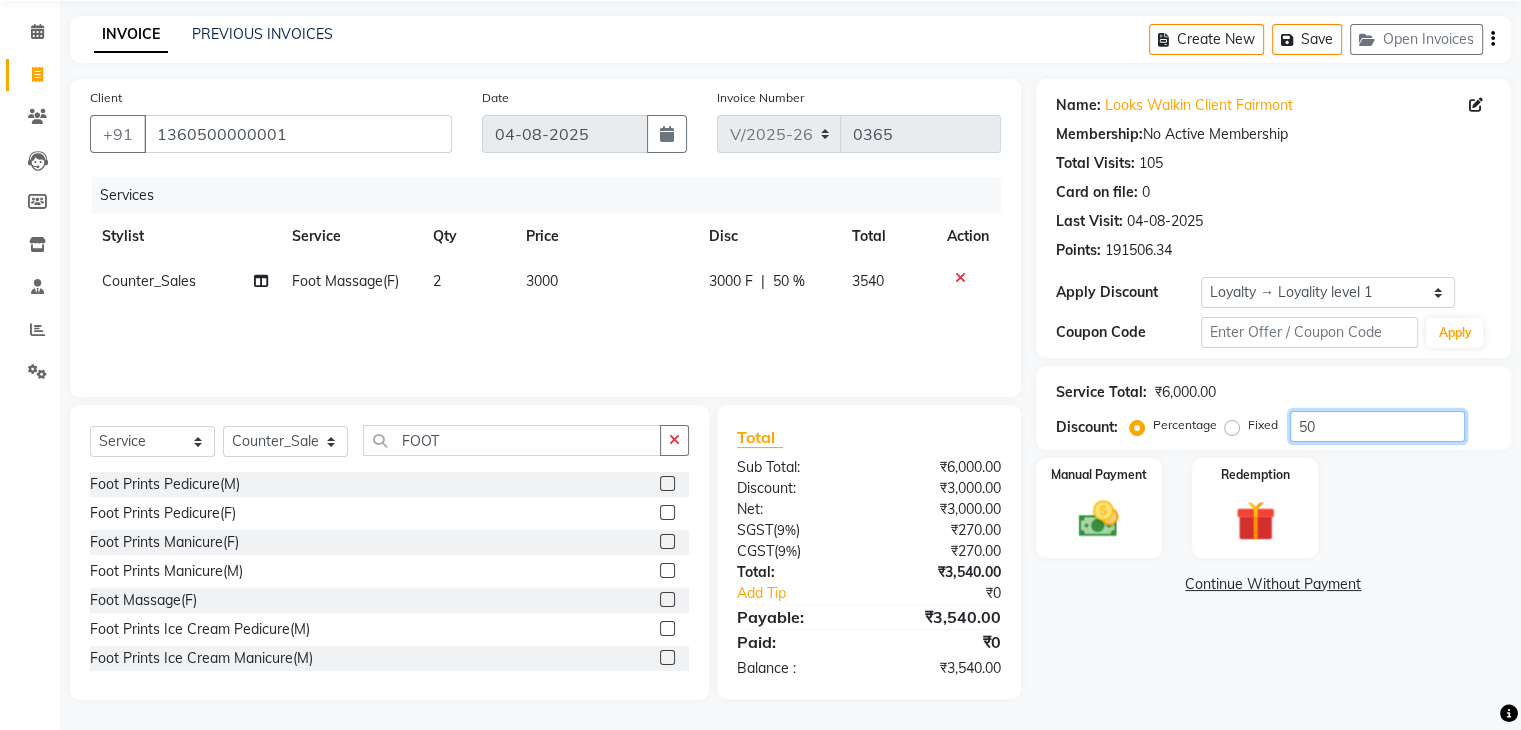 click on "50" 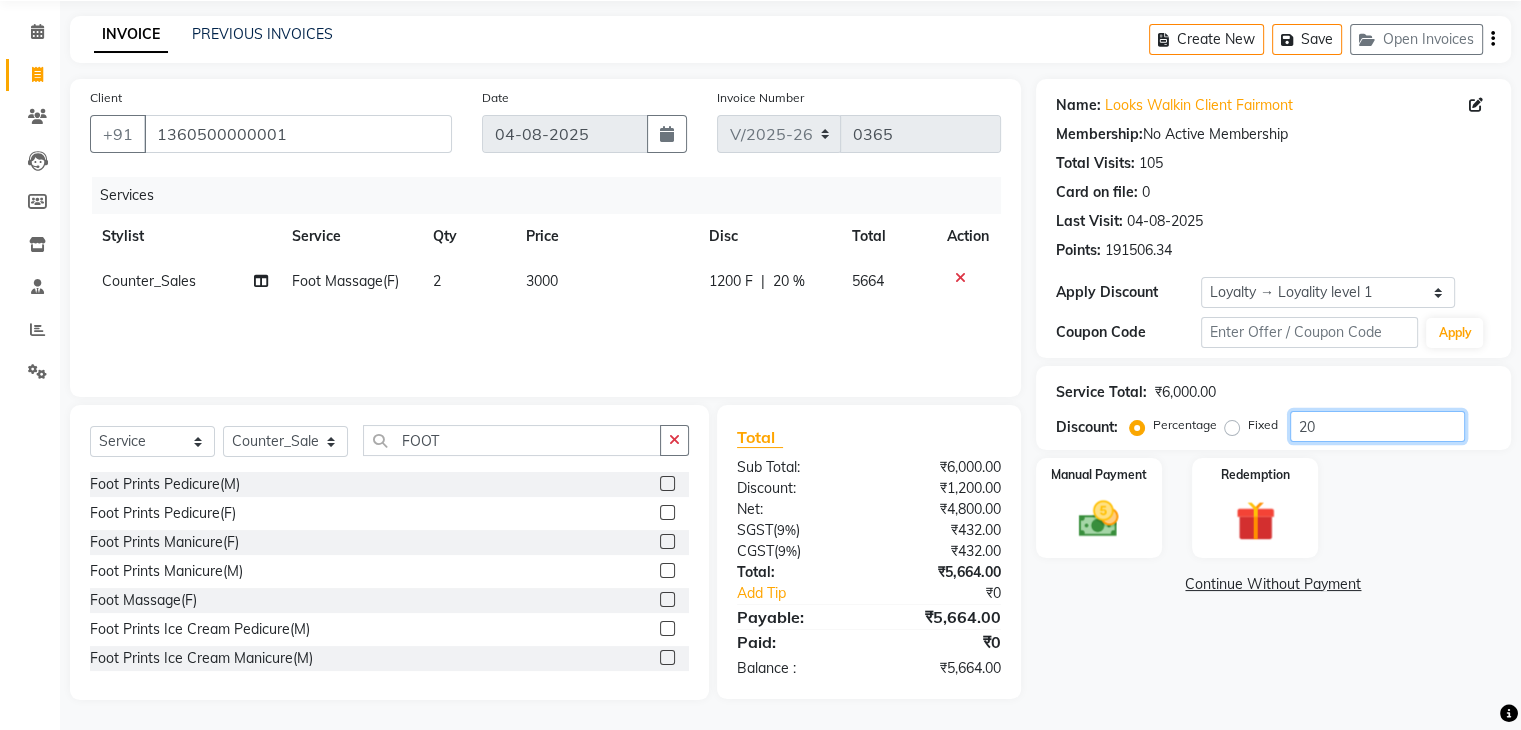 type on "20" 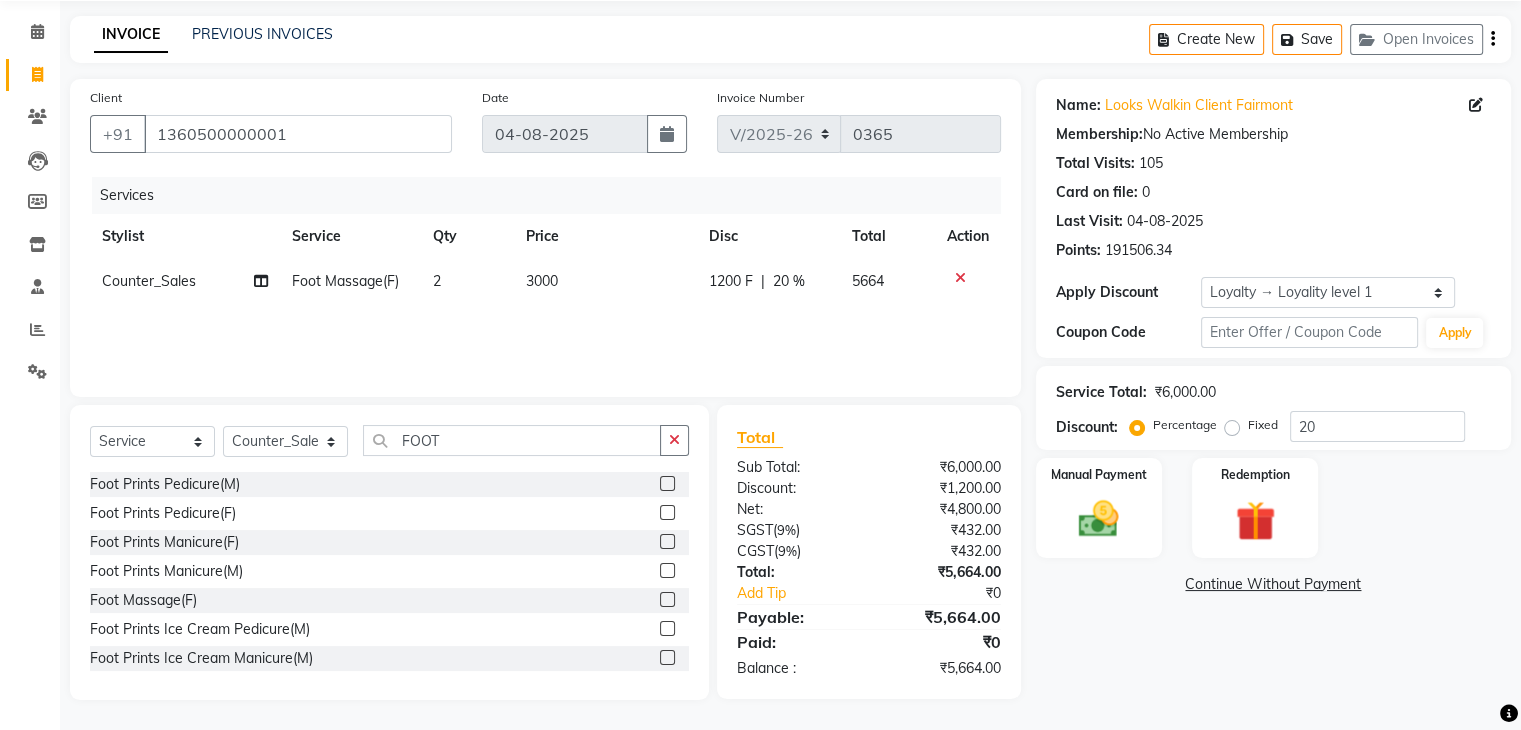 click on "Name: Looks Walkin Client Fairmont Membership:  No Active Membership  Total Visits:  105 Card on file:  0 Last Visit:   04-08-2025 Points:   191506.34  Apply Discount Select  Loyalty → Loyality level 1  Coupon Code Apply Service Total:  ₹6,000.00  Discount:  Percentage   Fixed  20 Manual Payment Redemption  Continue Without Payment" 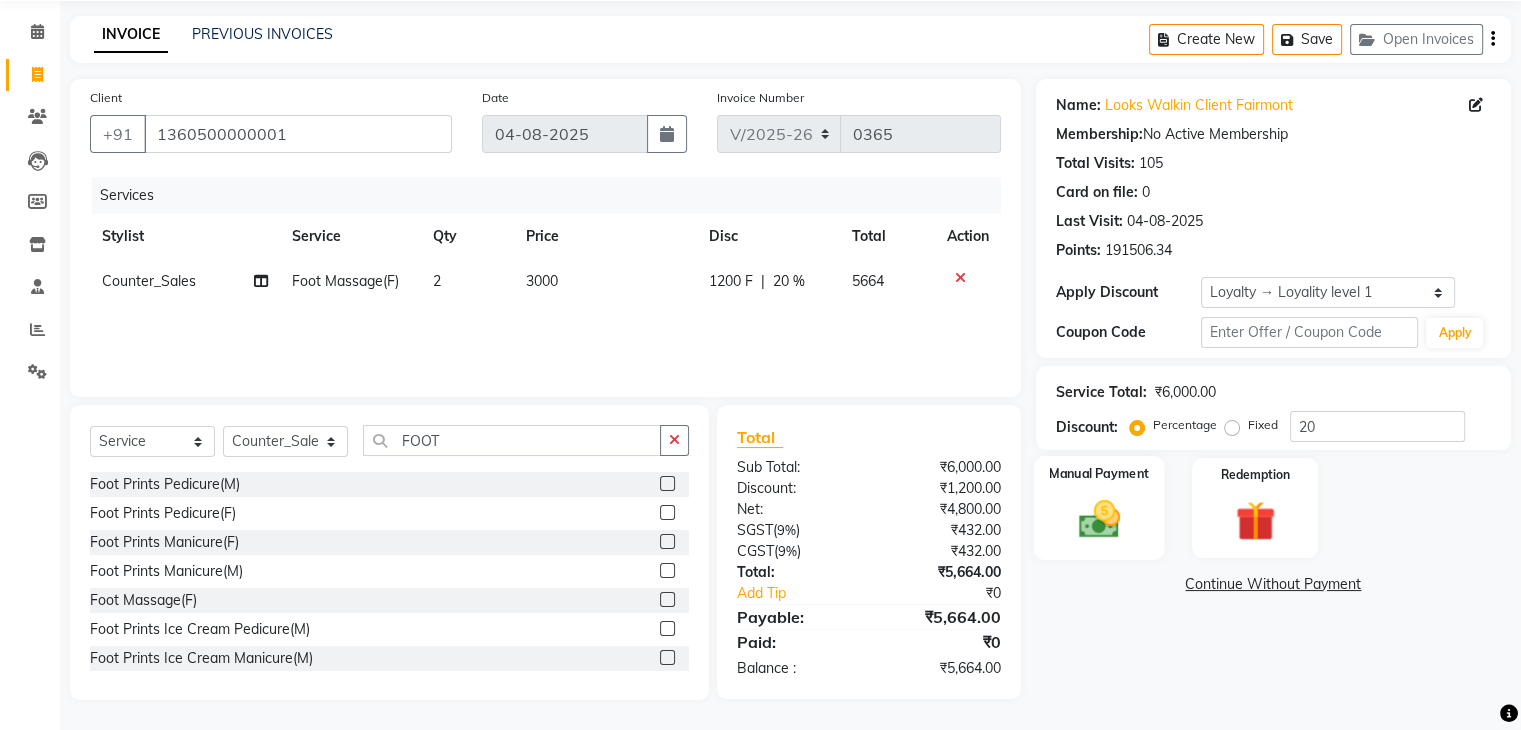 click on "Manual Payment" 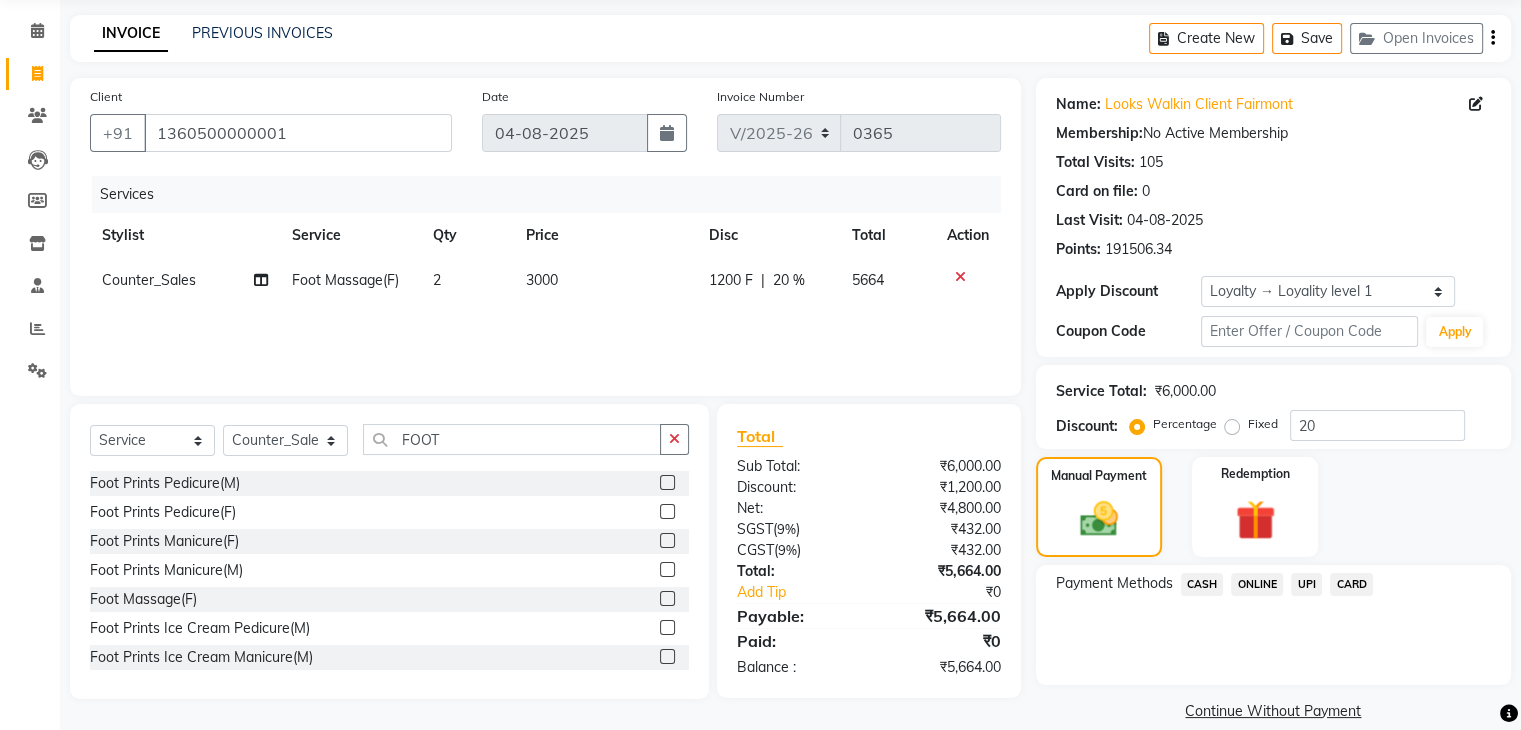 click on "CASH" 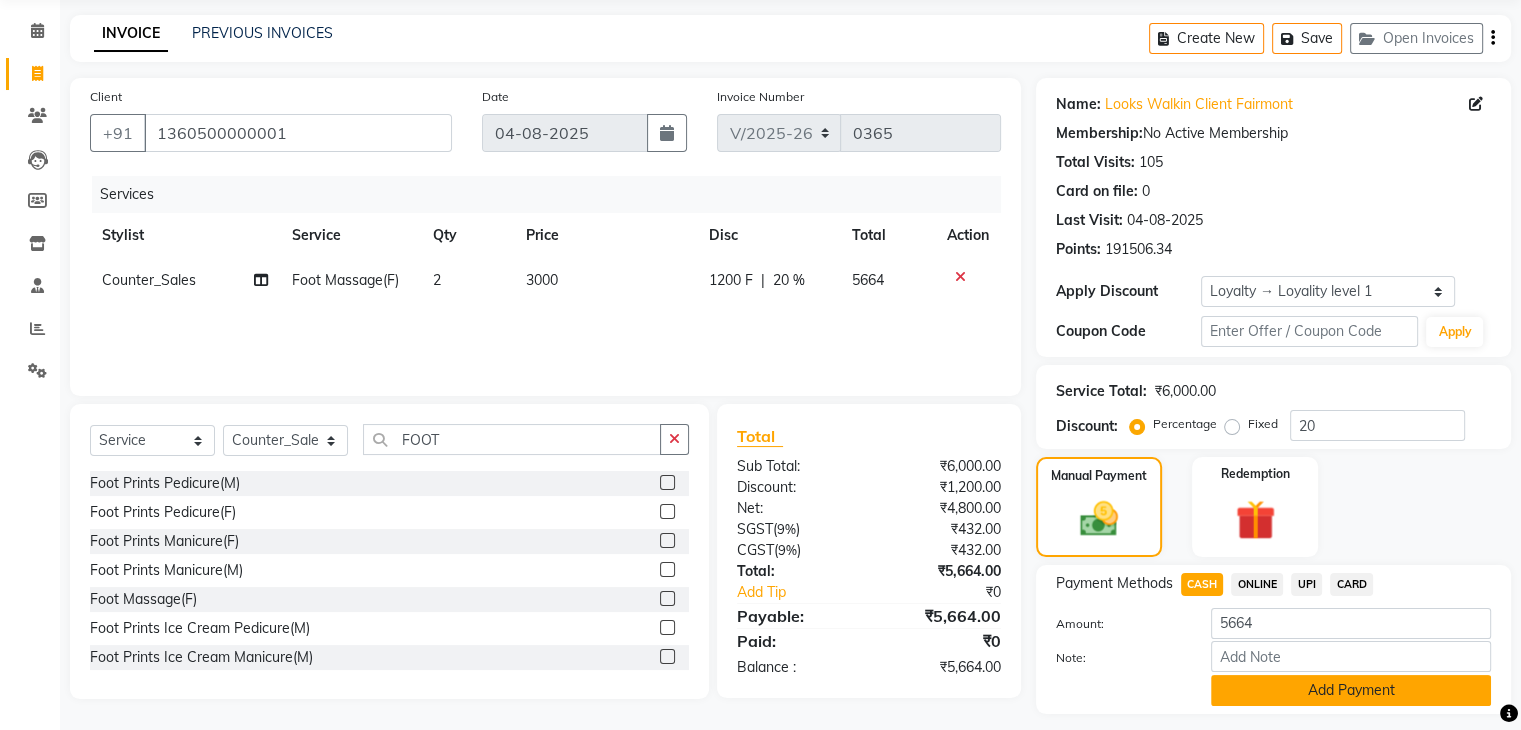 click on "Add Payment" 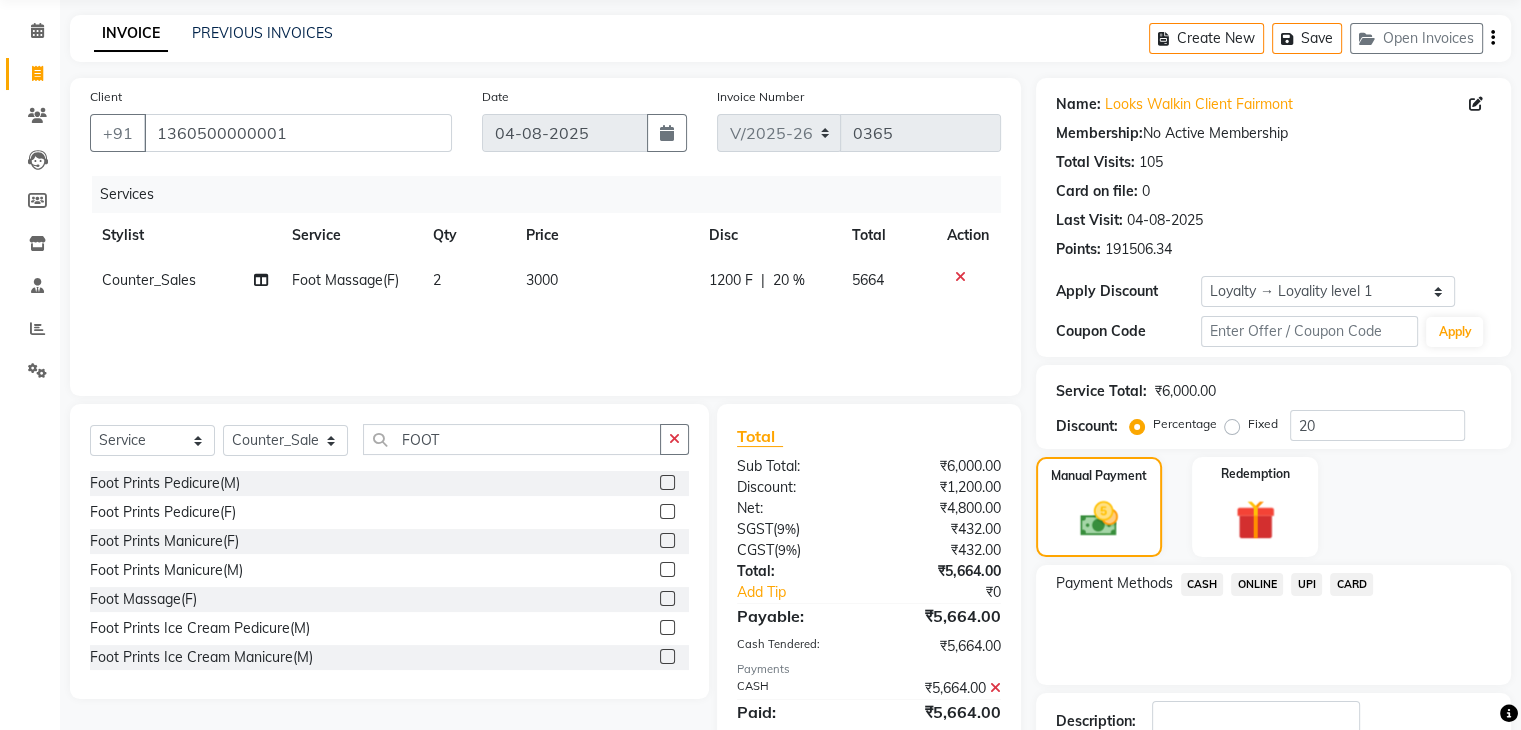 scroll, scrollTop: 242, scrollLeft: 0, axis: vertical 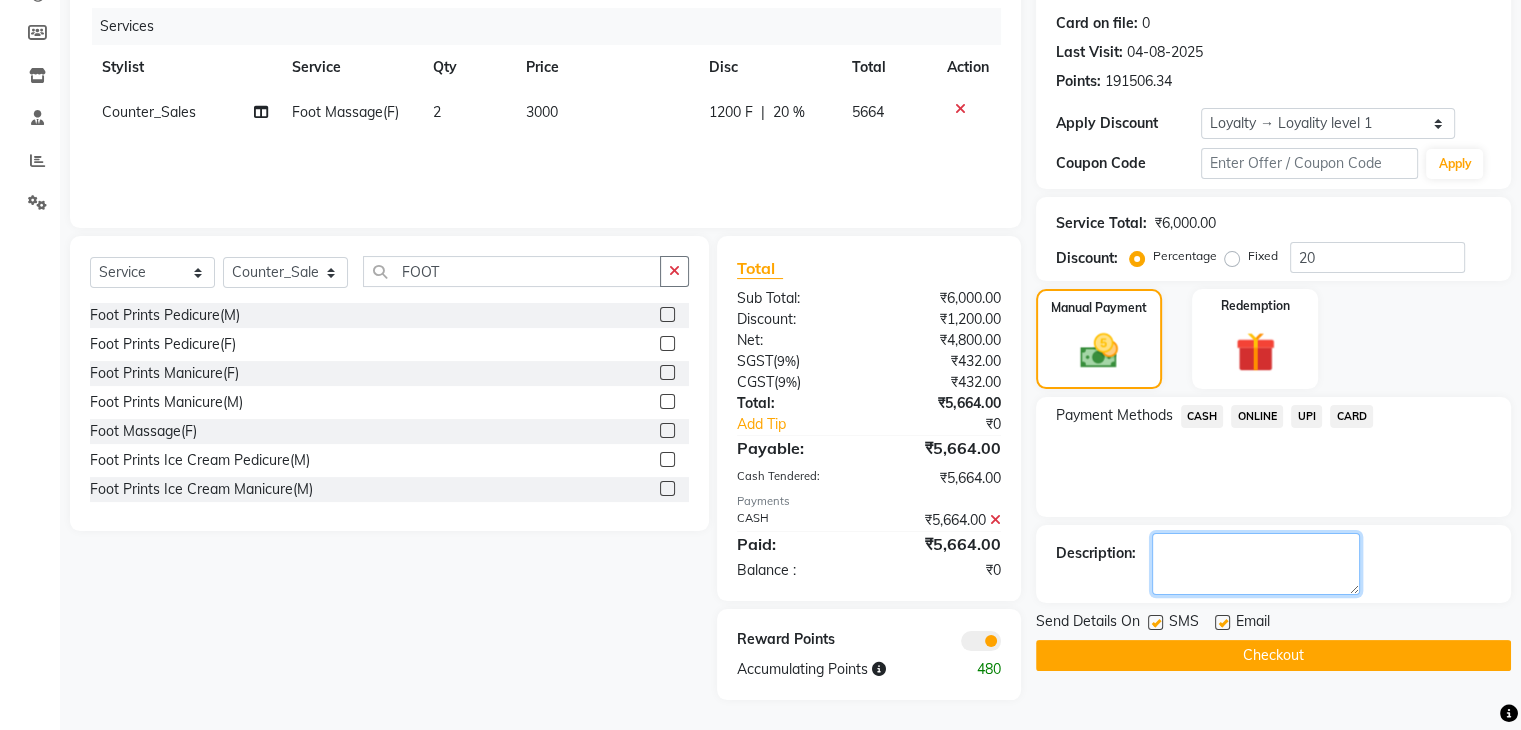 click 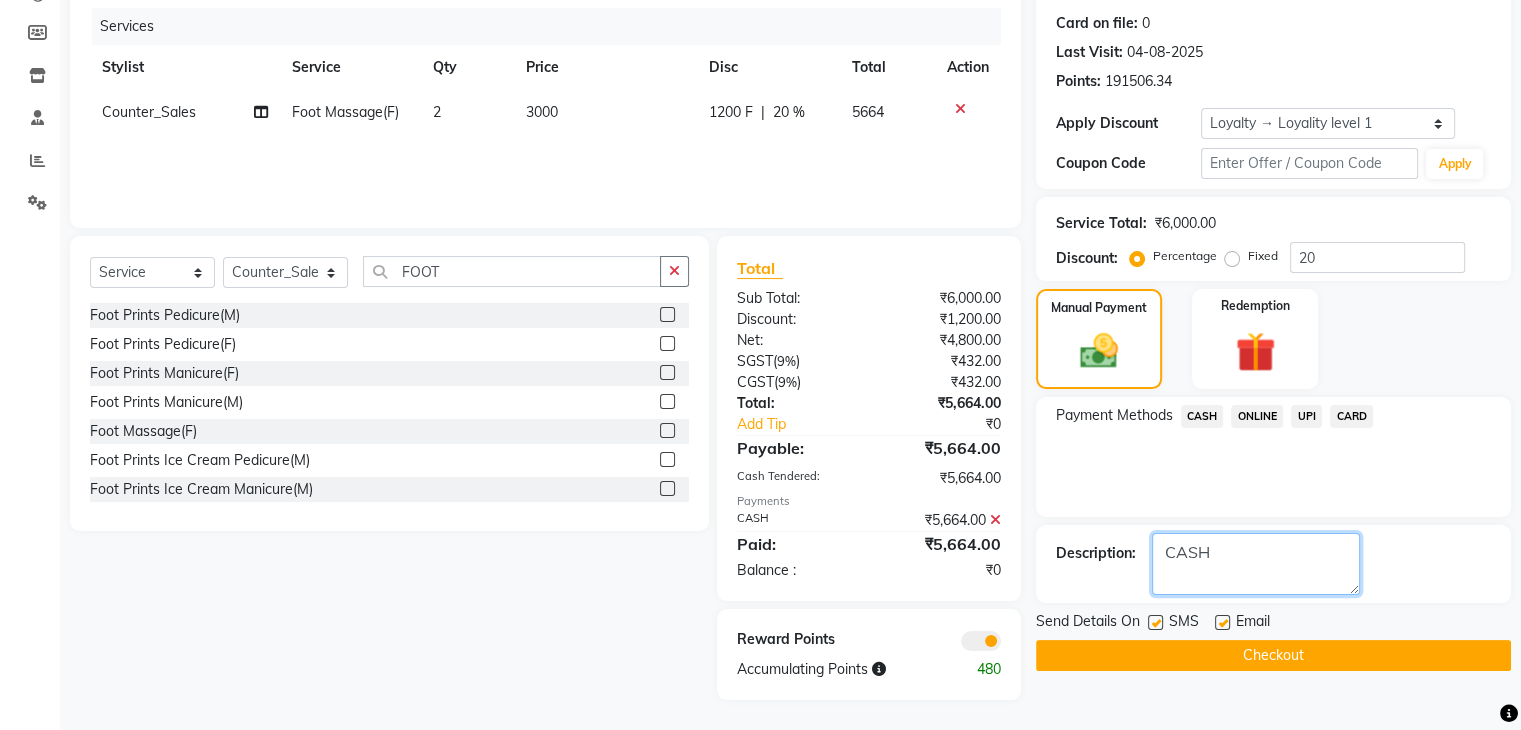 type on "CASH" 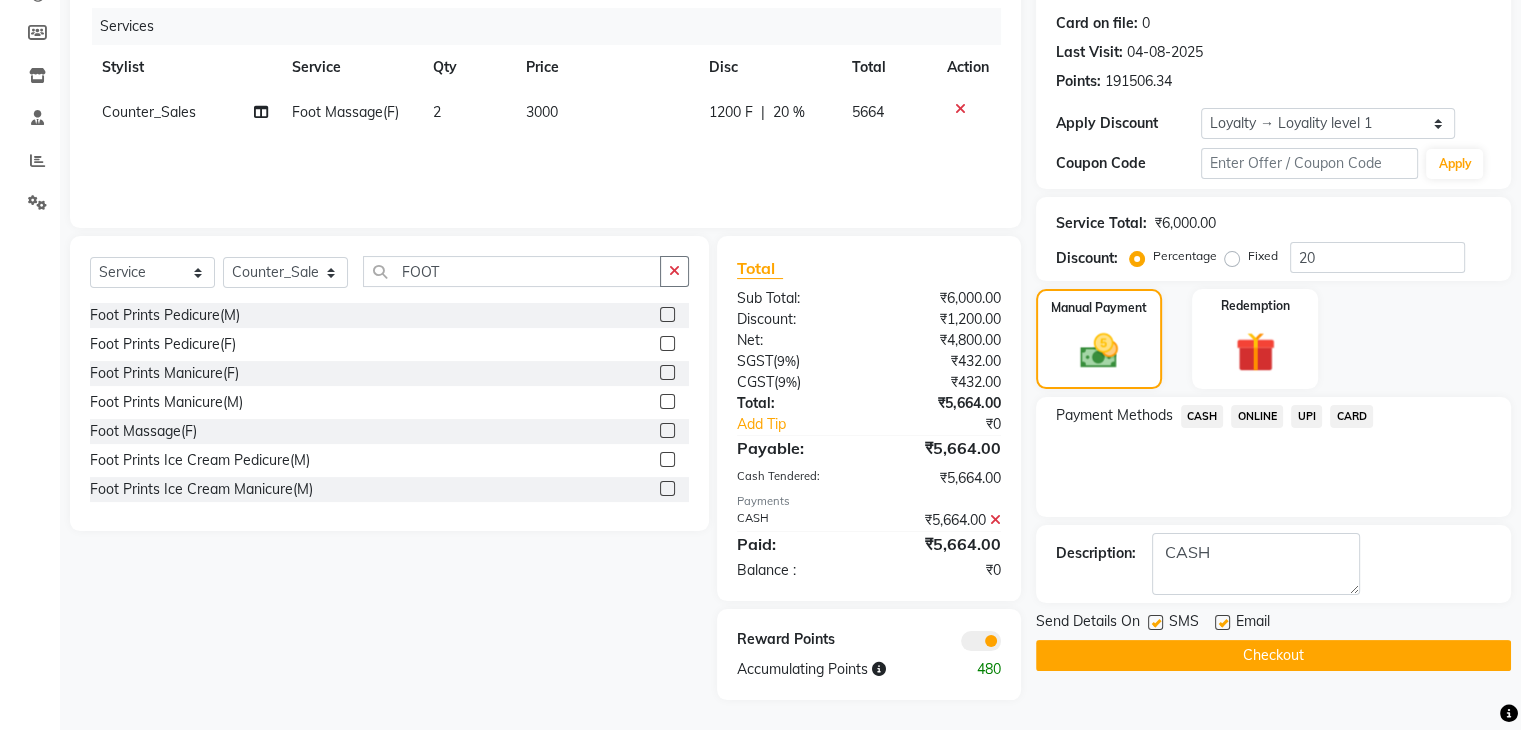 click on "Checkout" 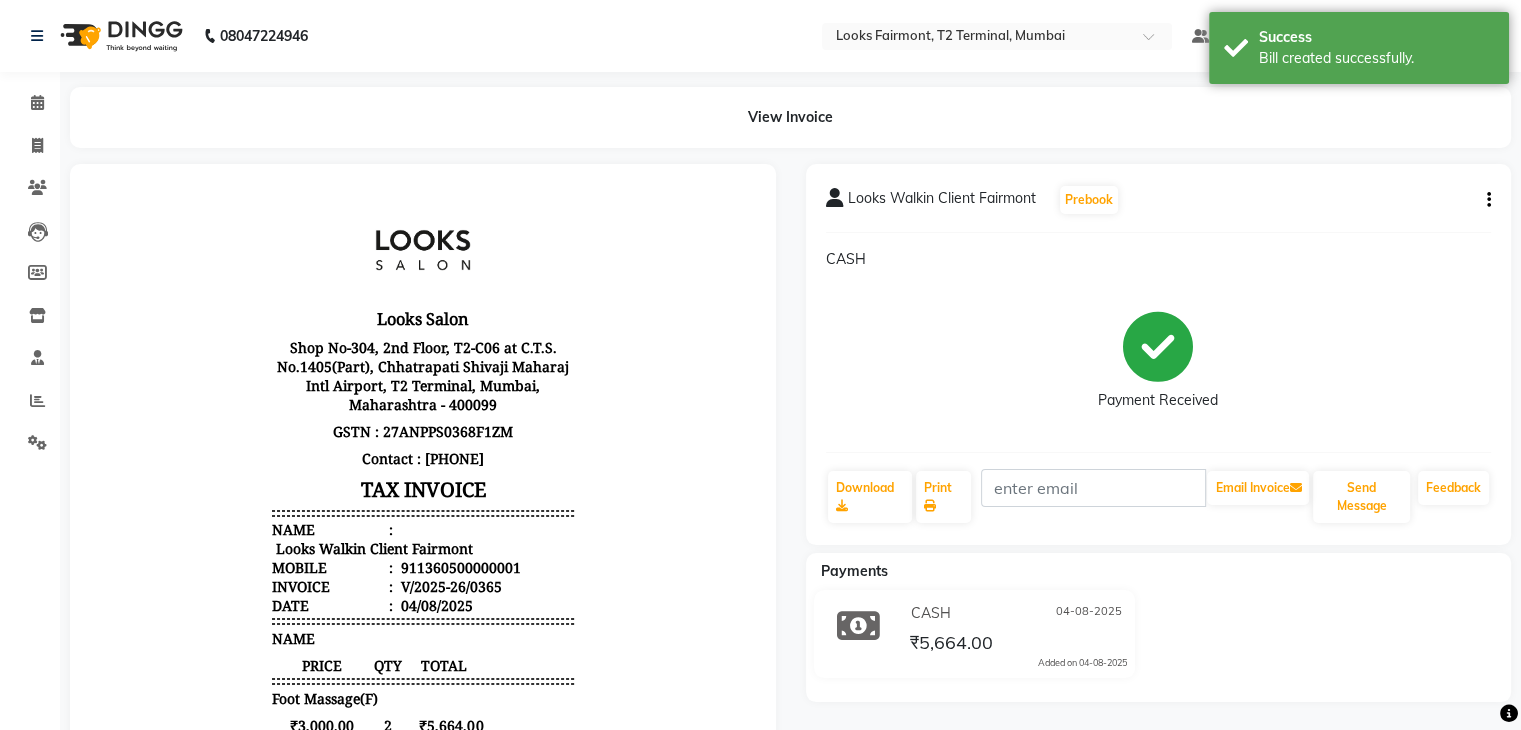 scroll, scrollTop: 0, scrollLeft: 0, axis: both 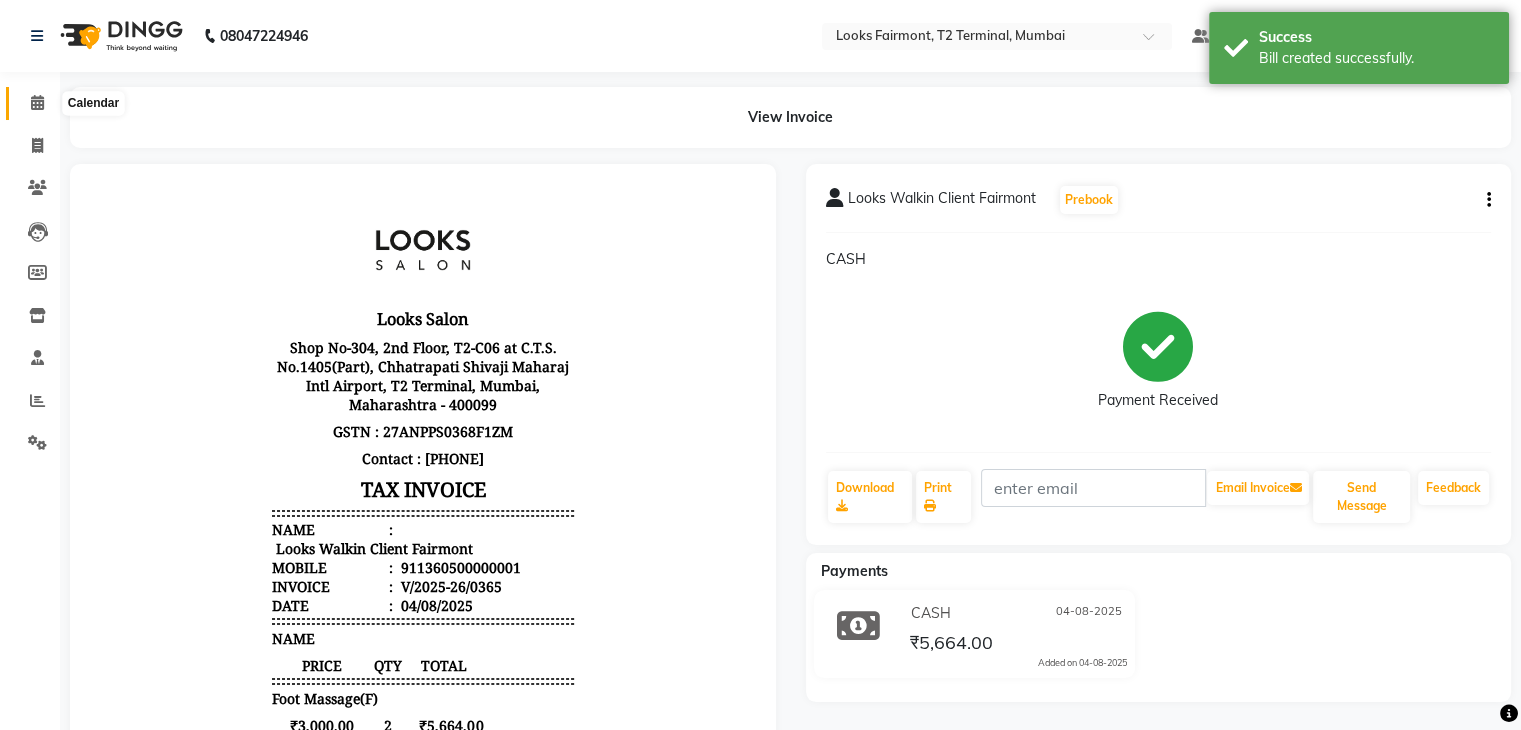 click 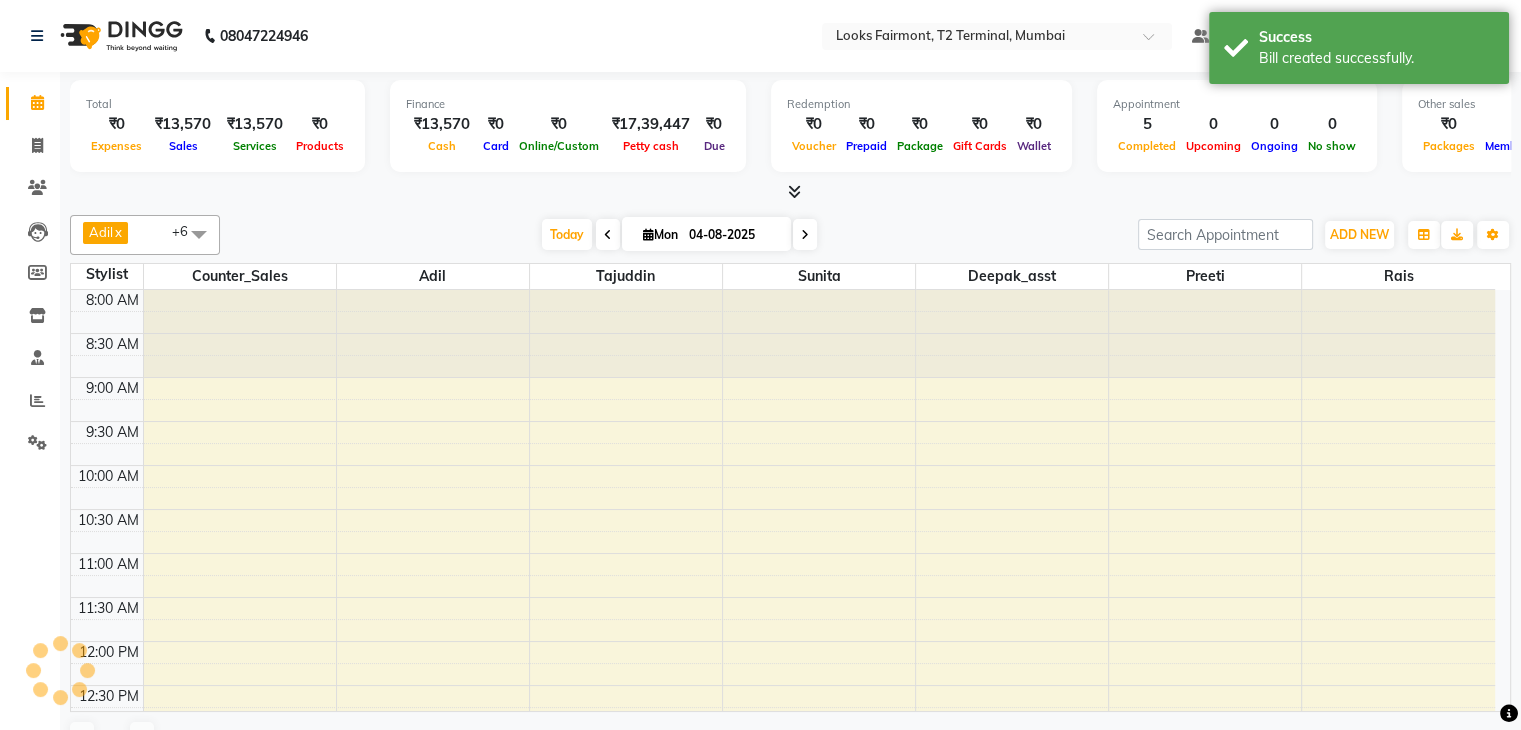 scroll, scrollTop: 0, scrollLeft: 0, axis: both 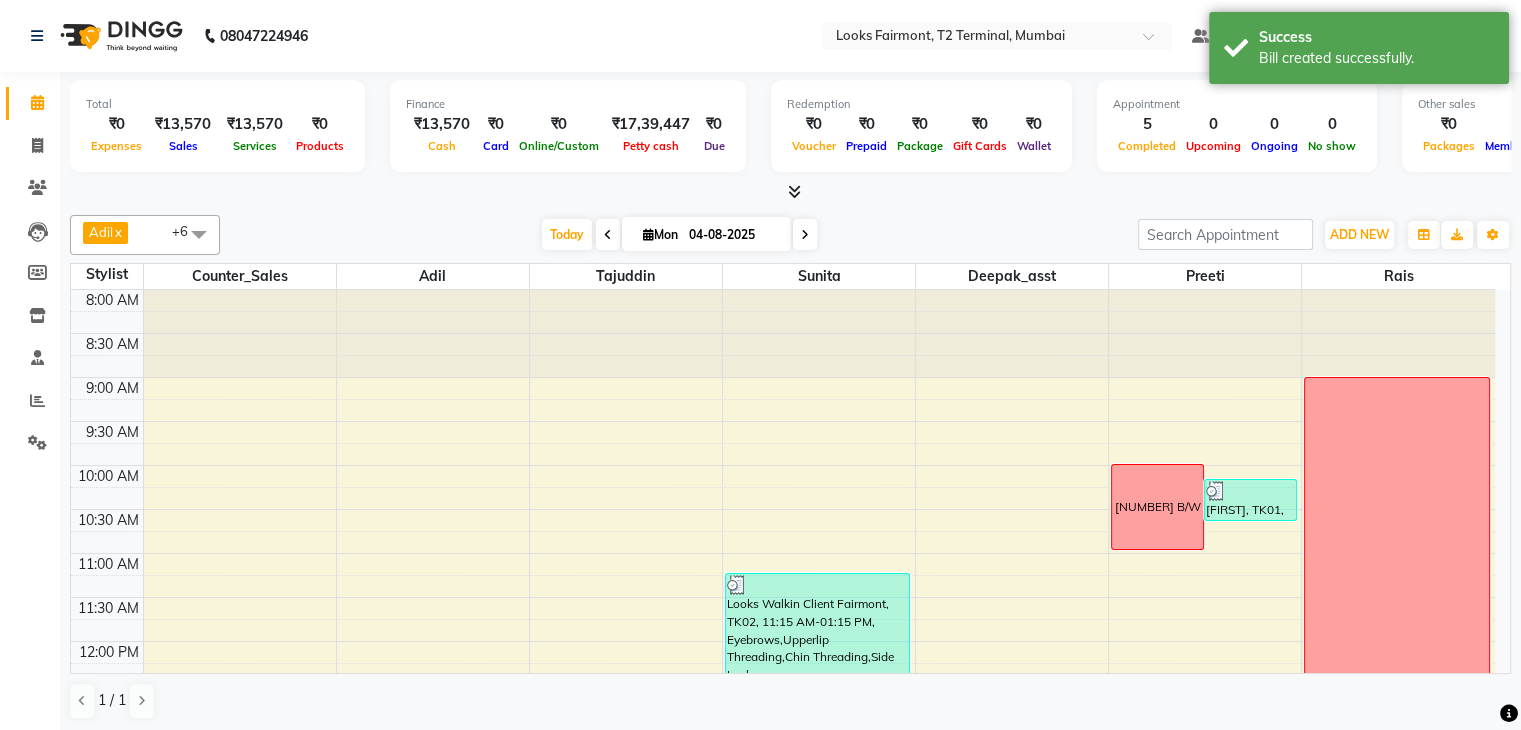 click at bounding box center (794, 191) 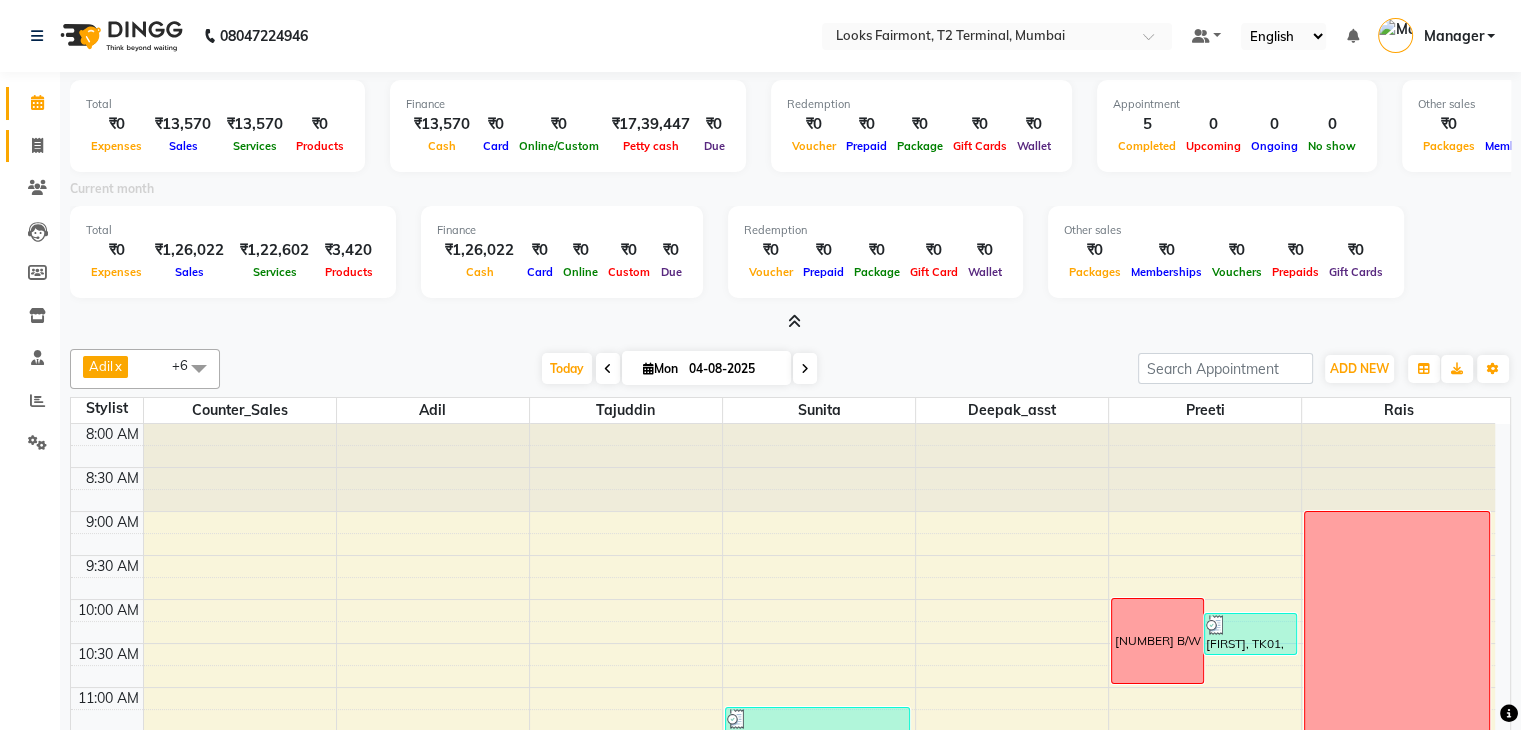 click on "Invoice" 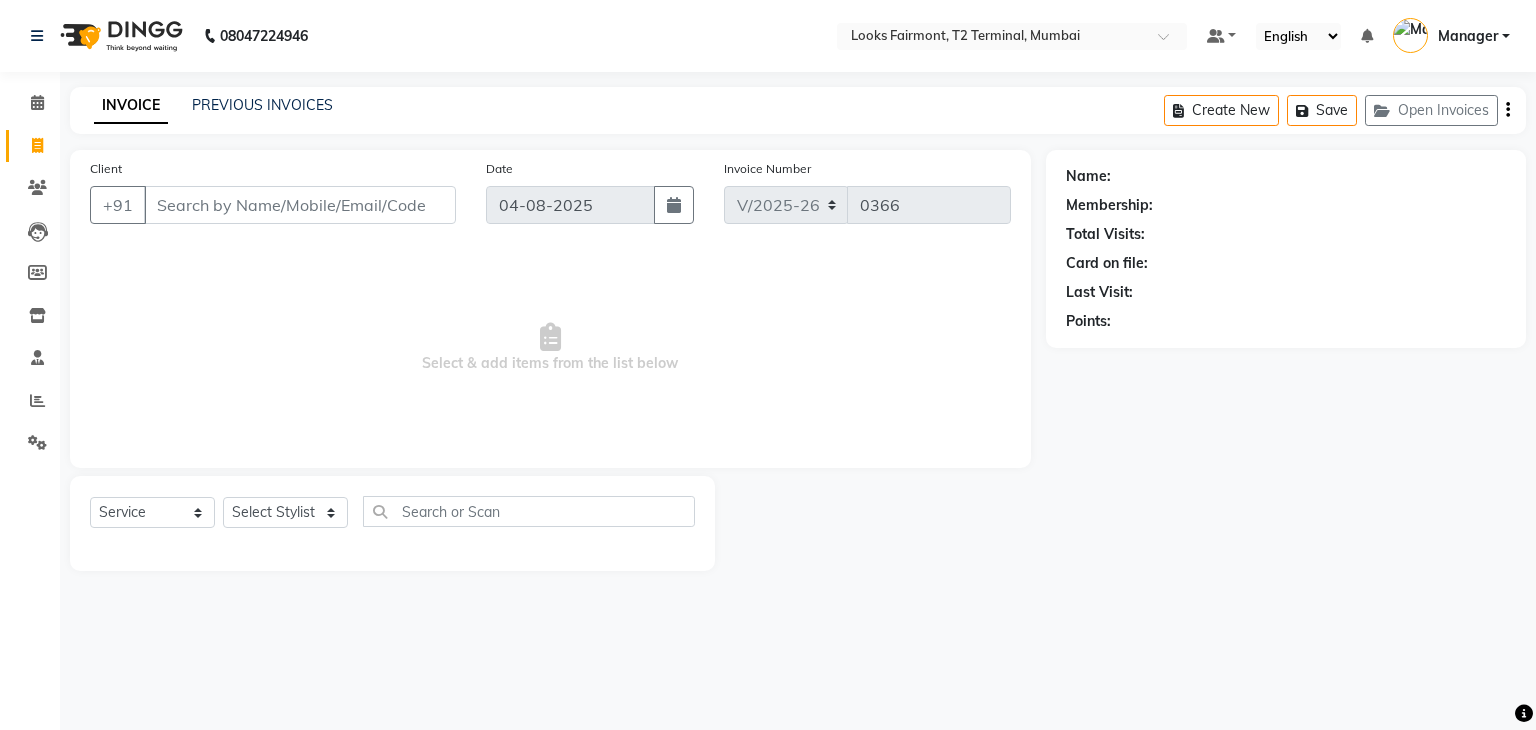 click on "Client" at bounding box center (300, 205) 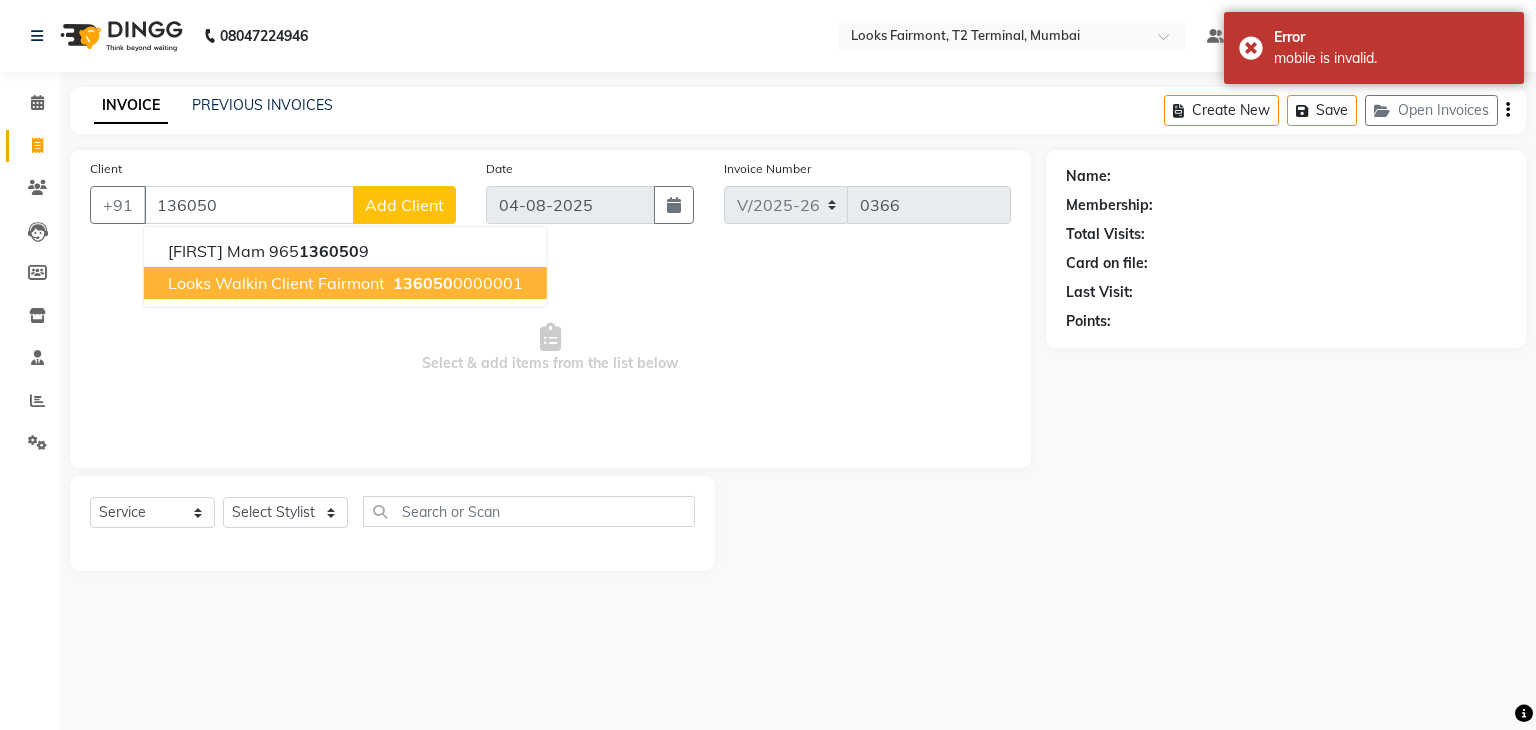 click on "Looks Walkin Client Fairmont   136050 0000001" at bounding box center [345, 283] 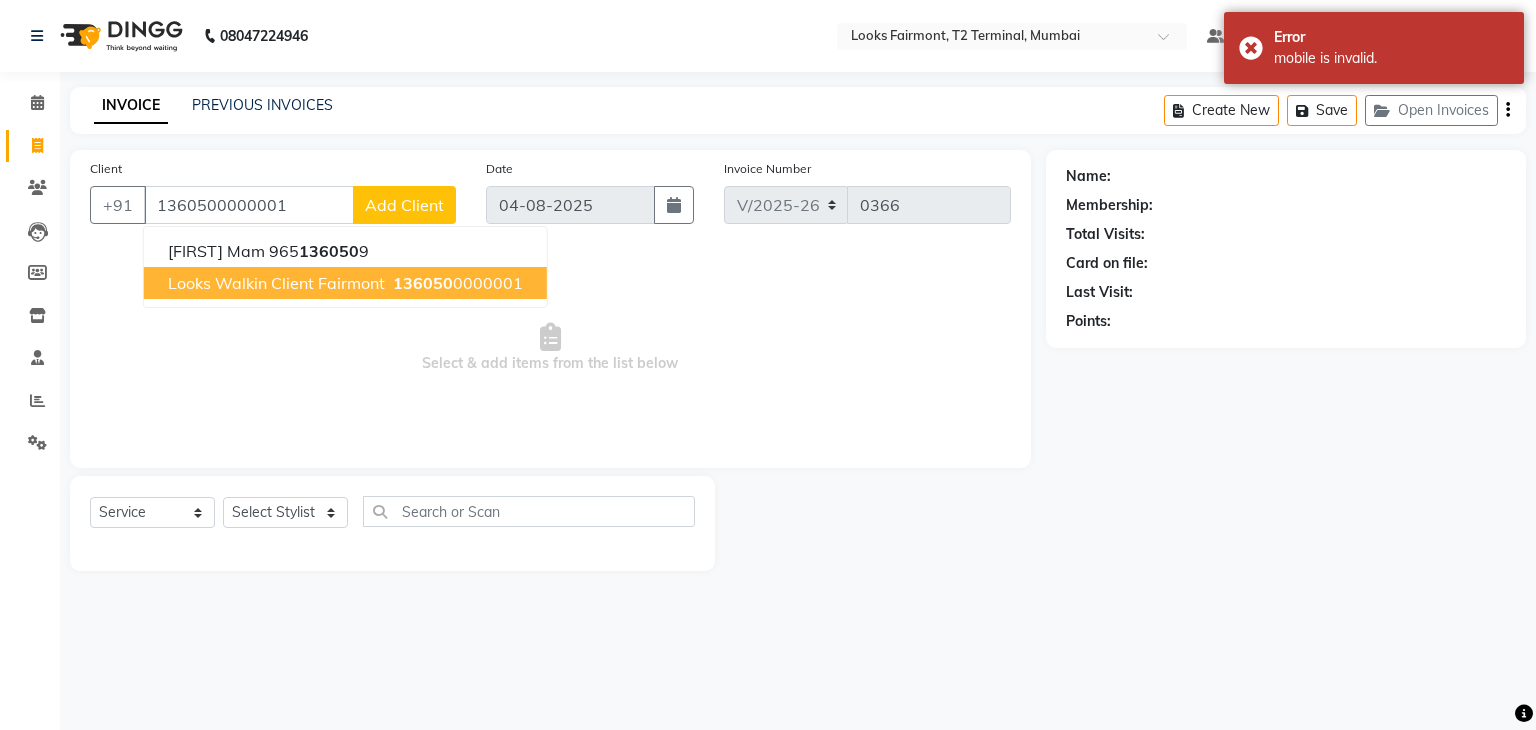 type on "1360500000001" 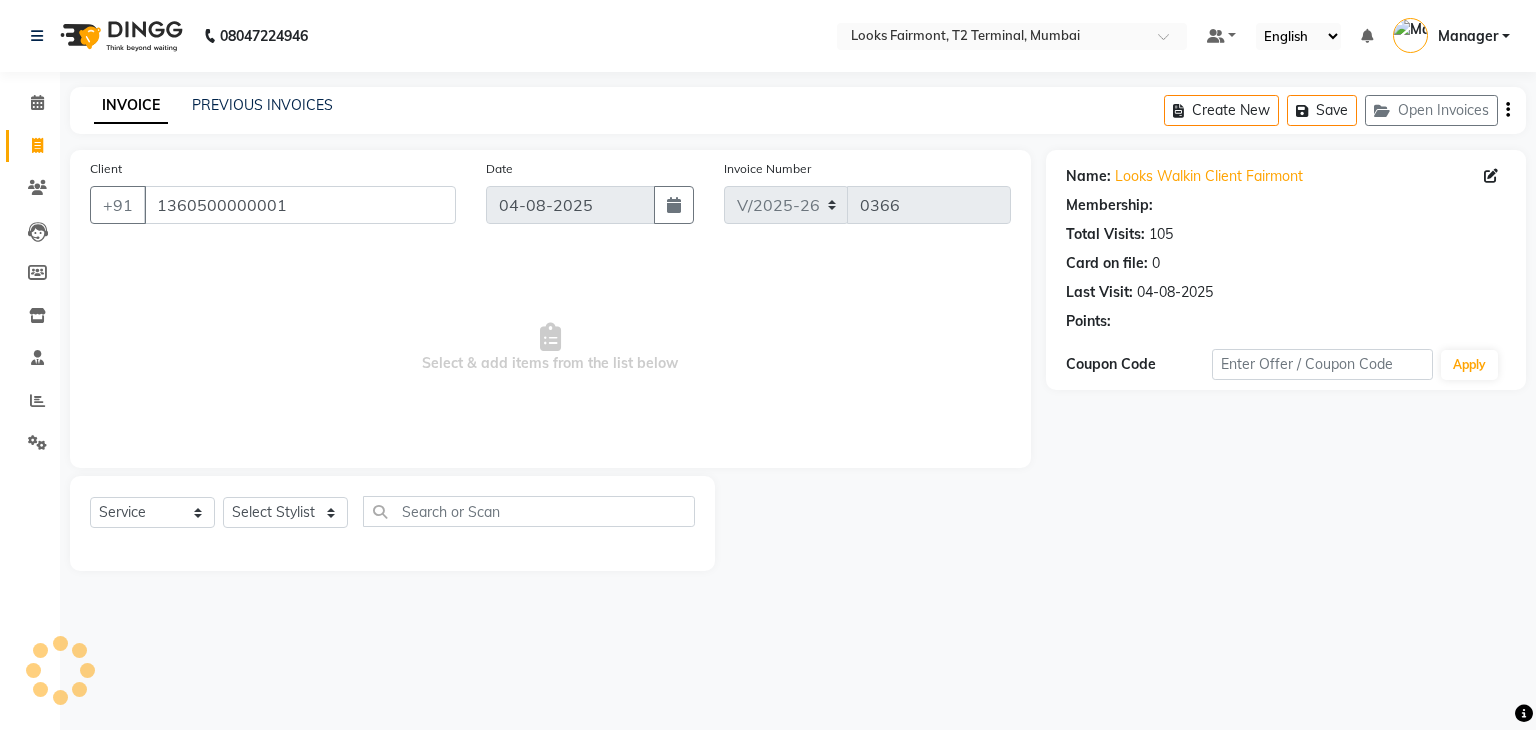 select on "1: Object" 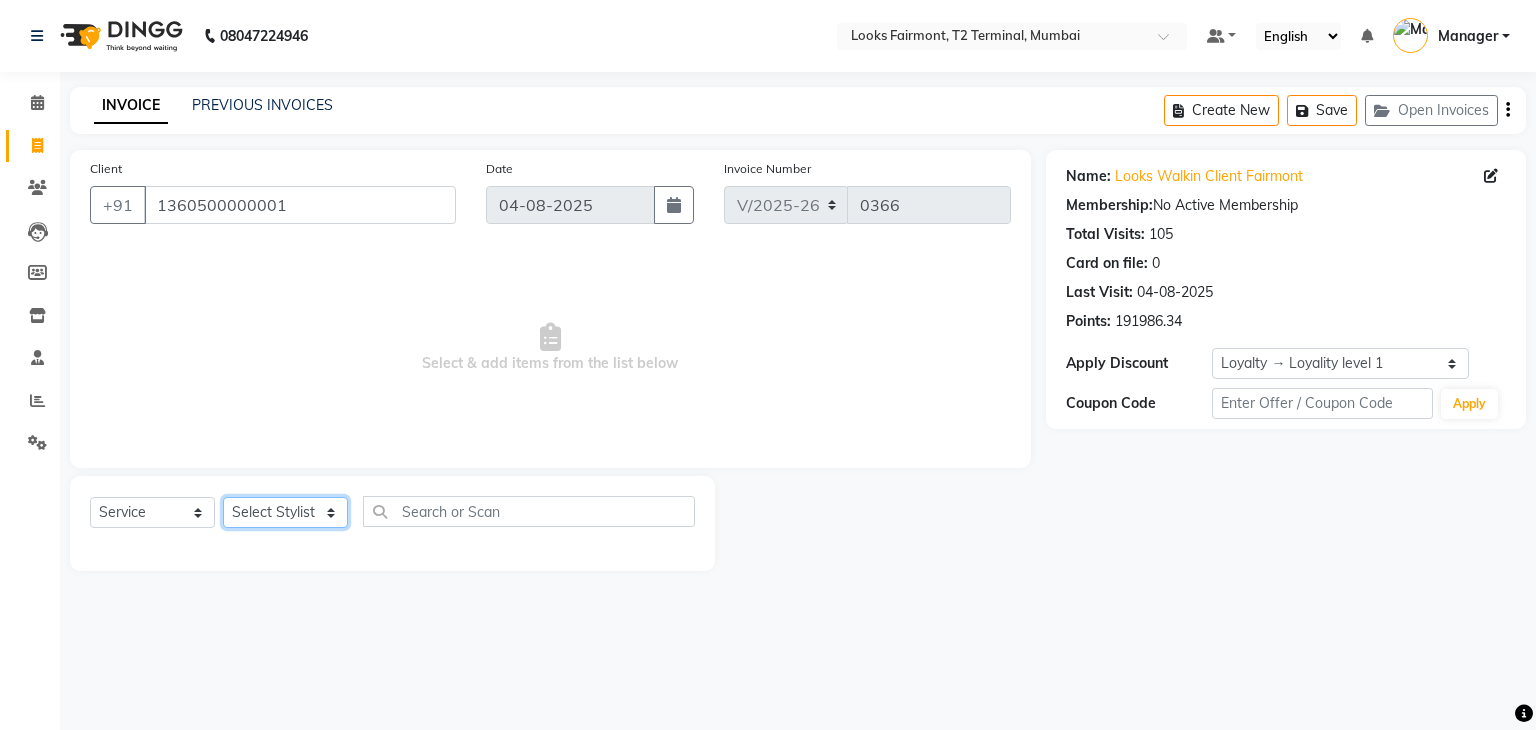 click on "Select Stylist Adil Anisa Counter_Sales Deepak_asst Manager Nisha Preeti Rais Soring_mgr Sunita Tajuddin" 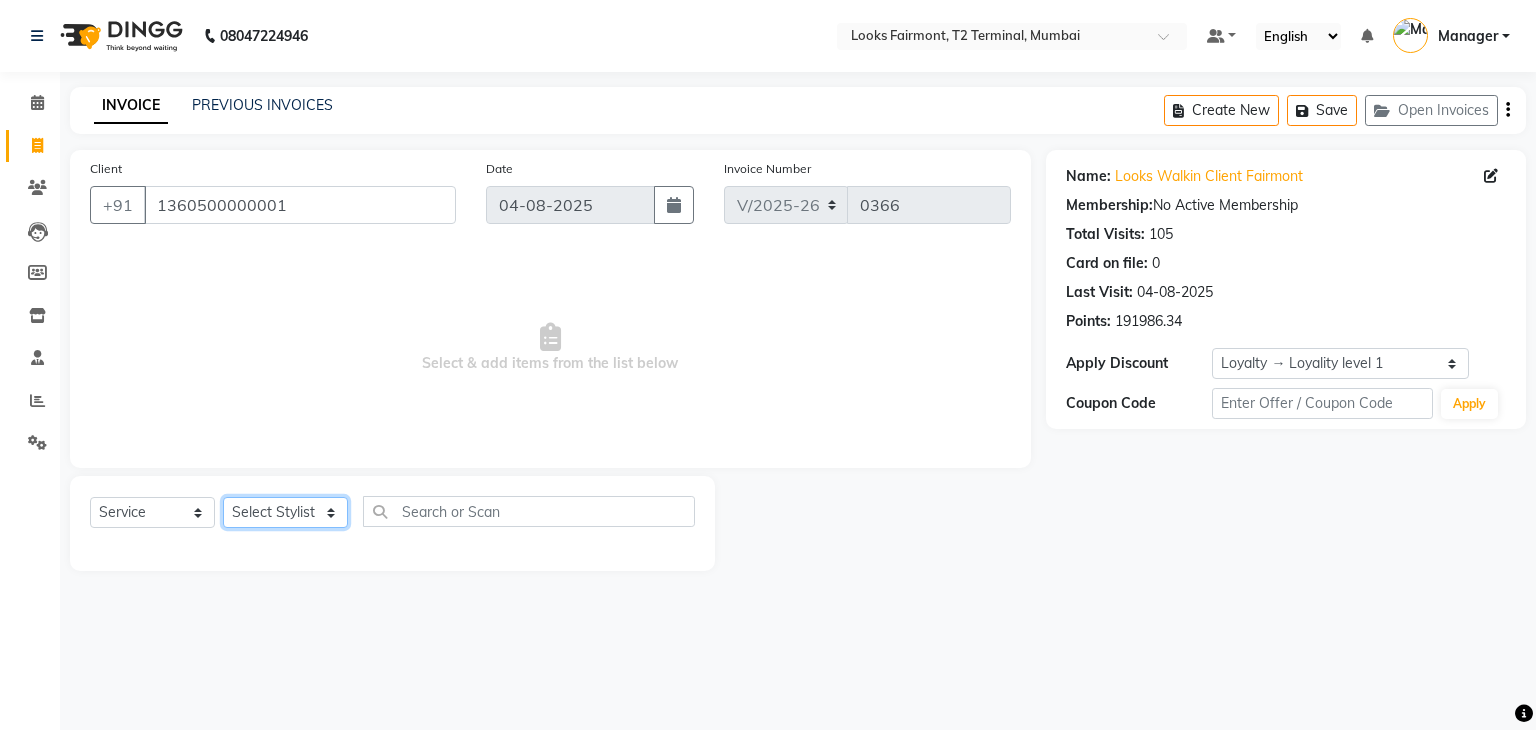 select on "76348" 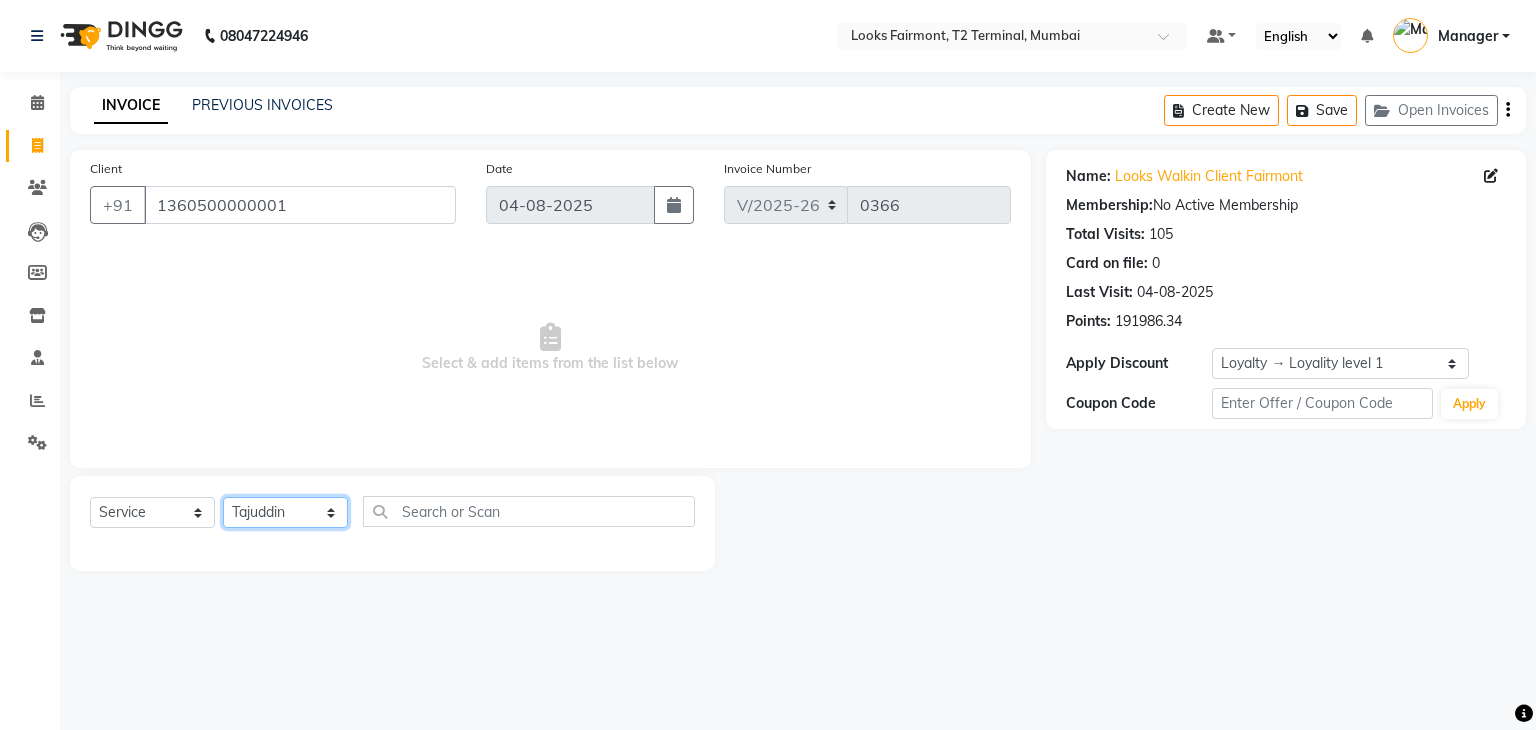 click on "Select Stylist Adil Anisa Counter_Sales Deepak_asst Manager Nisha Preeti Rais Soring_mgr Sunita Tajuddin" 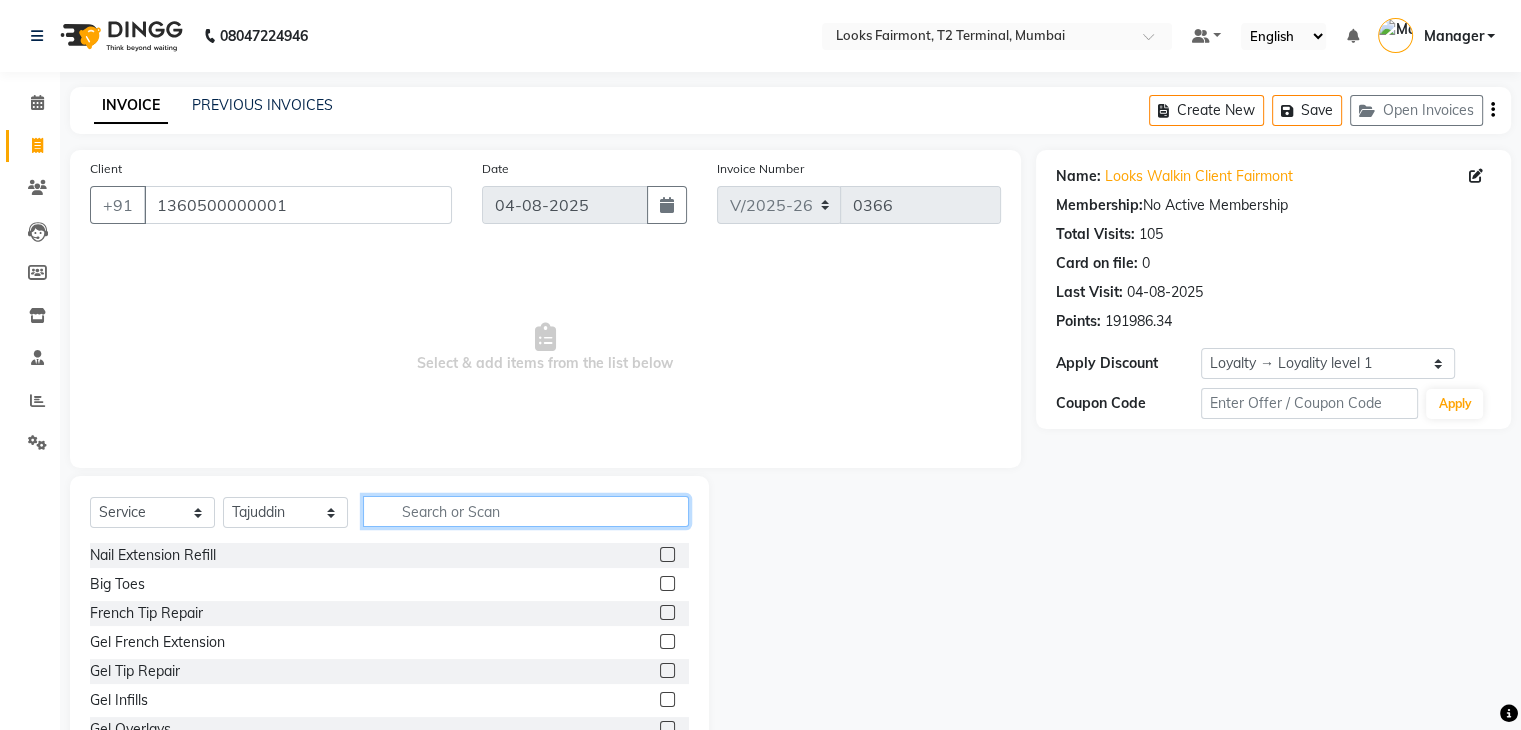 click 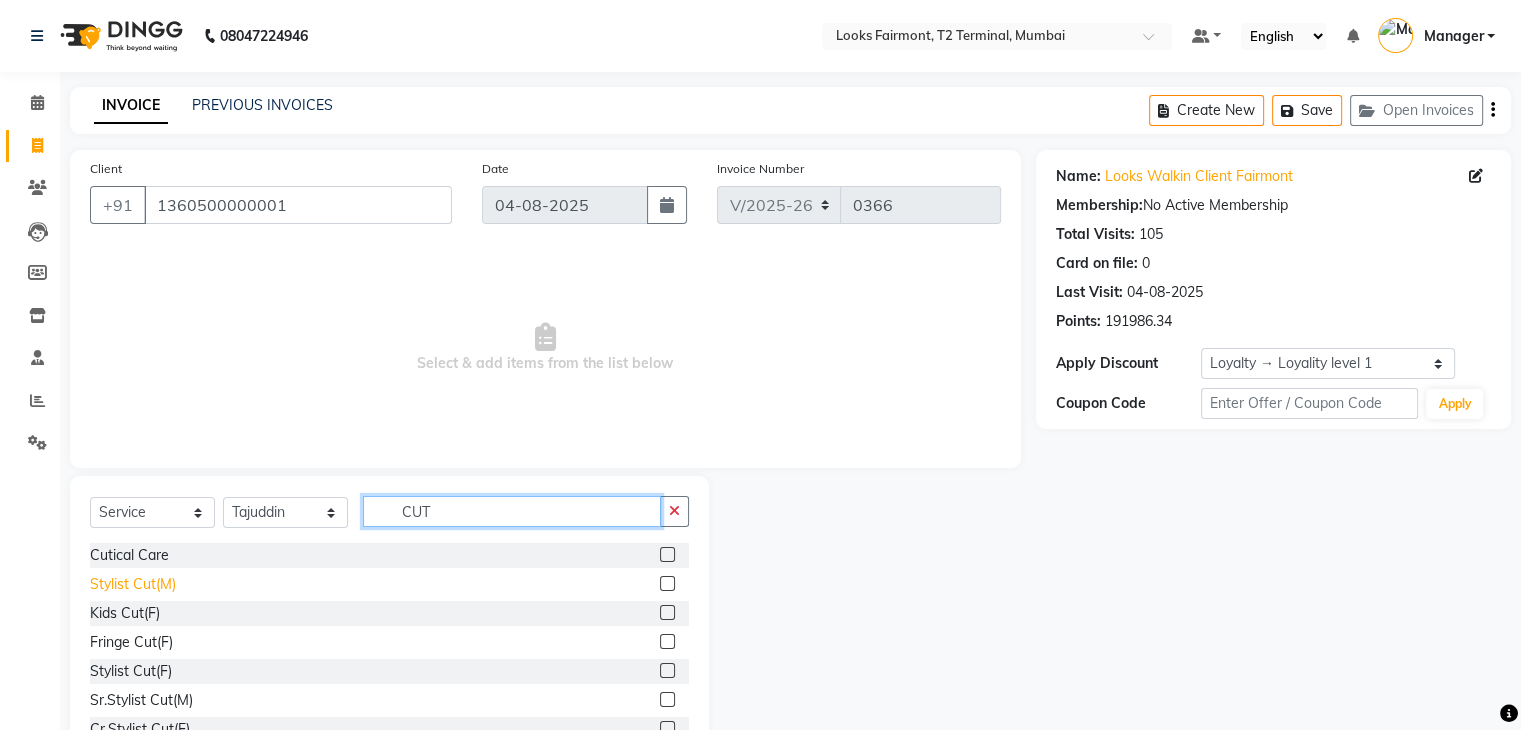 type on "CUT" 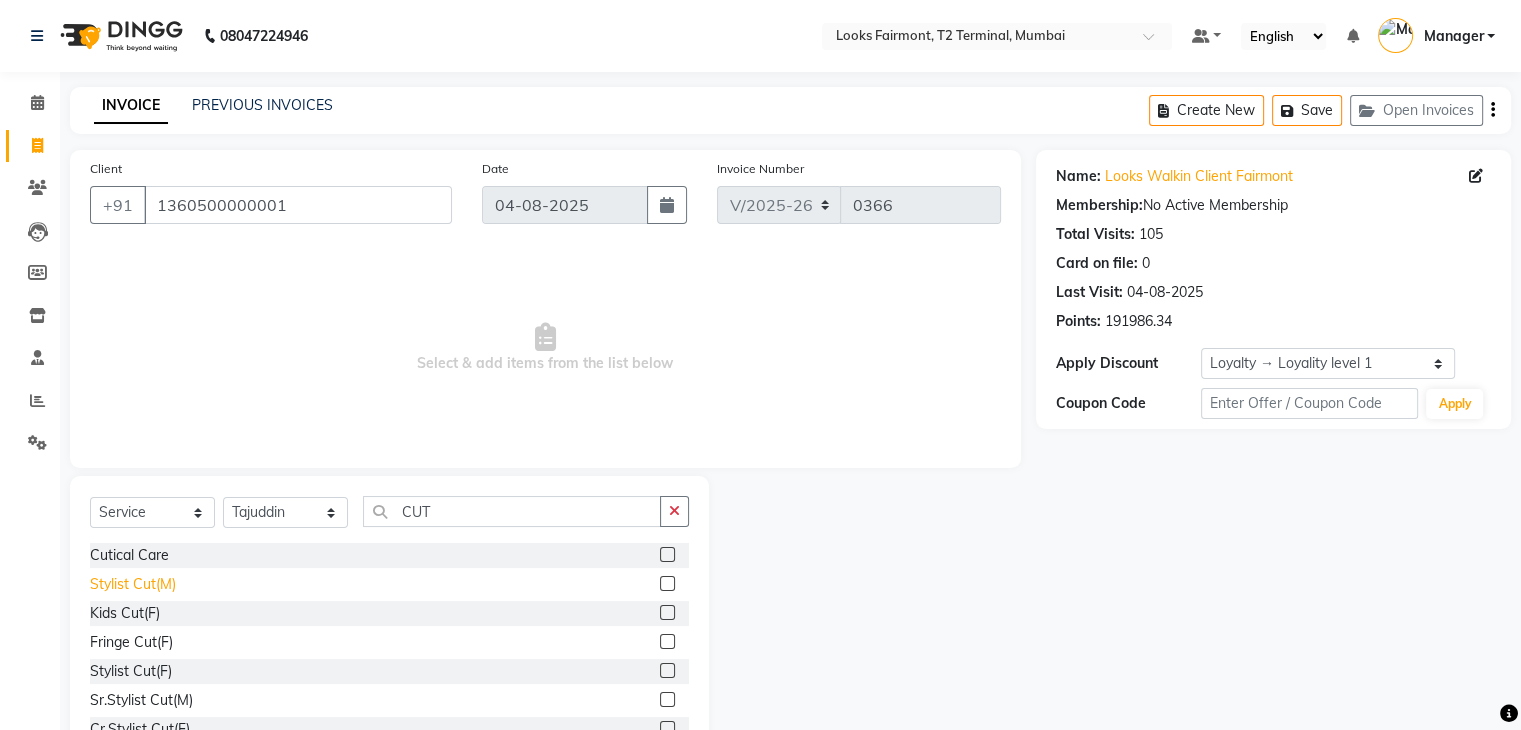 click on "Stylist Cut(M)" 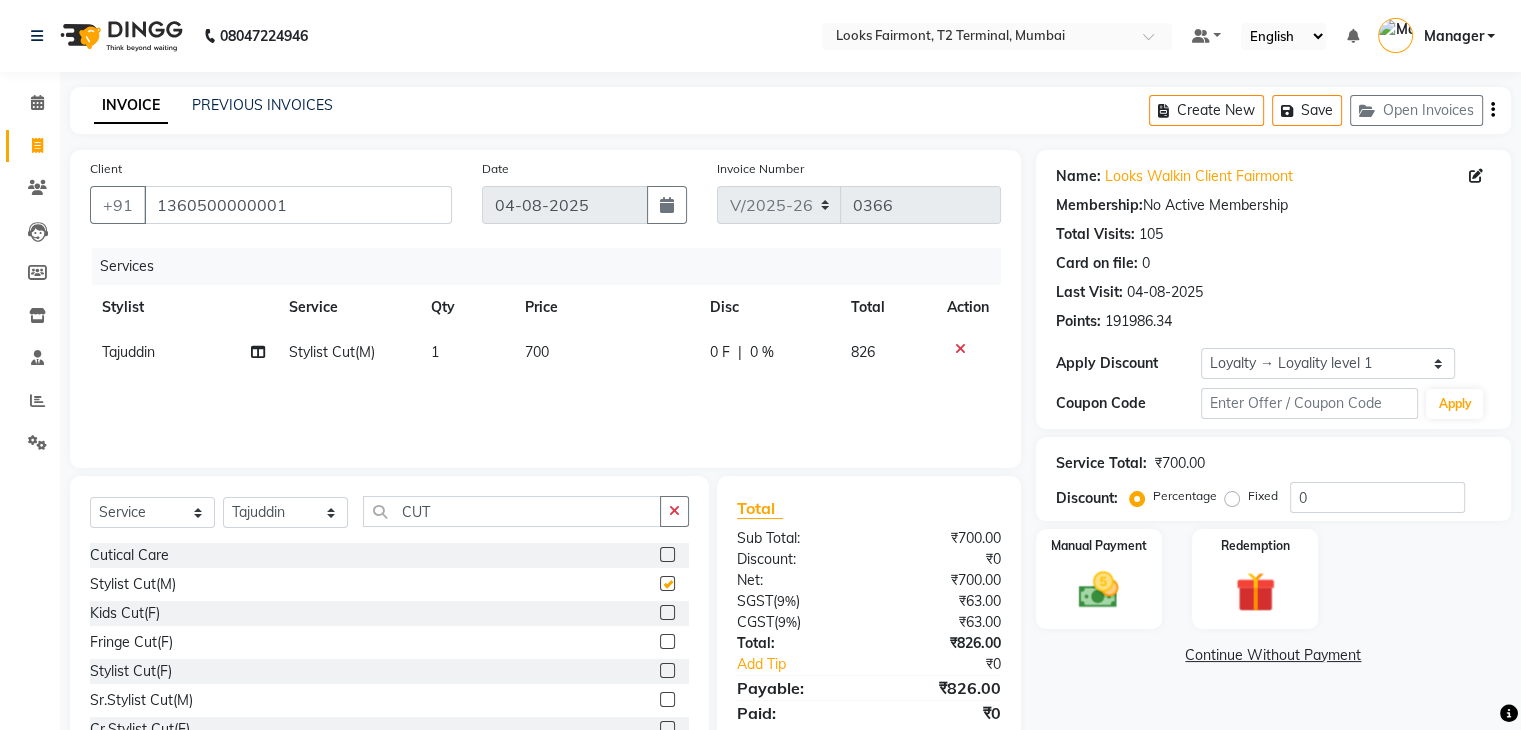 checkbox on "false" 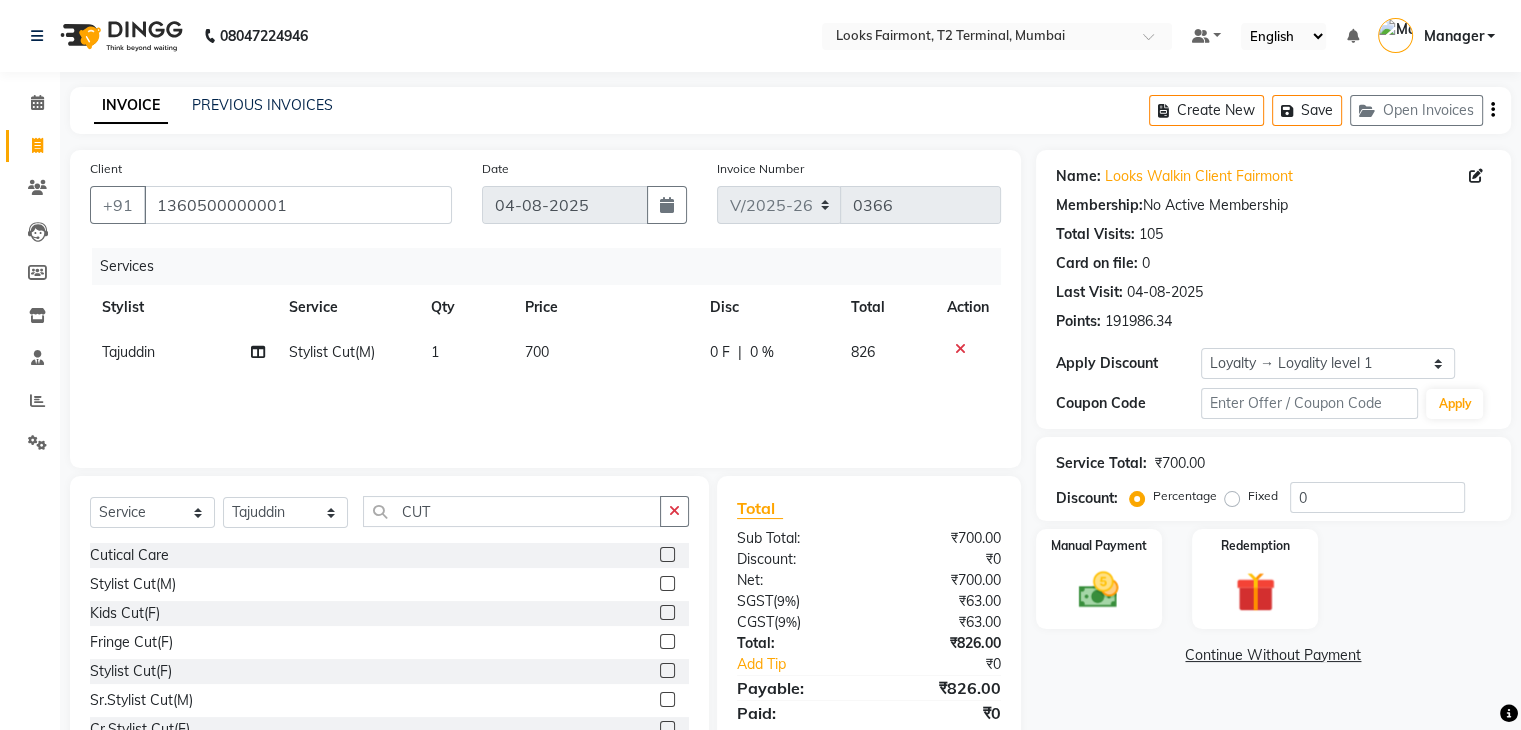 click on "700" 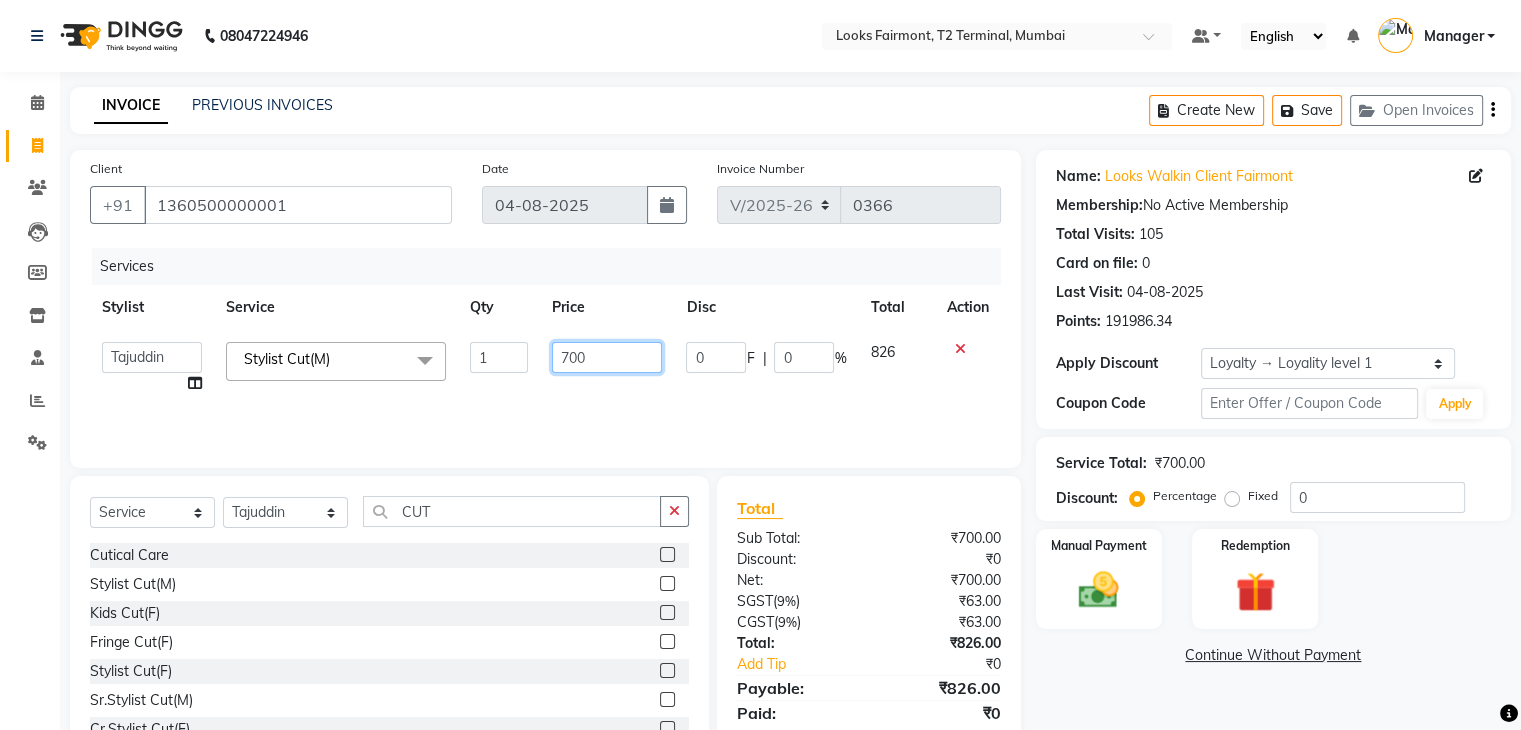 drag, startPoint x: 616, startPoint y: 361, endPoint x: 528, endPoint y: 356, distance: 88.14193 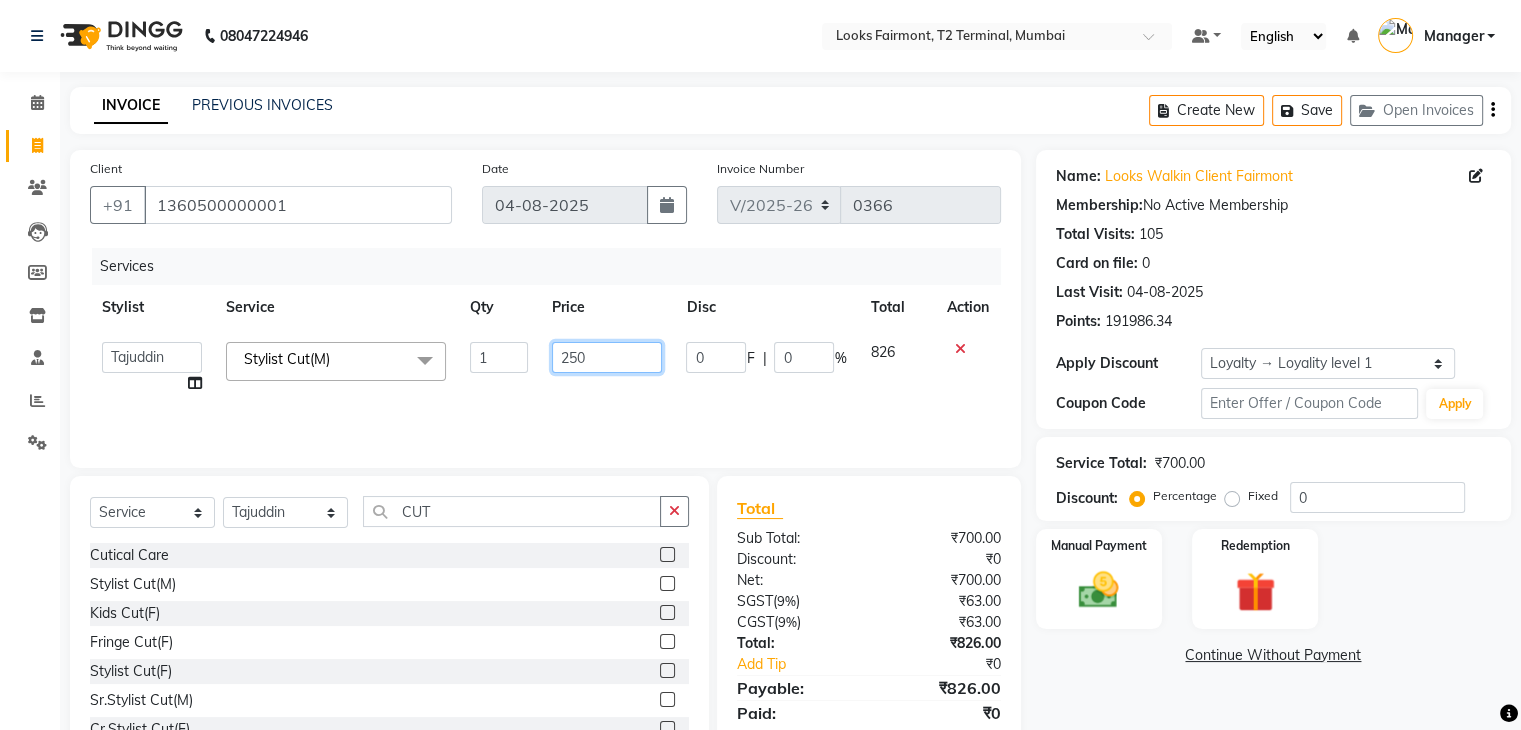 type on "2500" 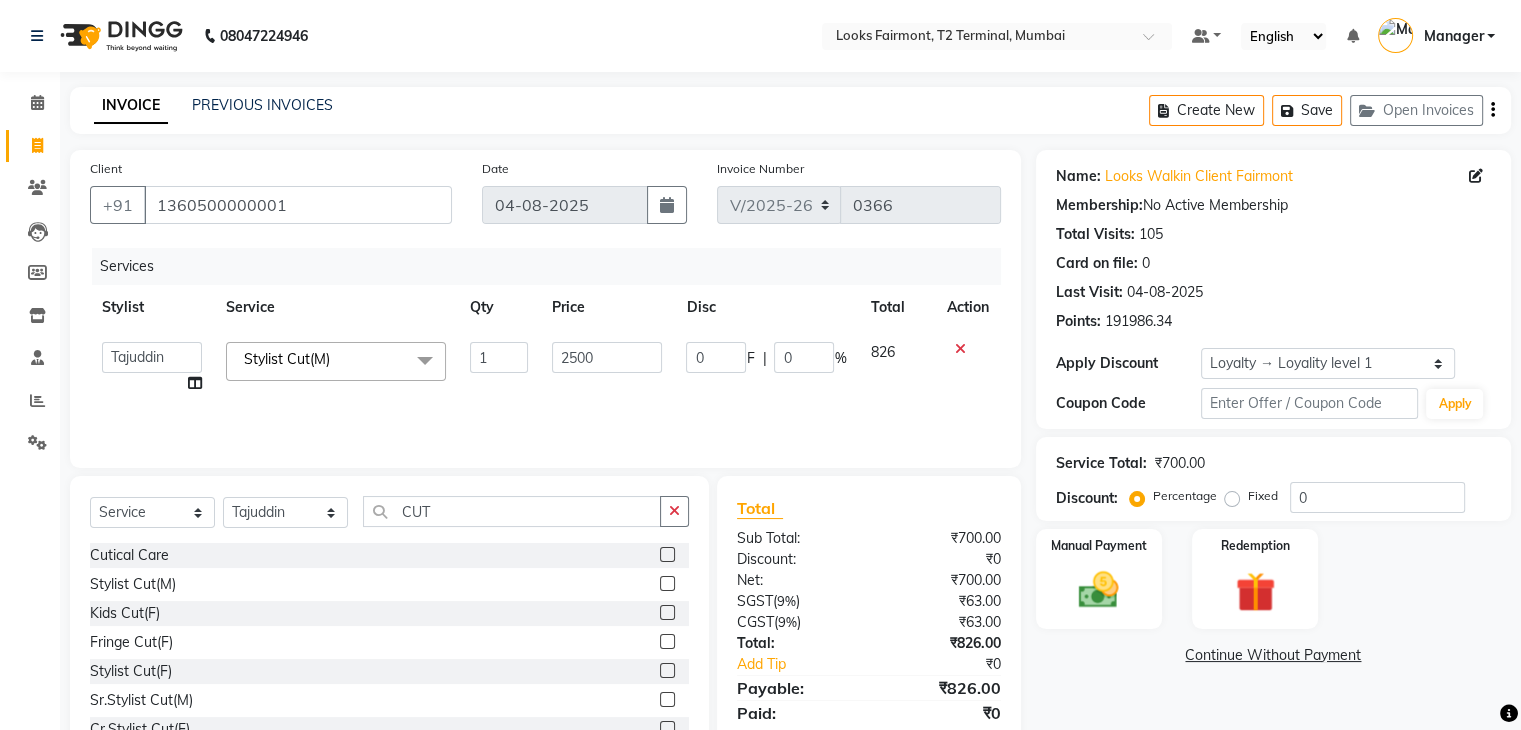 click on "Name: Looks Walkin Client Fairmont Membership:  No Active Membership  Total Visits:  105 Card on file:  0 Last Visit:   04-08-2025 Points:   191986.34  Apply Discount Select  Loyalty → Loyality level 1  Coupon Code Apply Service Total:  ₹700.00  Discount:  Percentage   Fixed  0 Manual Payment Redemption  Continue Without Payment" 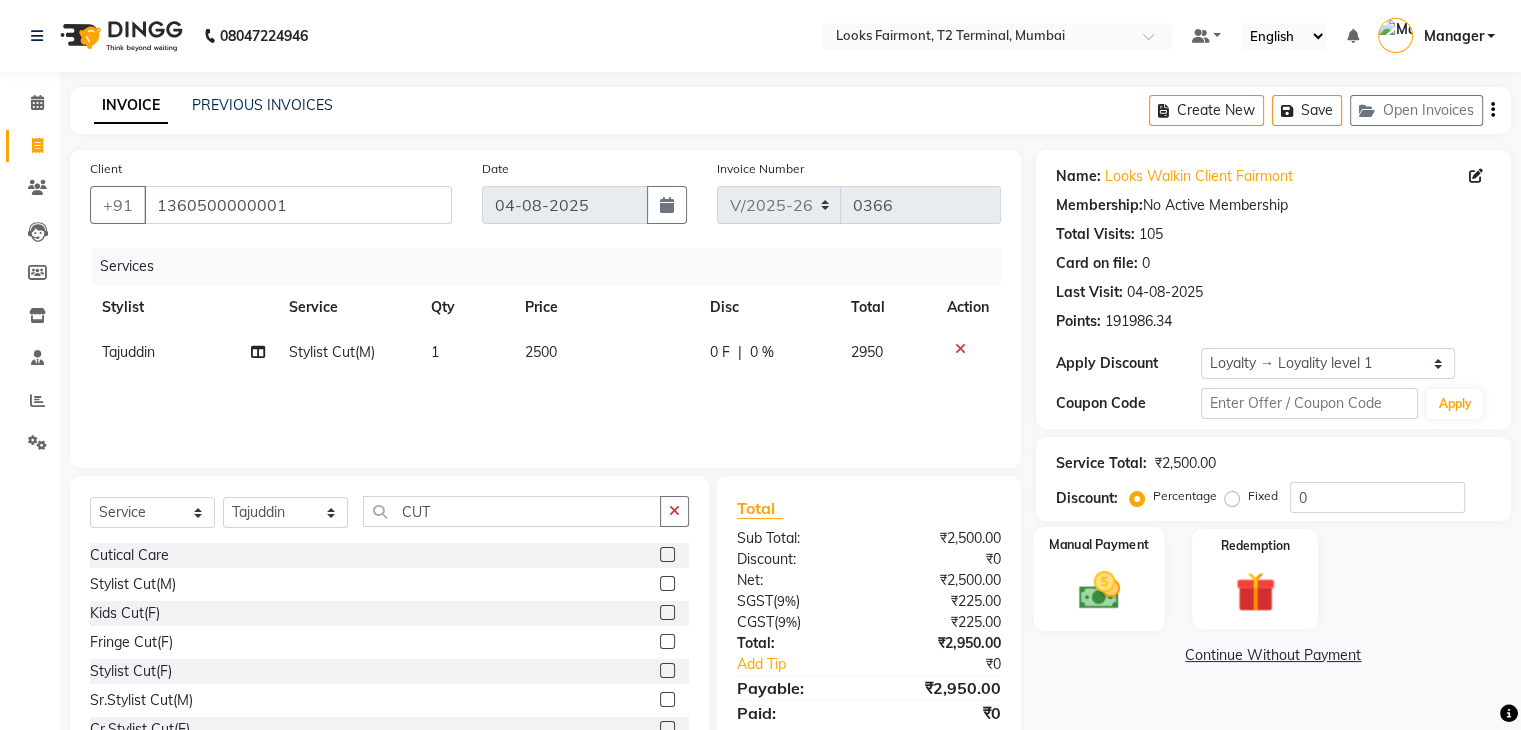 click 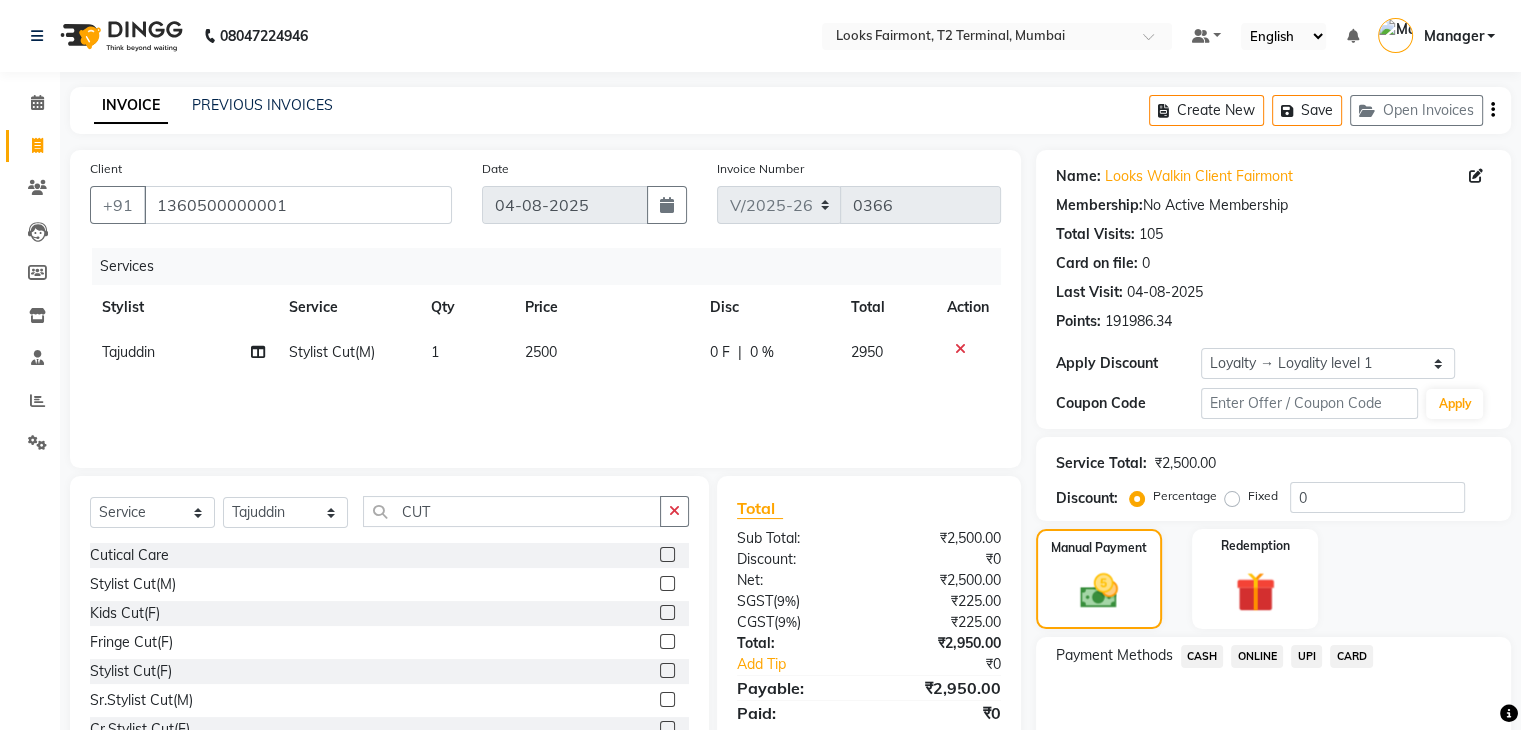 scroll, scrollTop: 97, scrollLeft: 0, axis: vertical 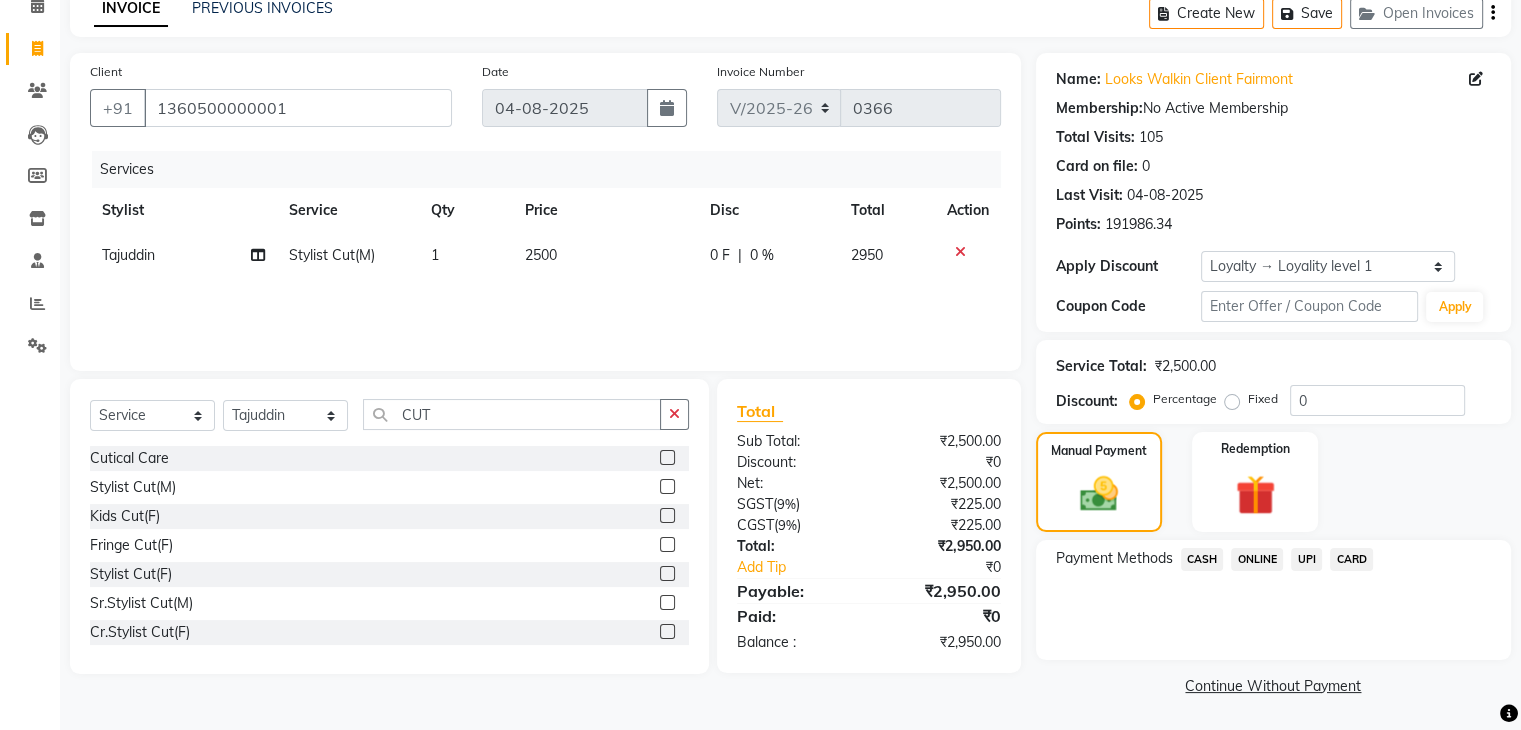 click on "CASH" 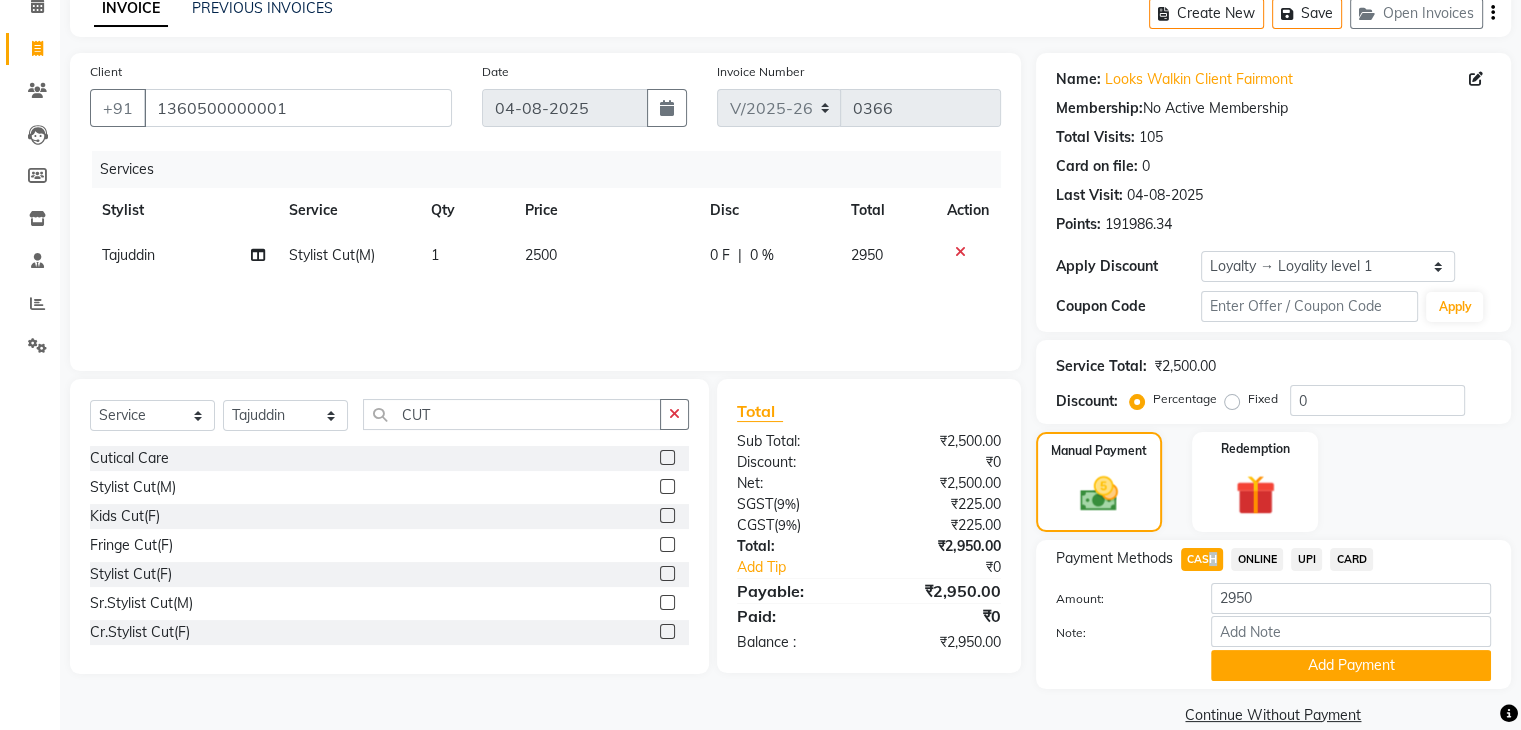 drag, startPoint x: 1261, startPoint y: 671, endPoint x: 1236, endPoint y: 639, distance: 40.60788 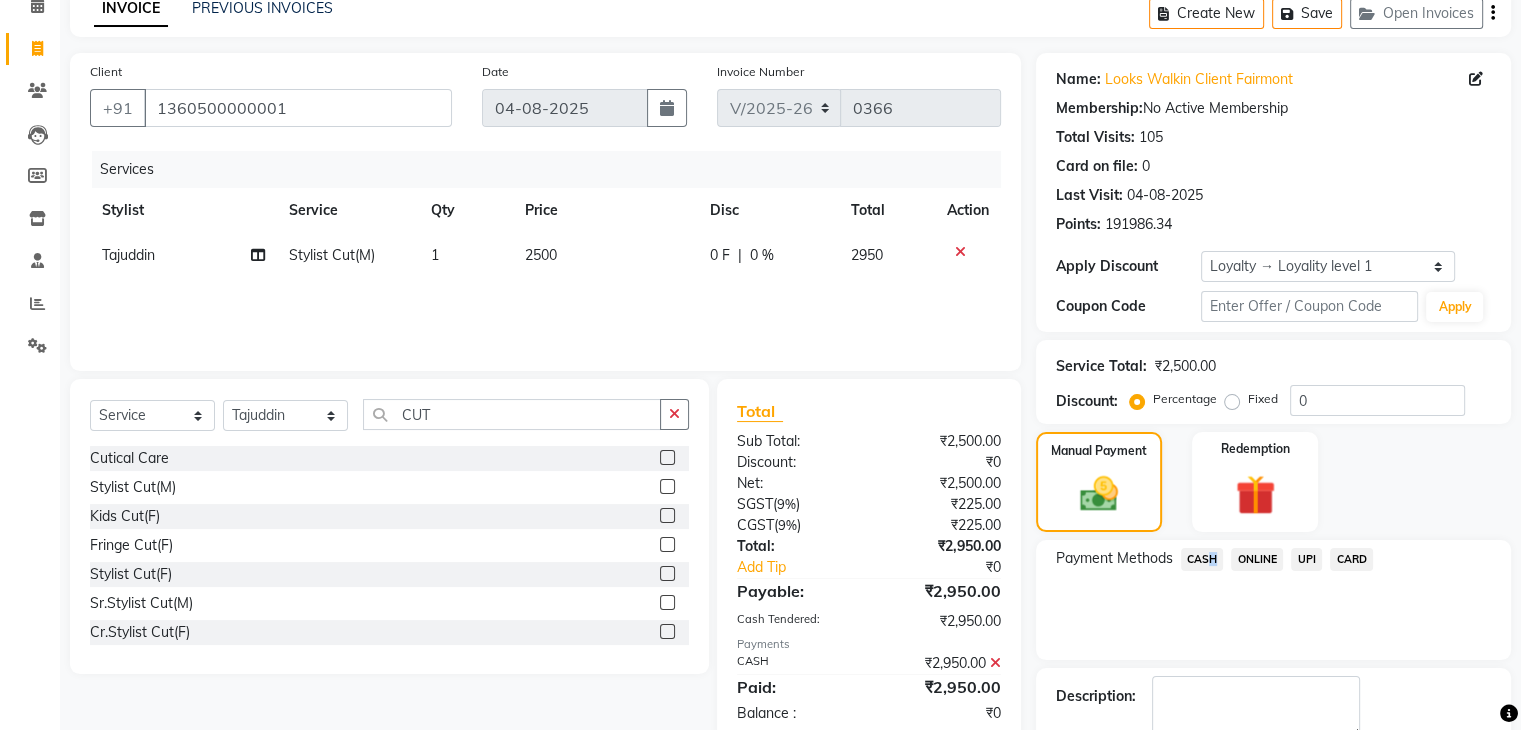 scroll, scrollTop: 242, scrollLeft: 0, axis: vertical 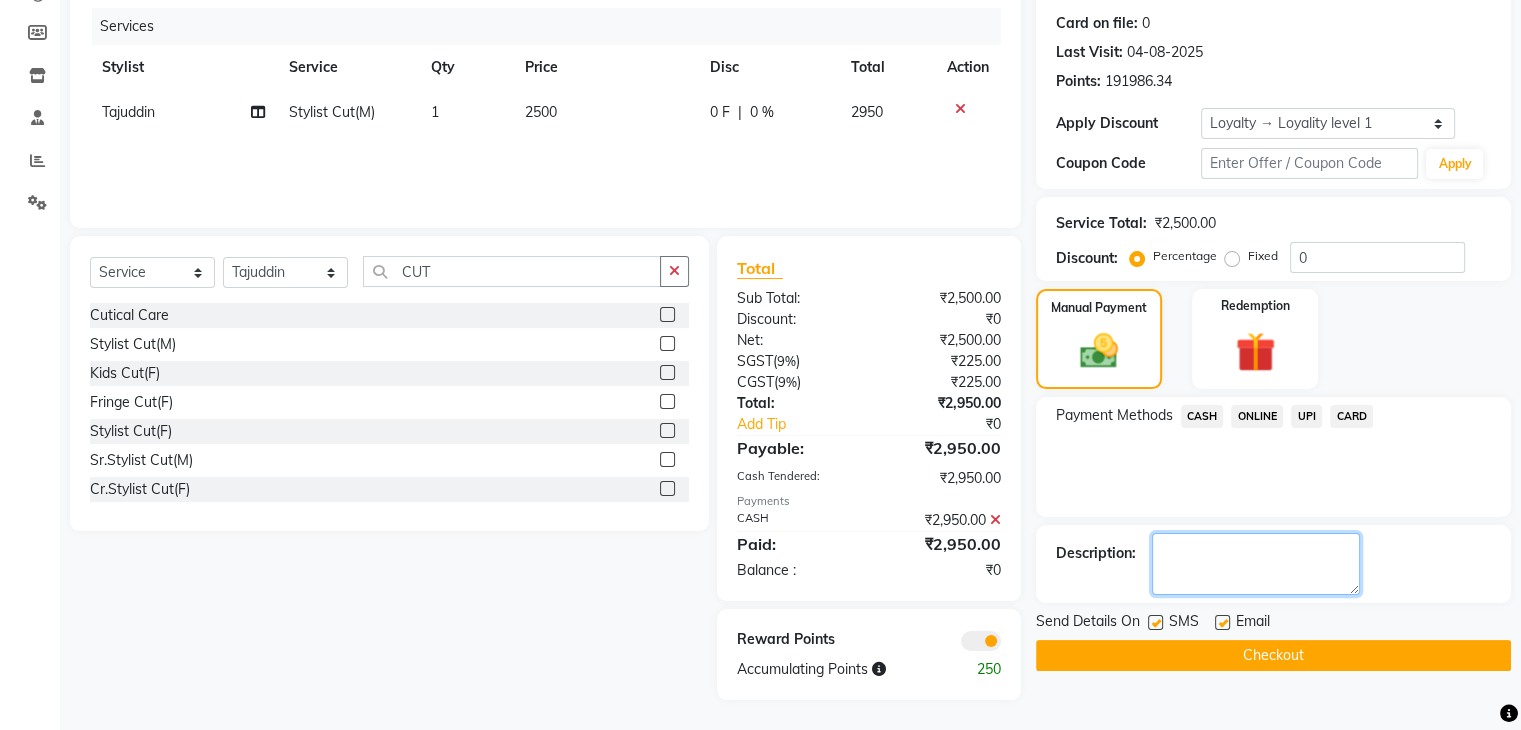 click 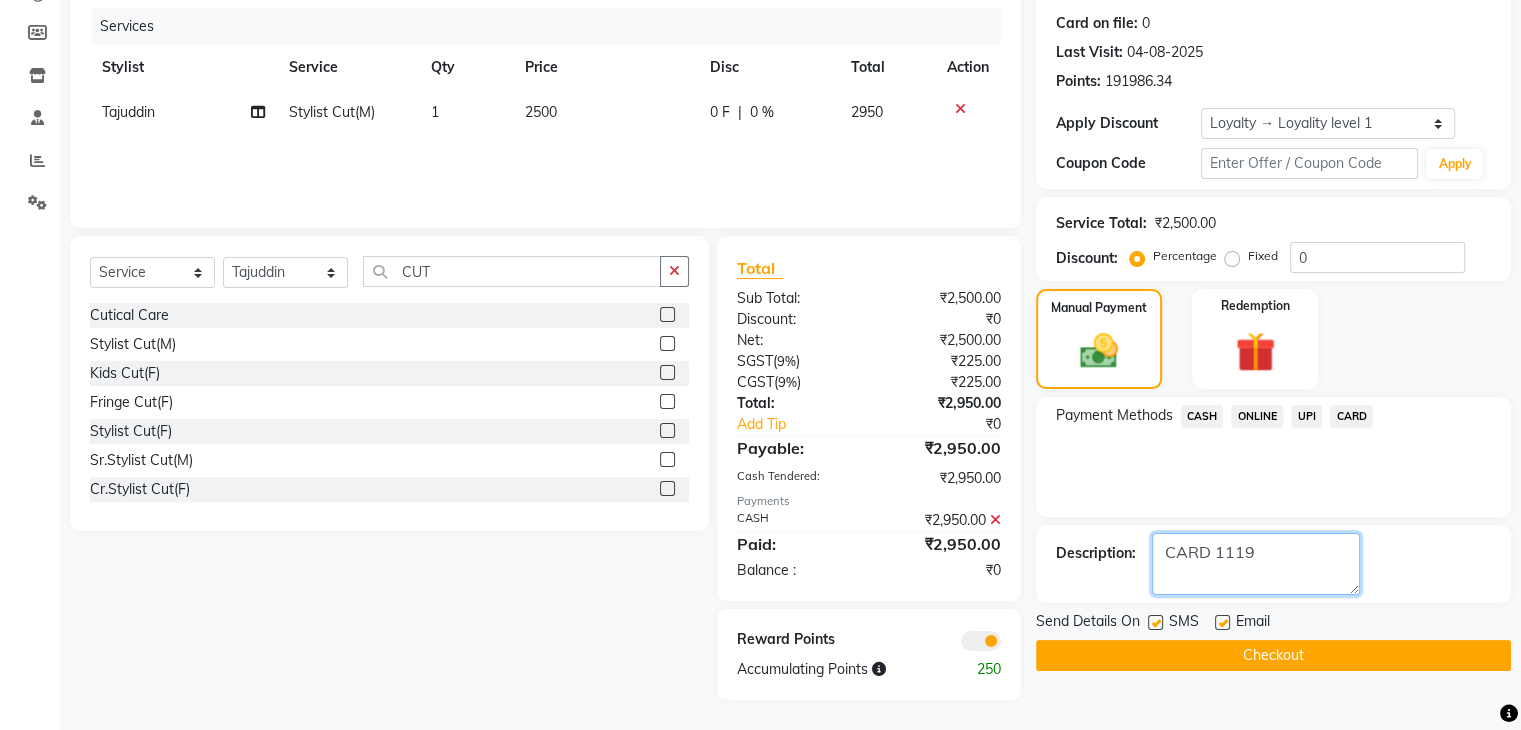 type on "CARD 1119" 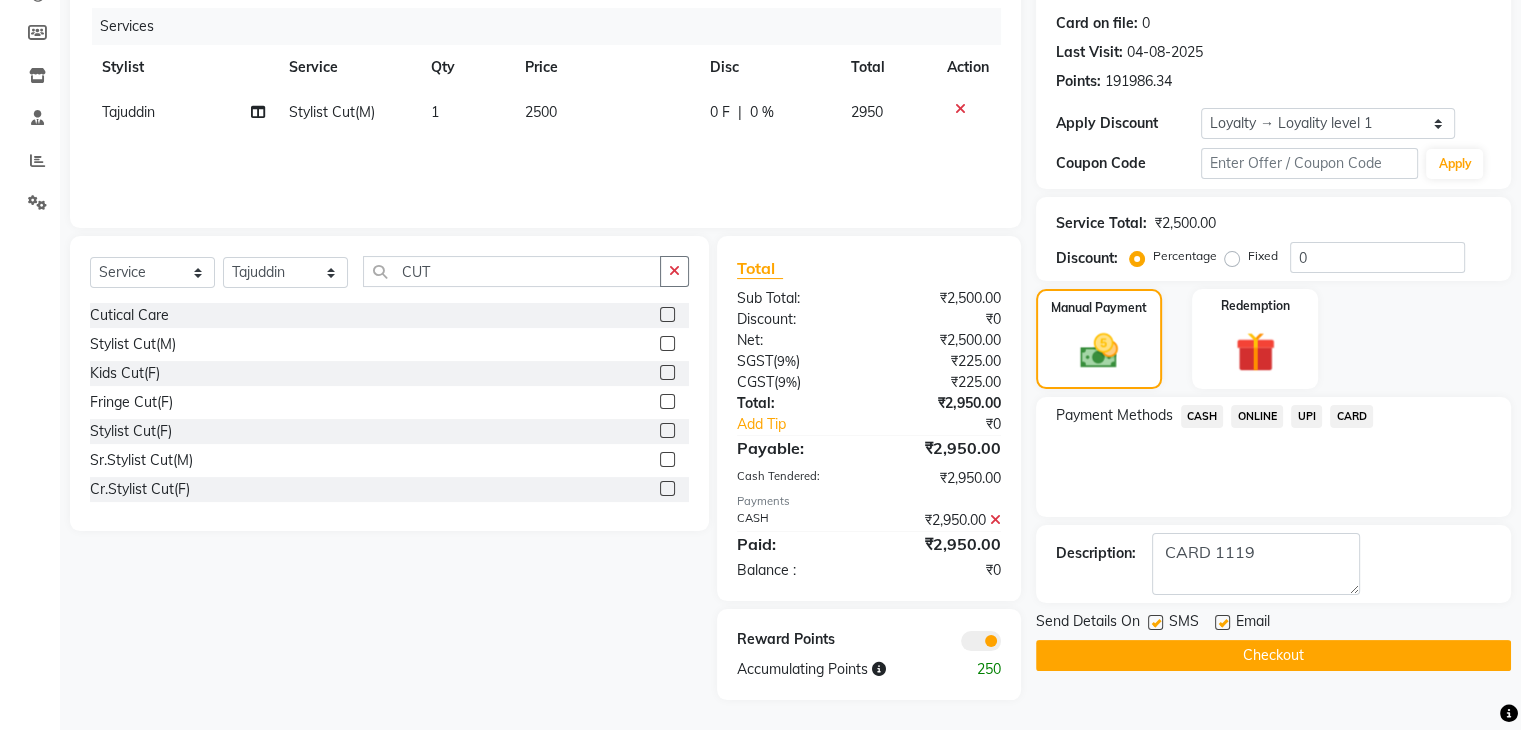 click on "Checkout" 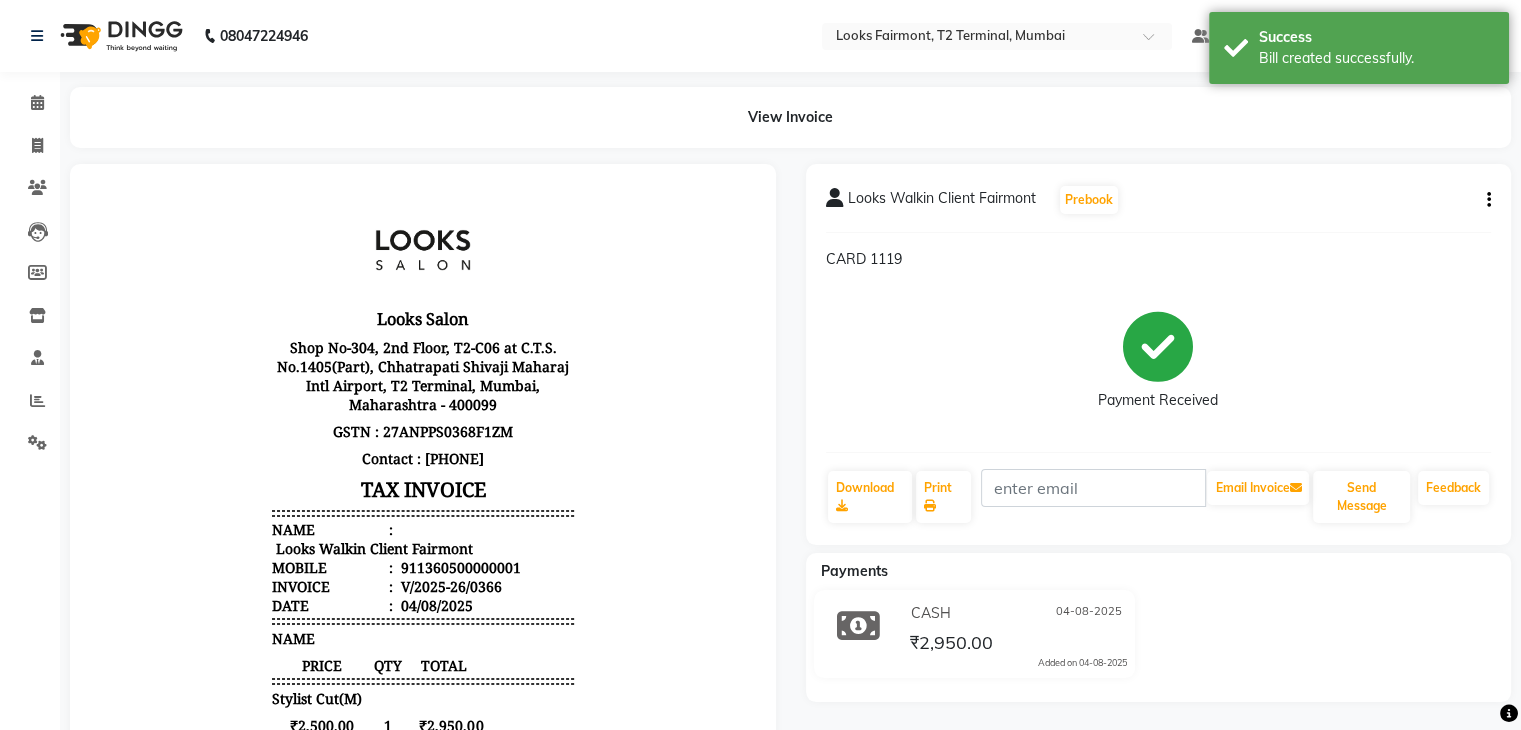 scroll, scrollTop: 0, scrollLeft: 0, axis: both 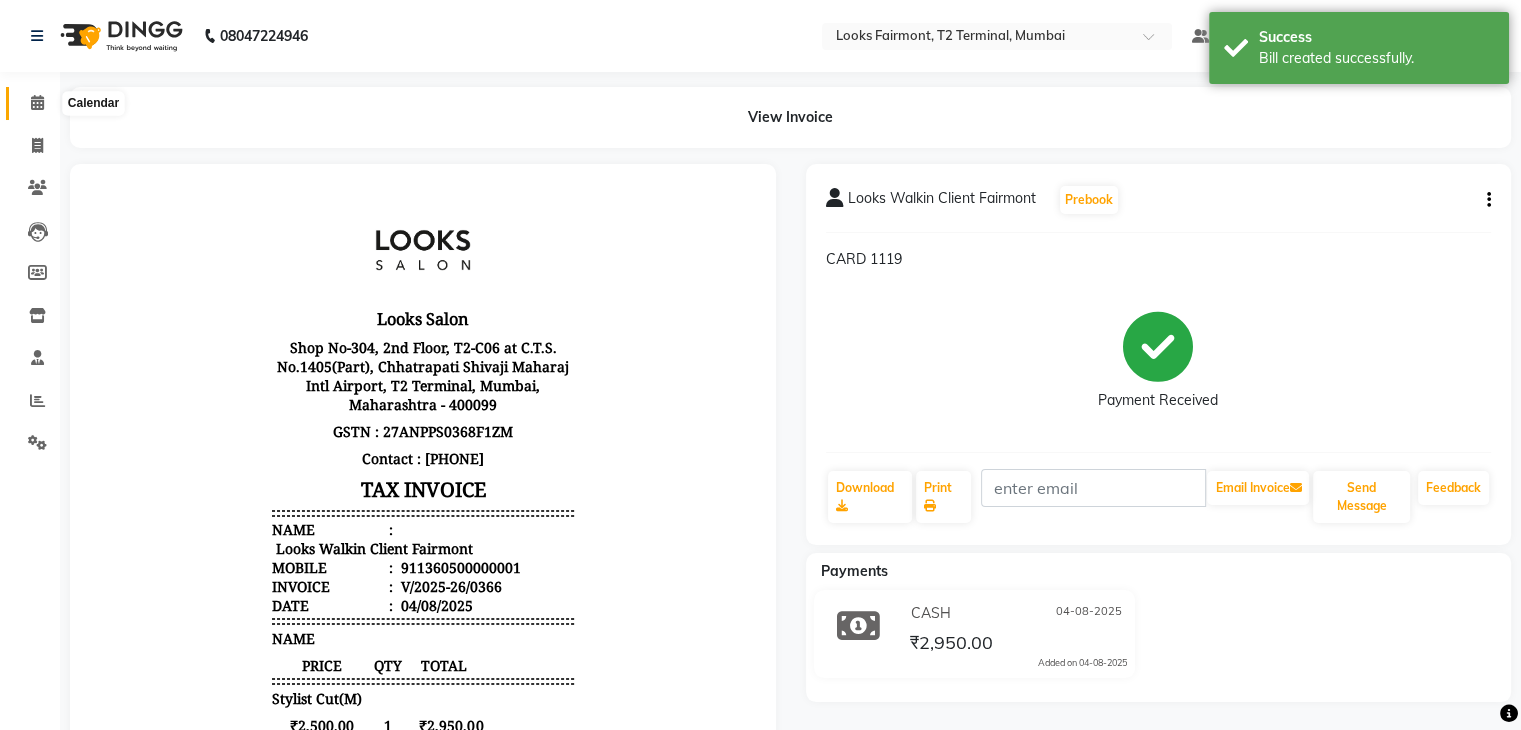 click 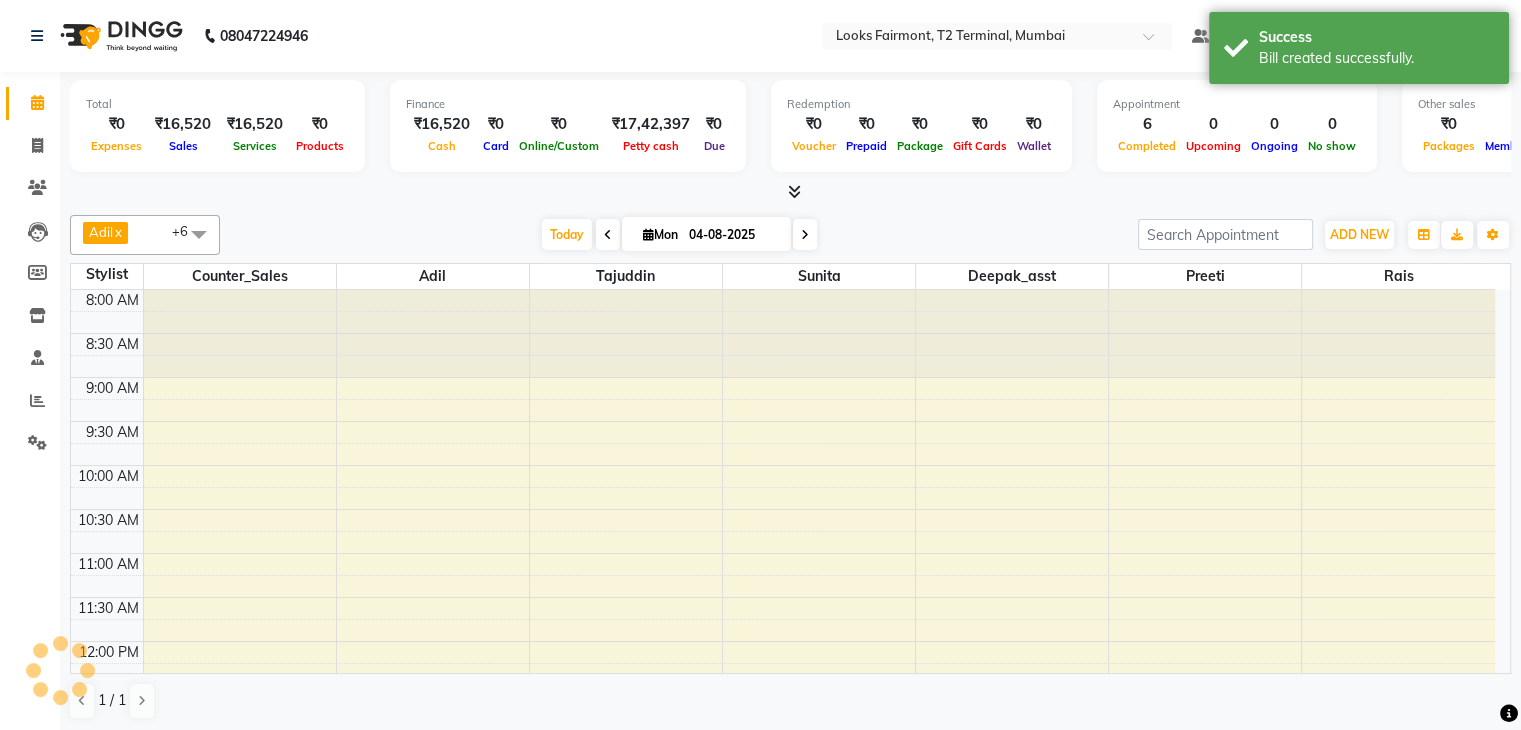 scroll, scrollTop: 0, scrollLeft: 0, axis: both 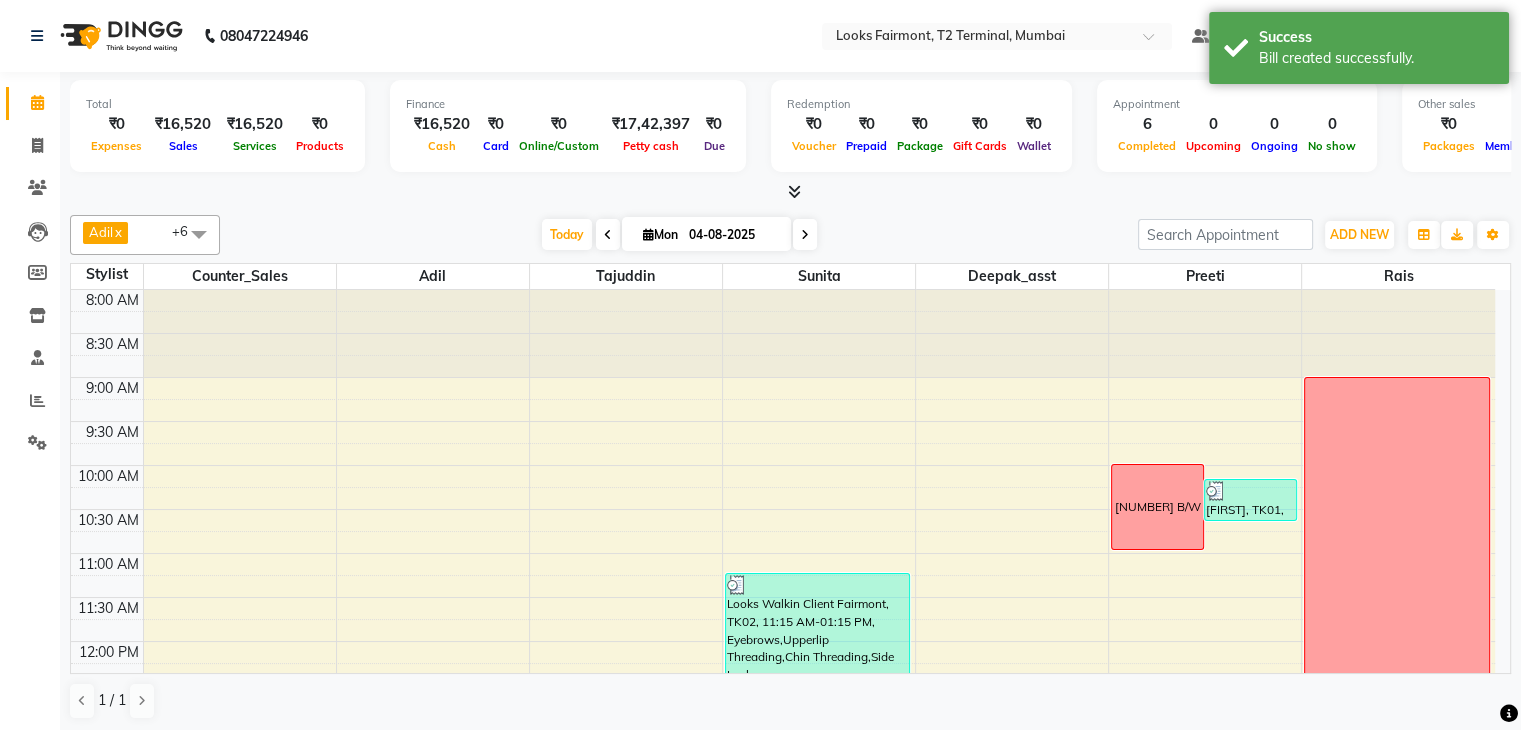 click at bounding box center [794, 191] 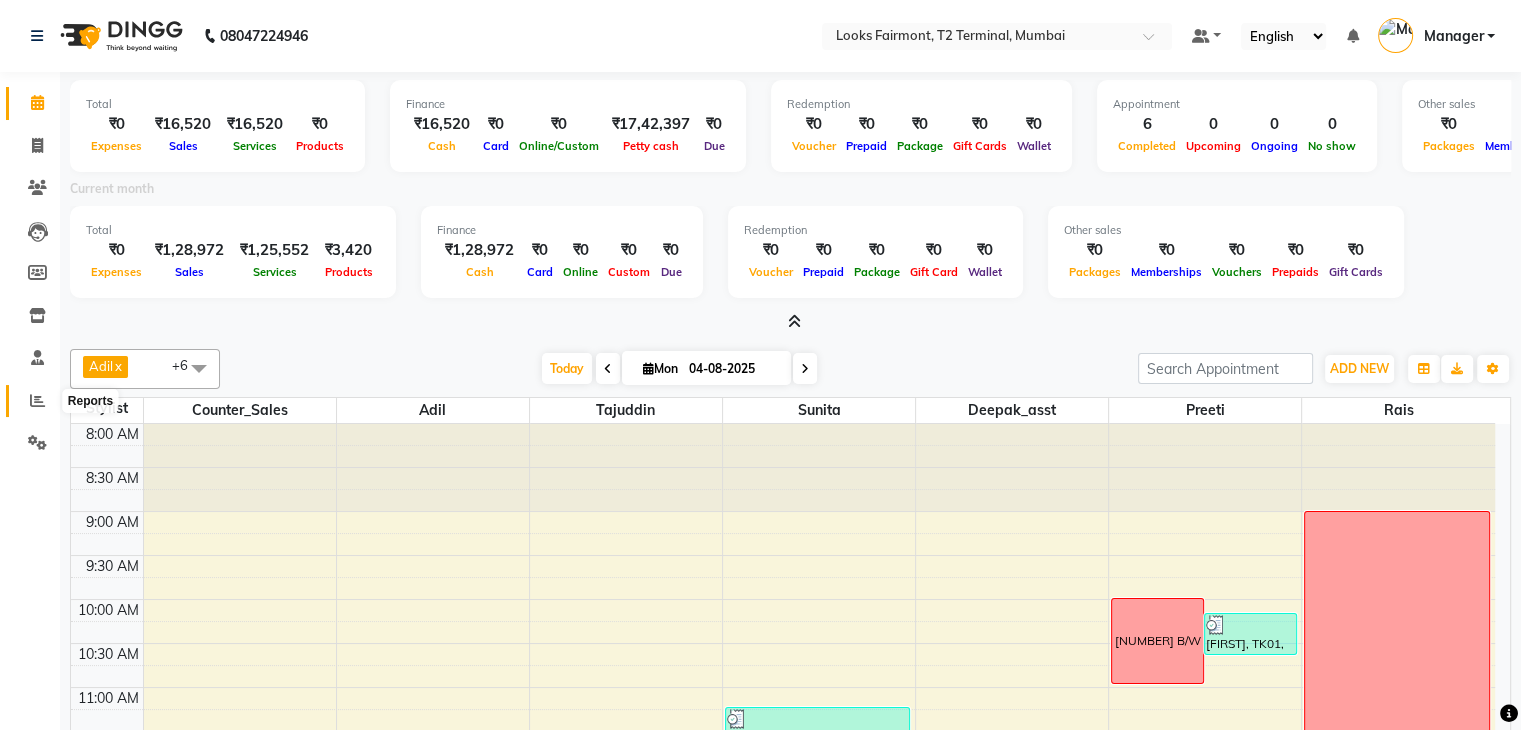 click 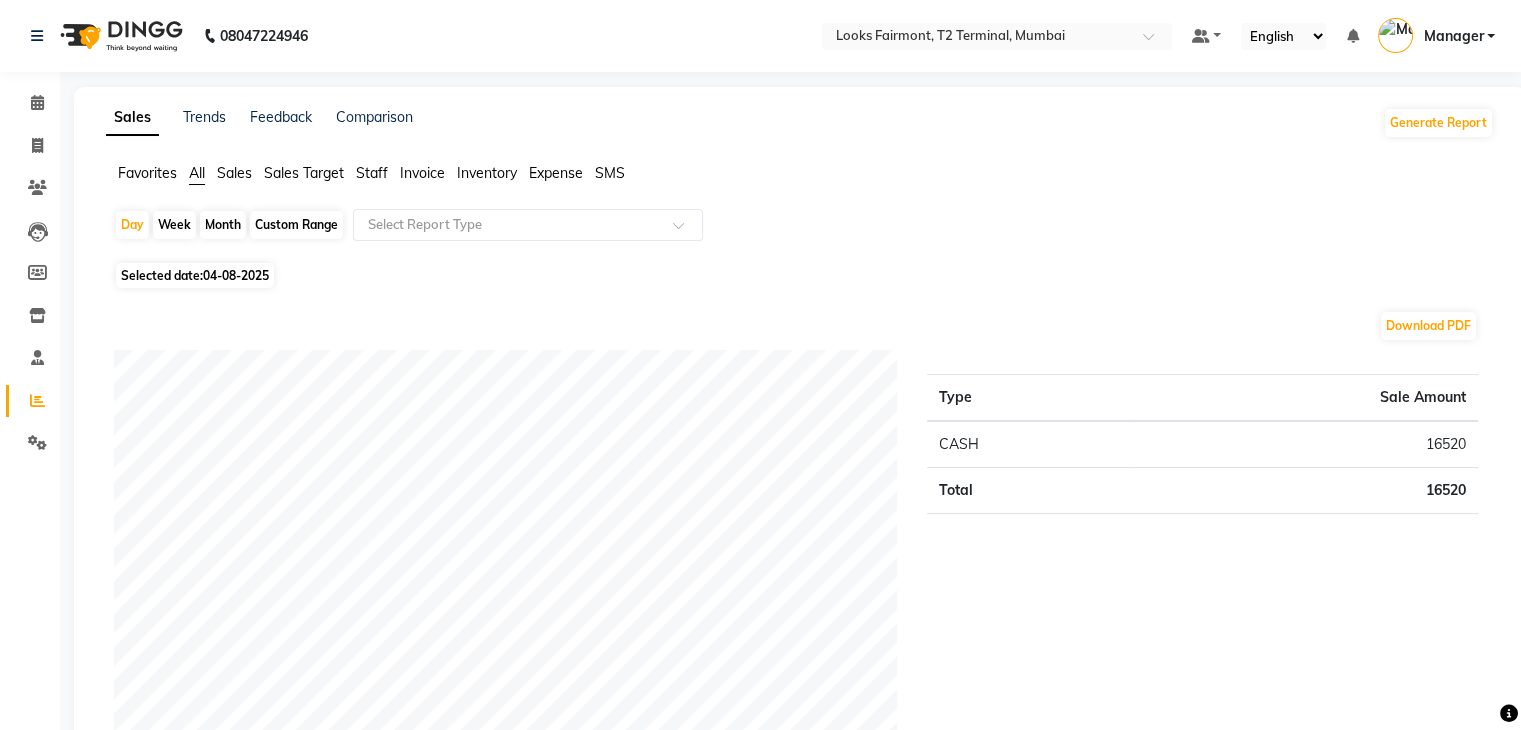 click on "Sales" 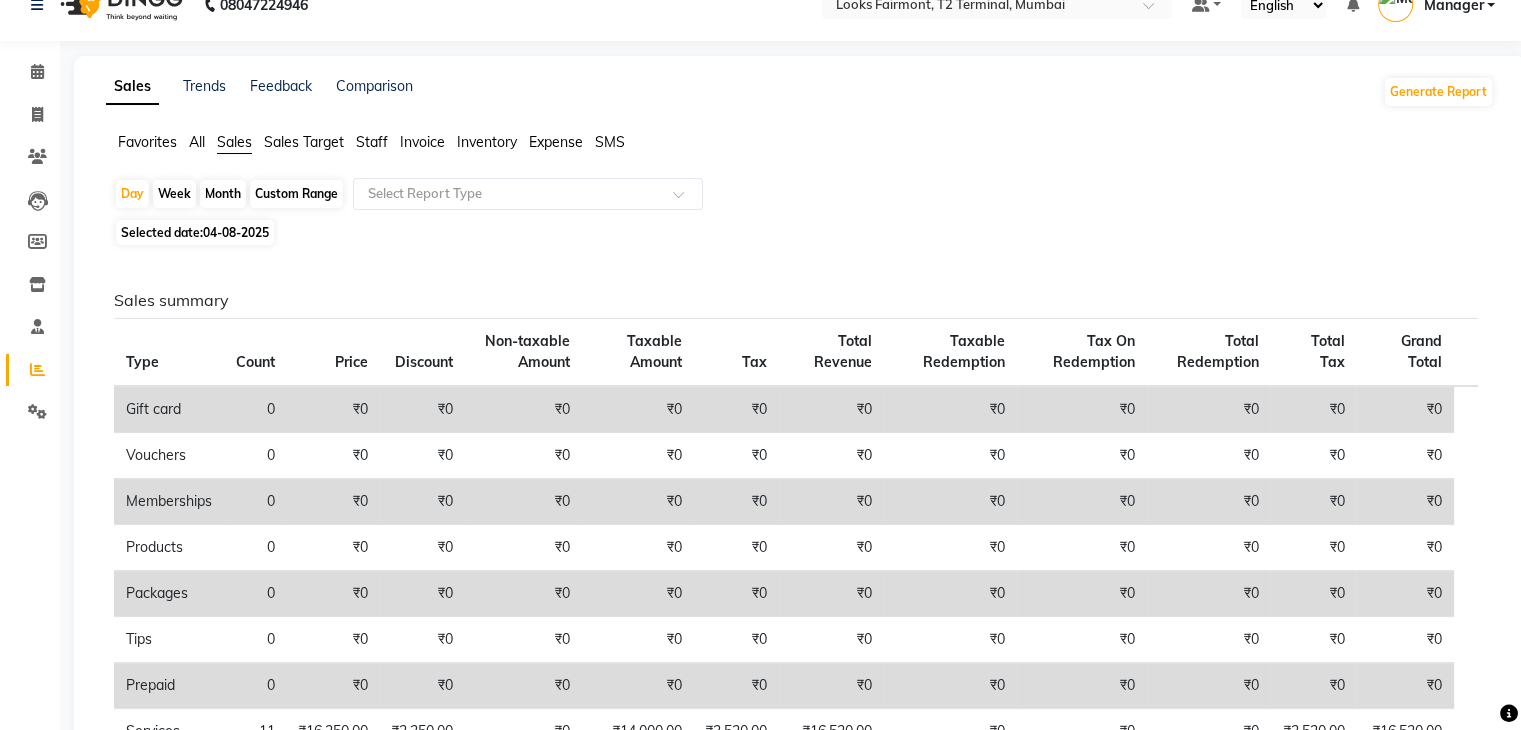 scroll, scrollTop: 0, scrollLeft: 0, axis: both 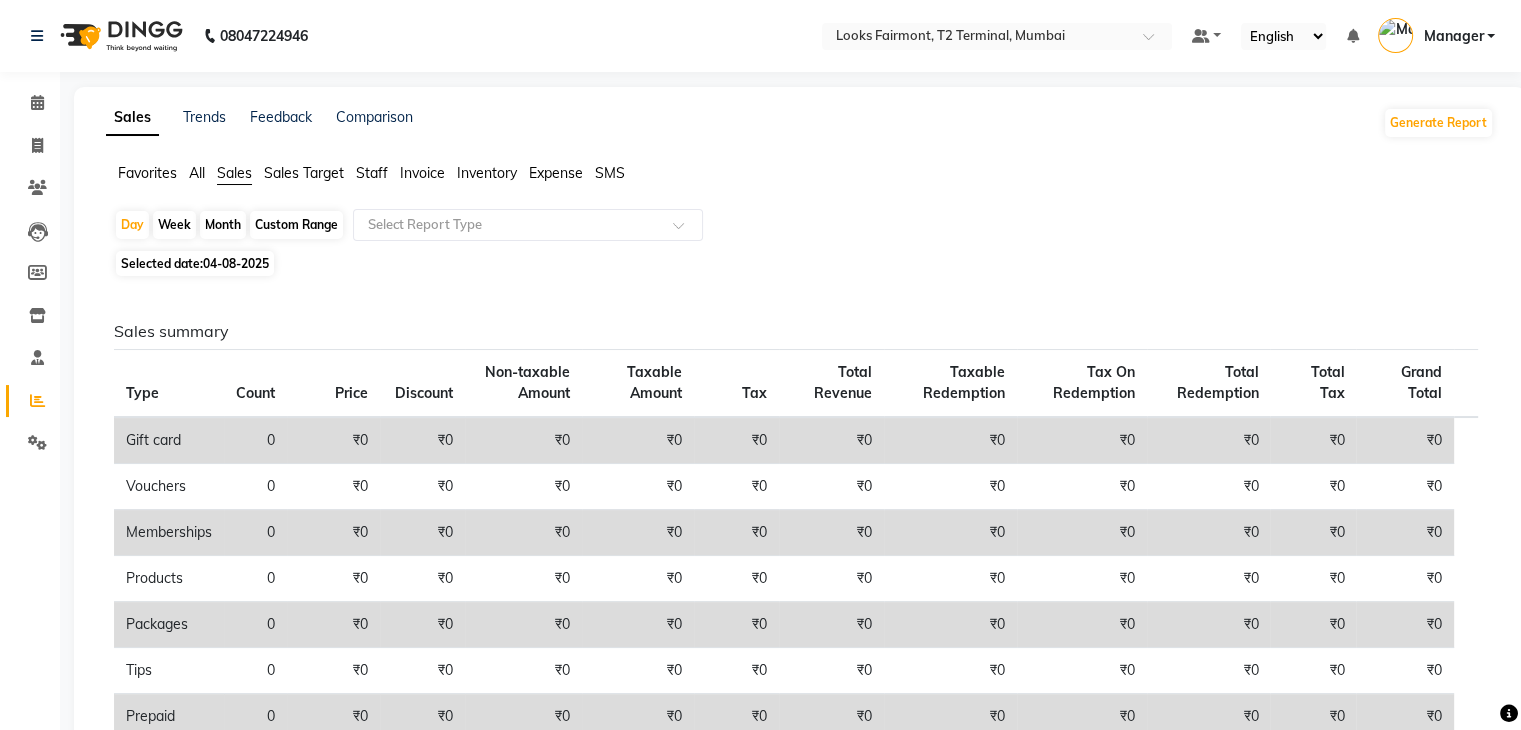 click on "Staff" 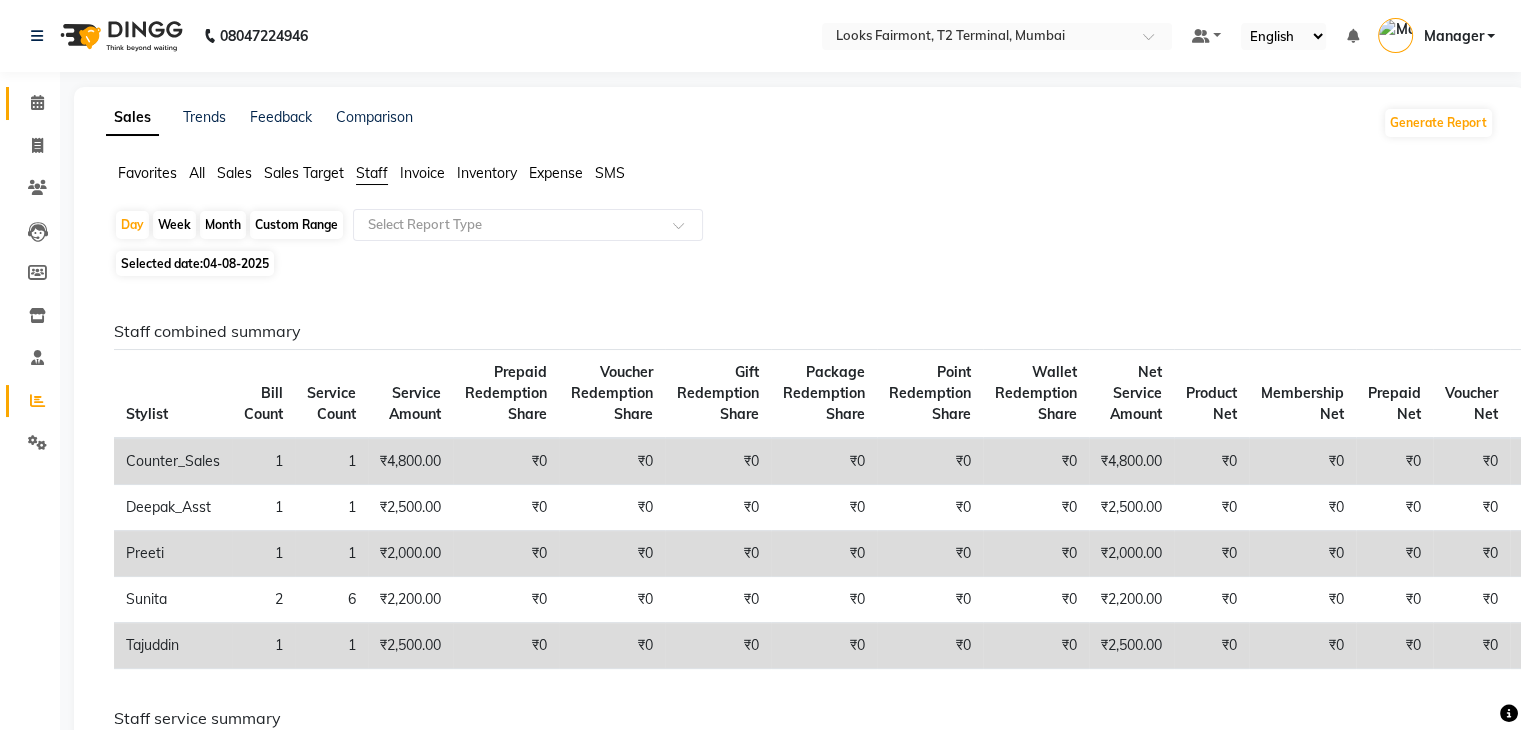 click on "Calendar" 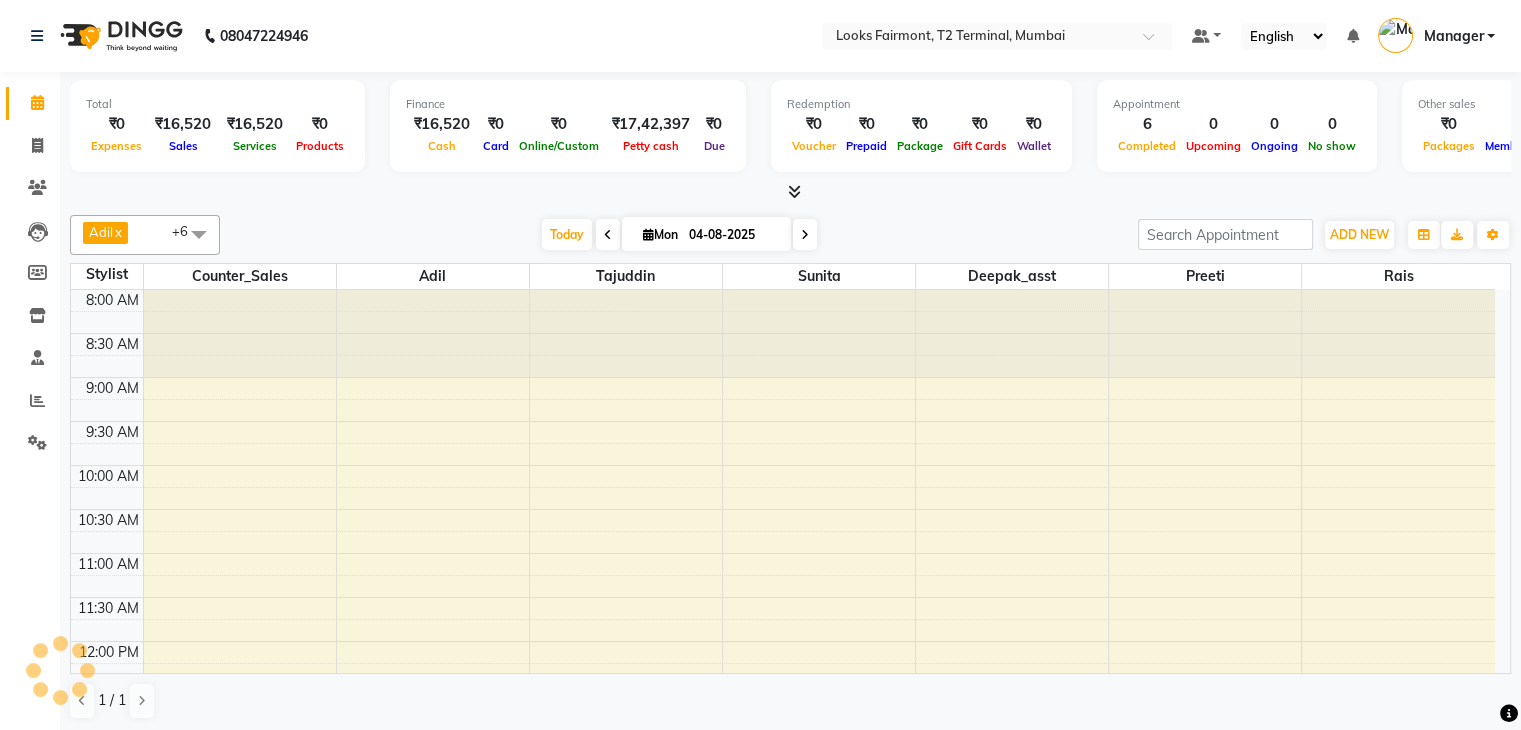 scroll, scrollTop: 0, scrollLeft: 0, axis: both 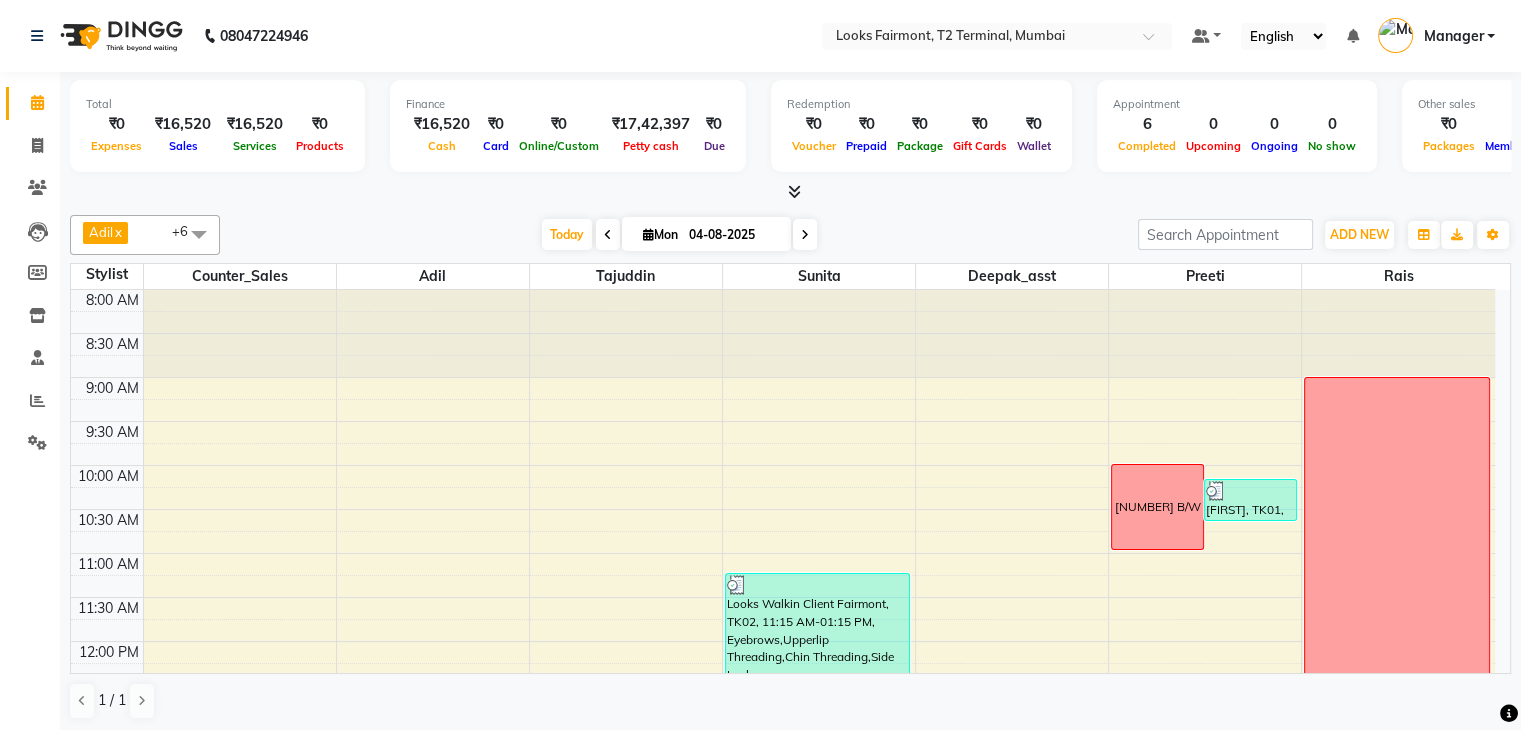 click at bounding box center (794, 191) 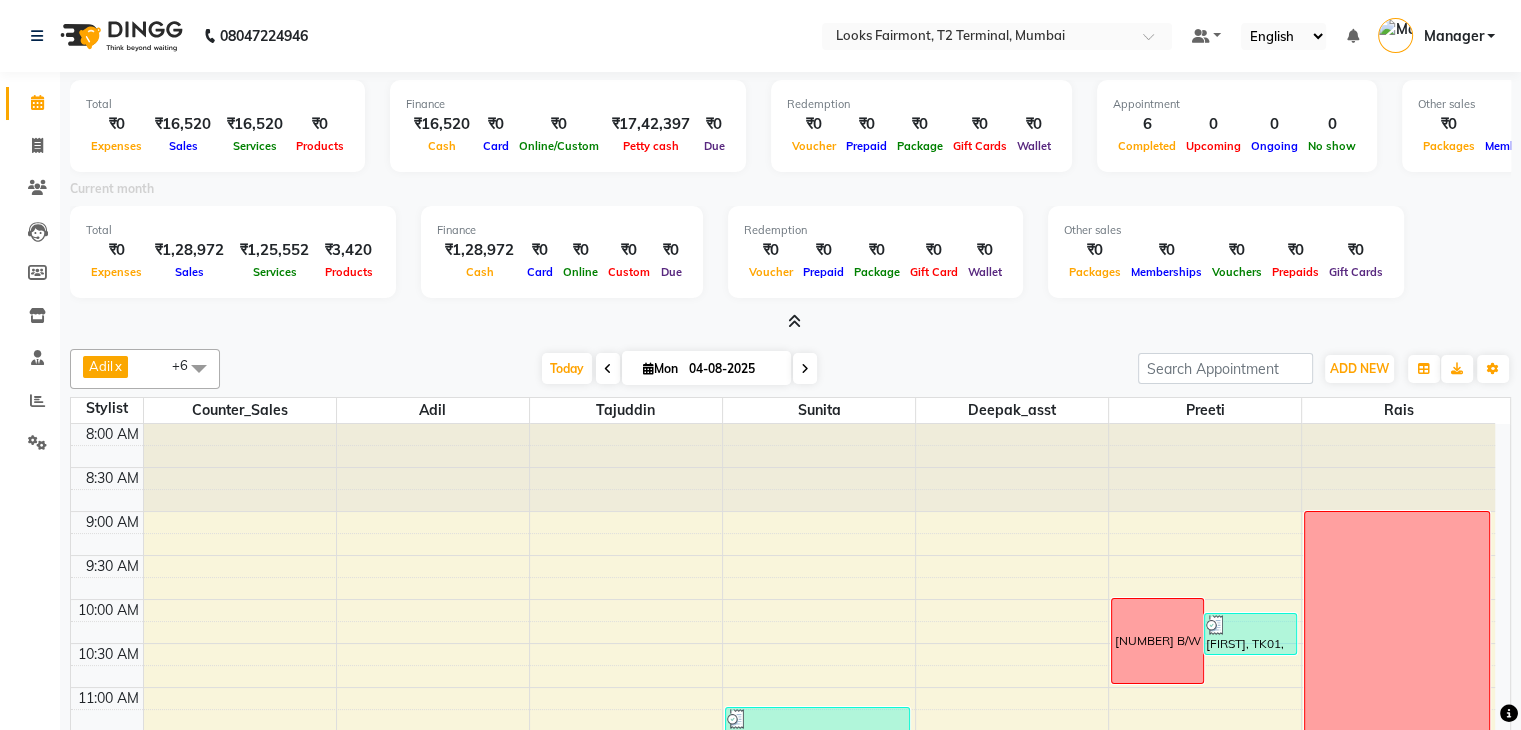 scroll, scrollTop: 336, scrollLeft: 0, axis: vertical 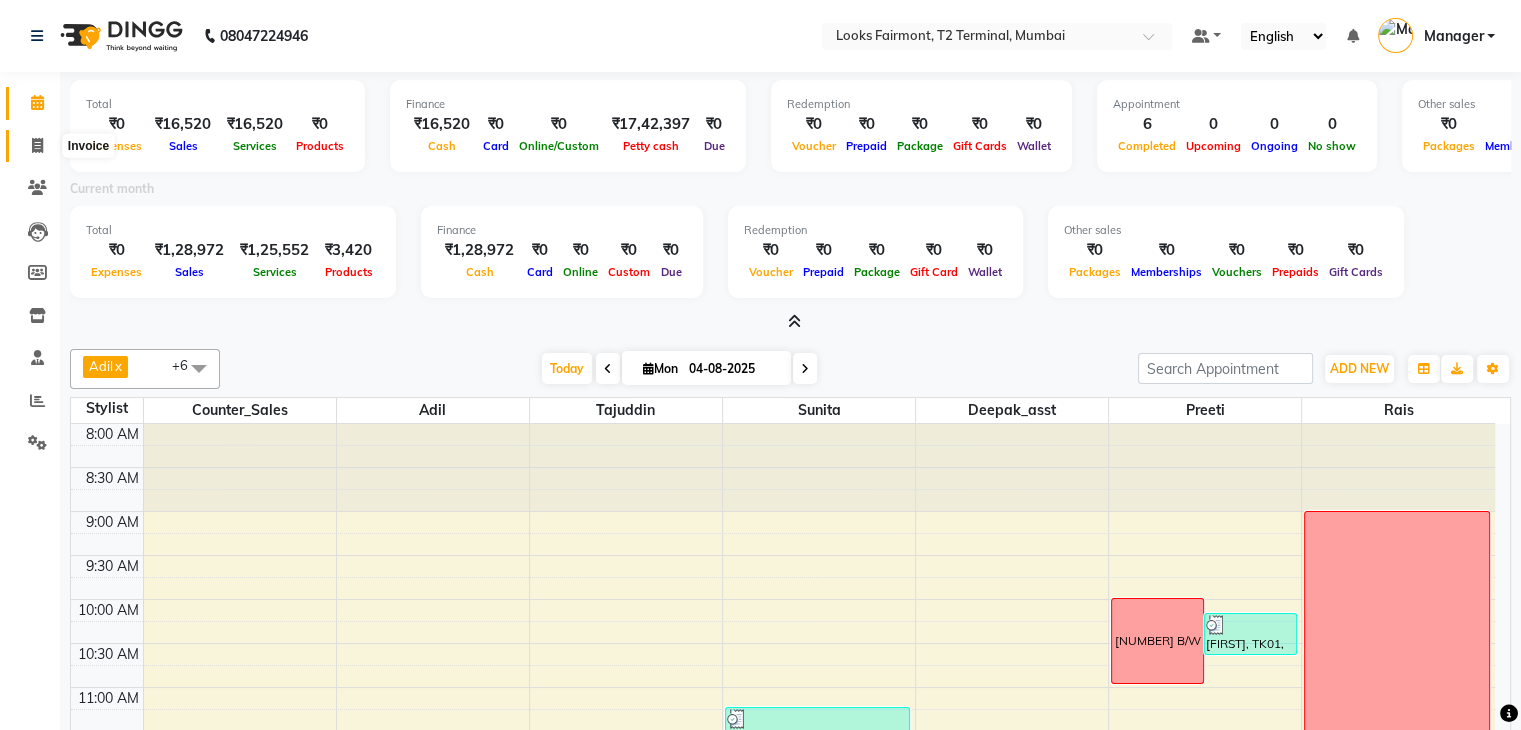 click 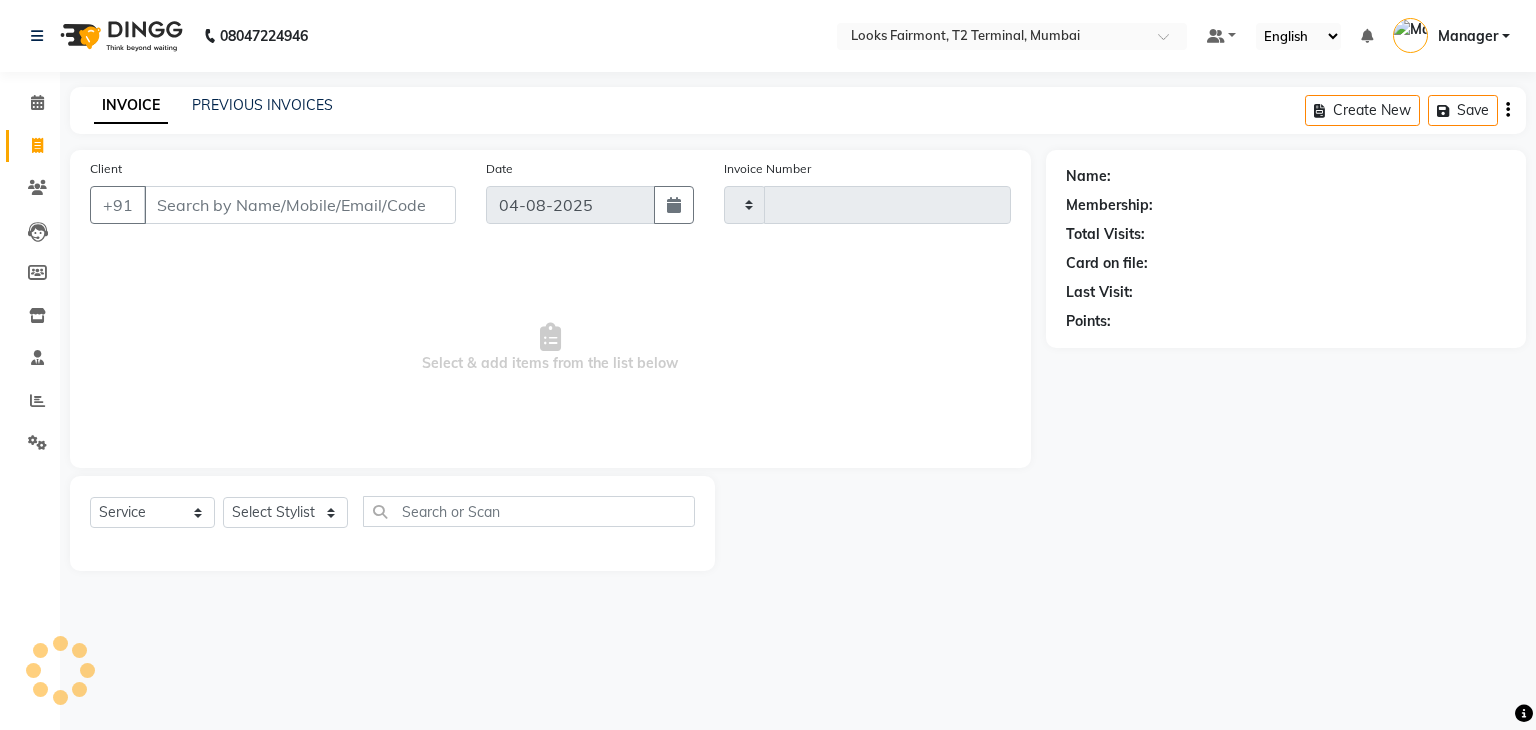 type on "0367" 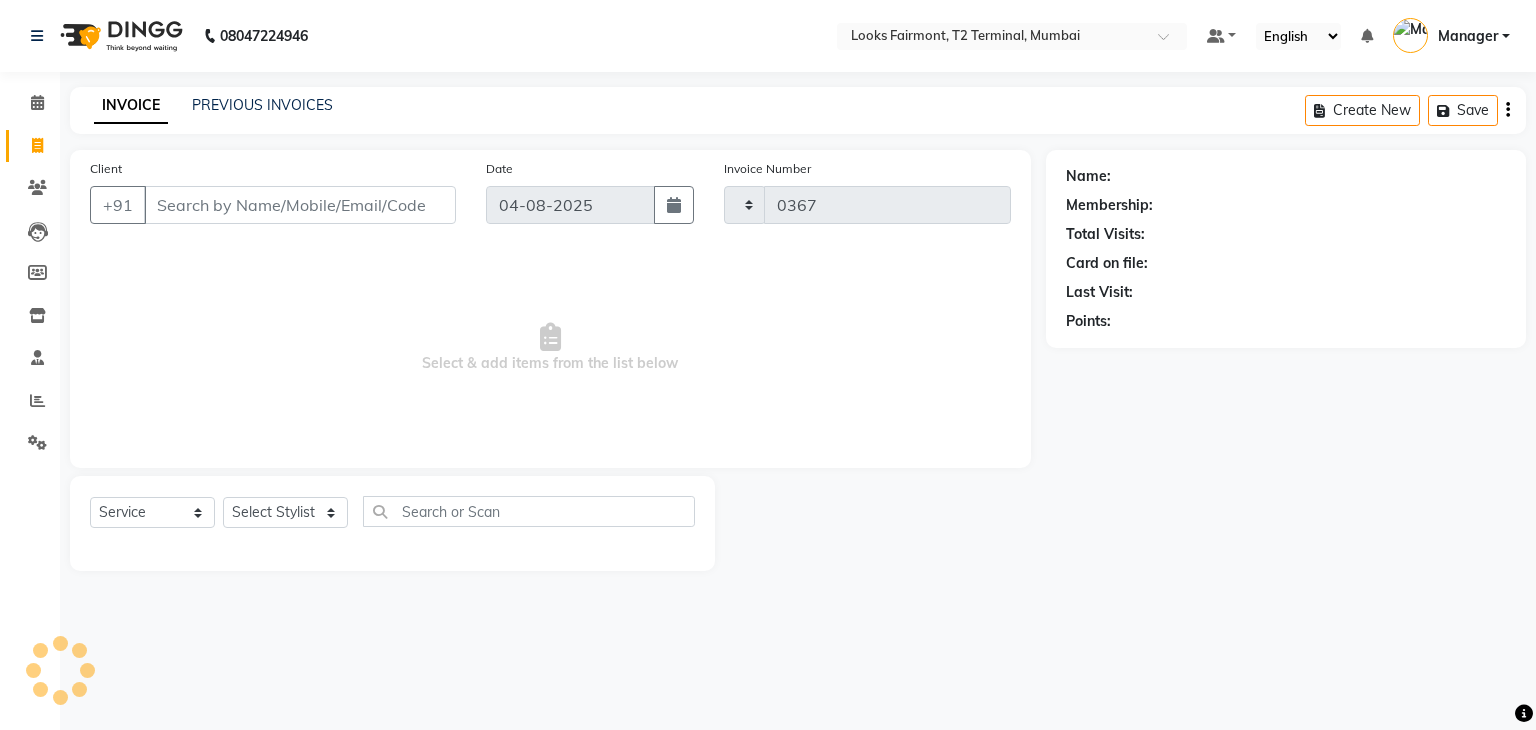 select on "8139" 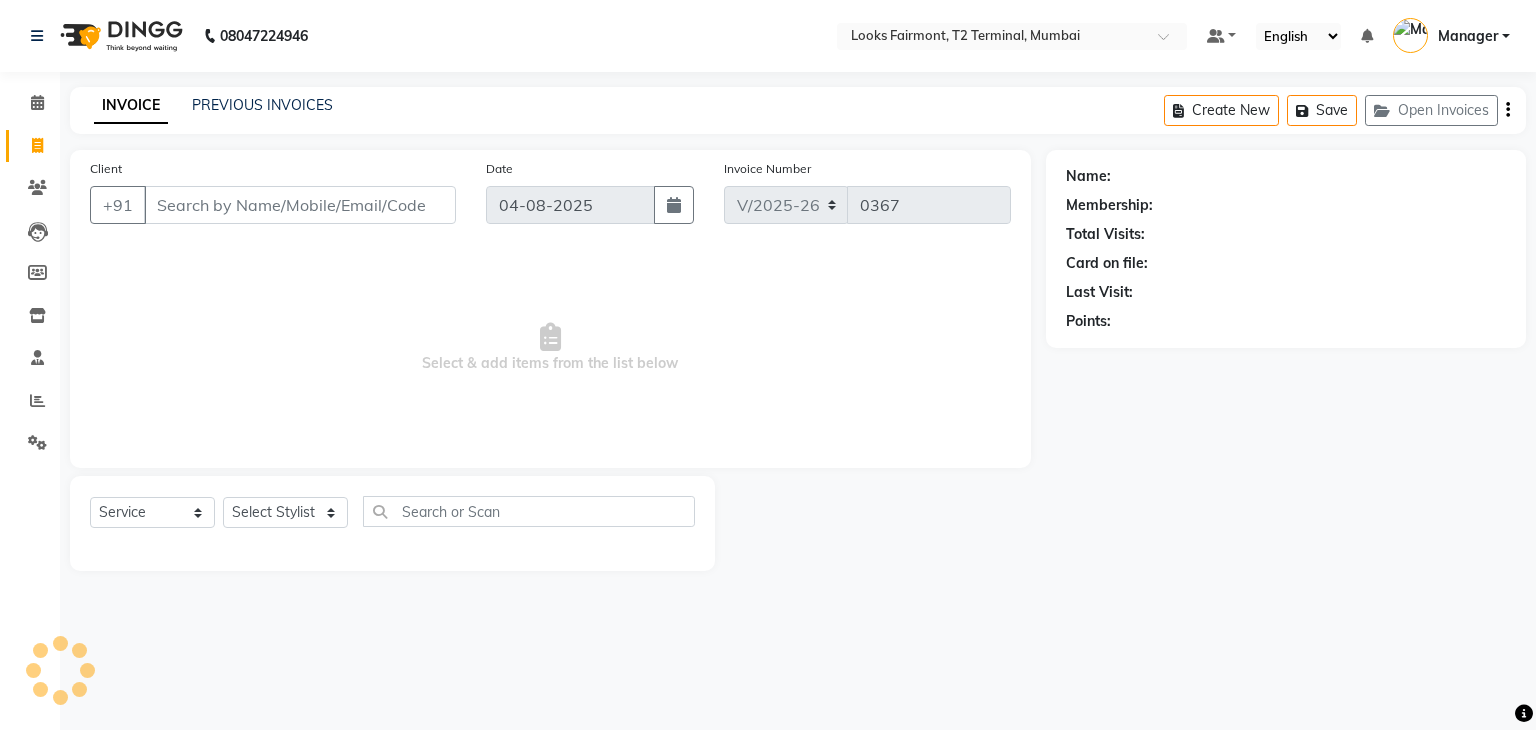 click on "Client" at bounding box center [300, 205] 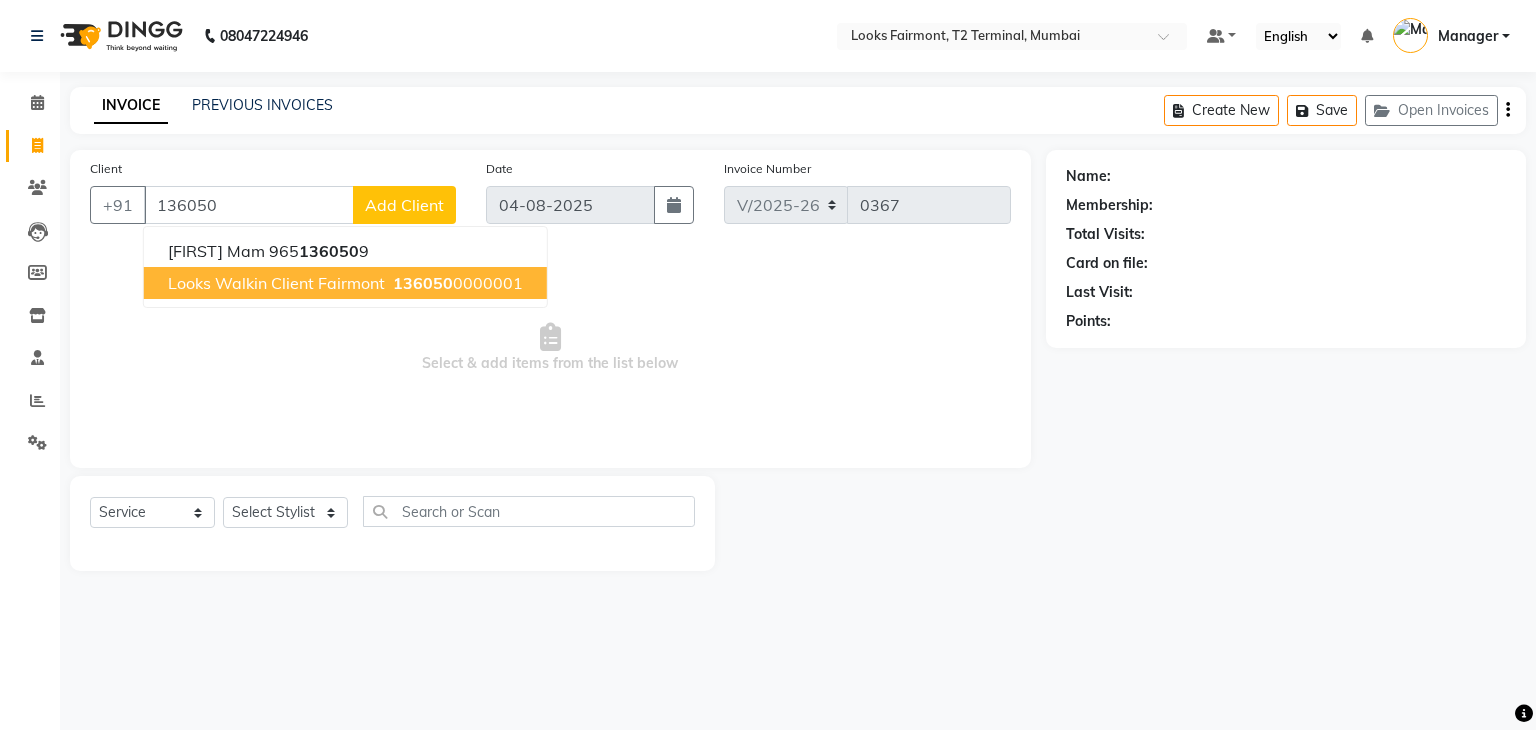 click on "Looks Walkin Client Fairmont" at bounding box center [276, 283] 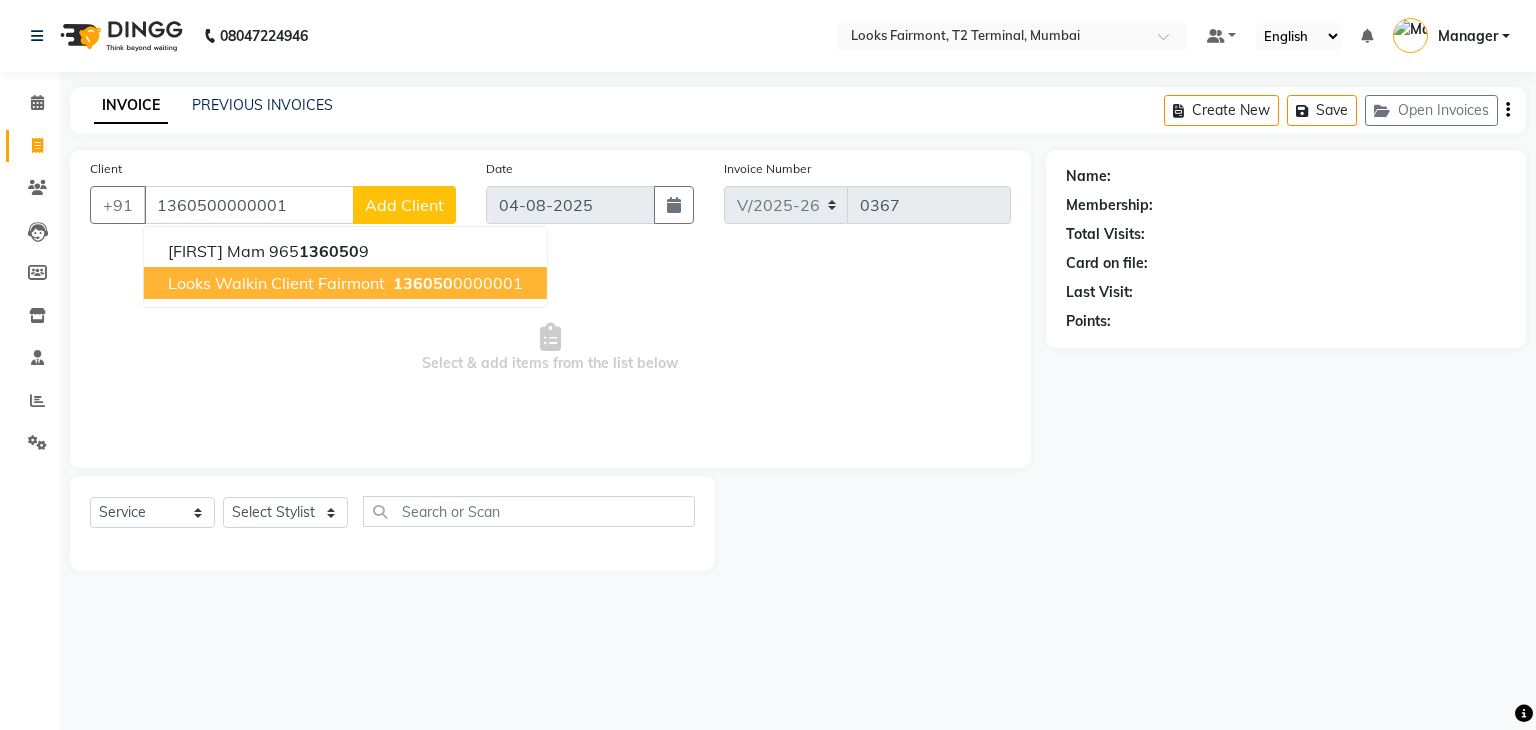 type on "1360500000001" 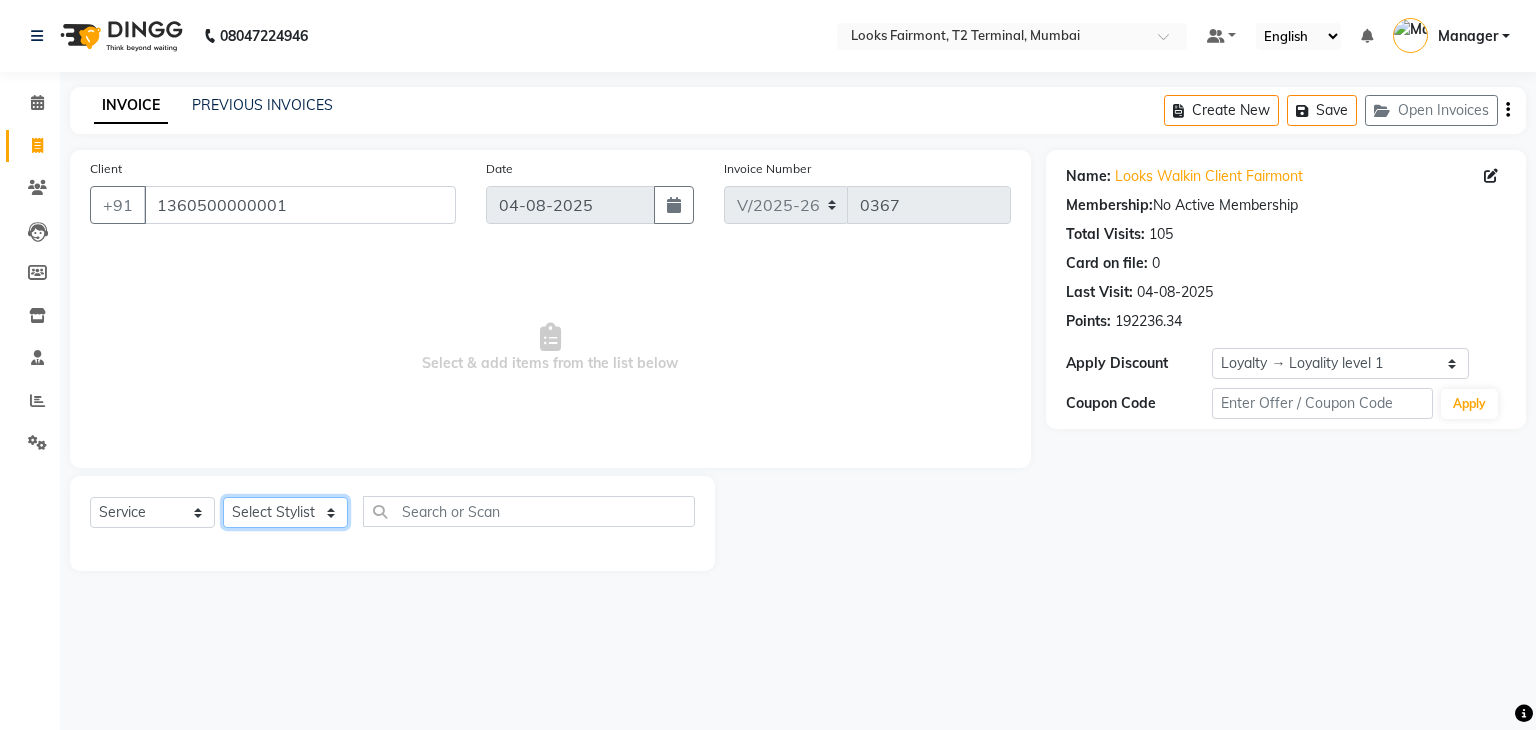 click on "Select Stylist Adil Anisa Counter_Sales Deepak_asst Manager Nisha Preeti Rais Soring_mgr Sunita Tajuddin" 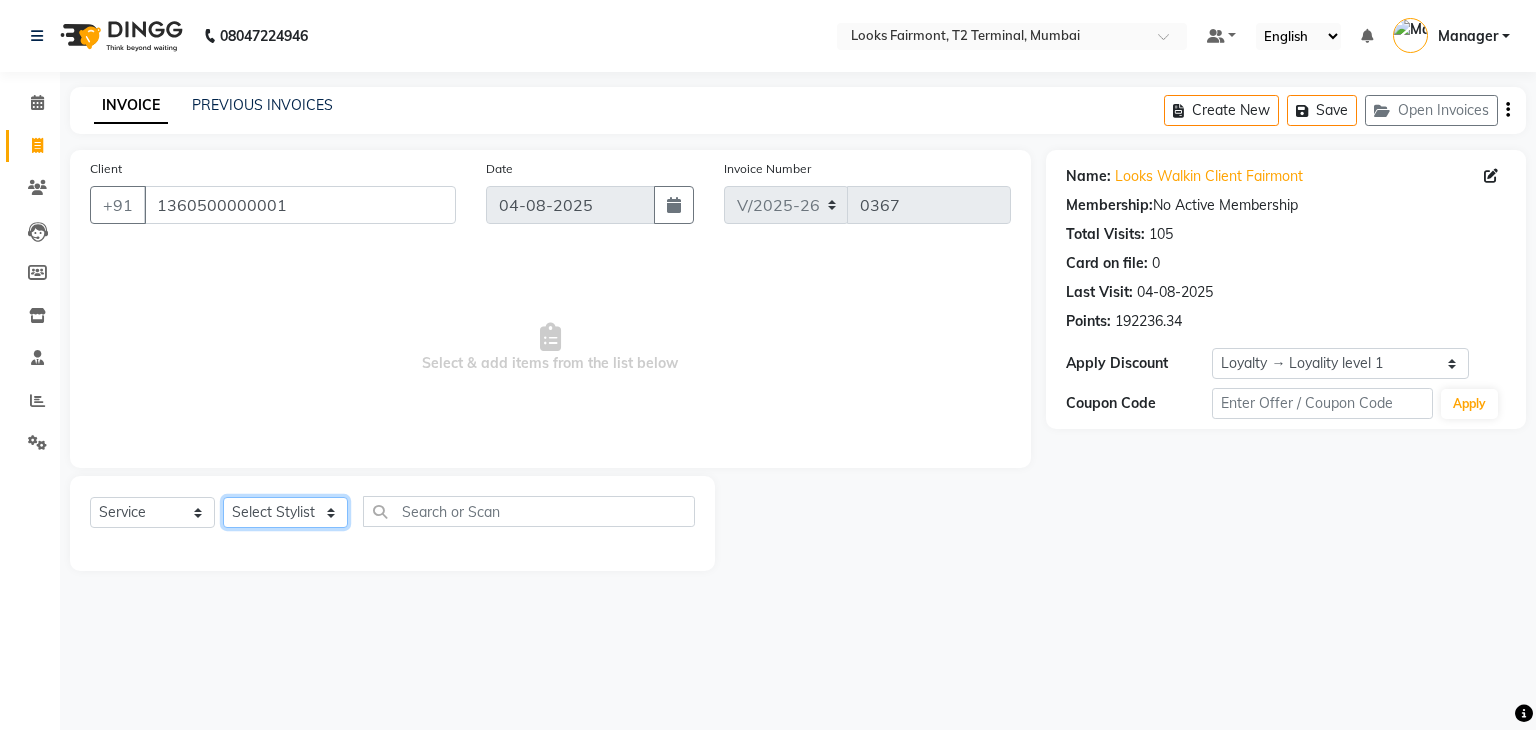 select on "84887" 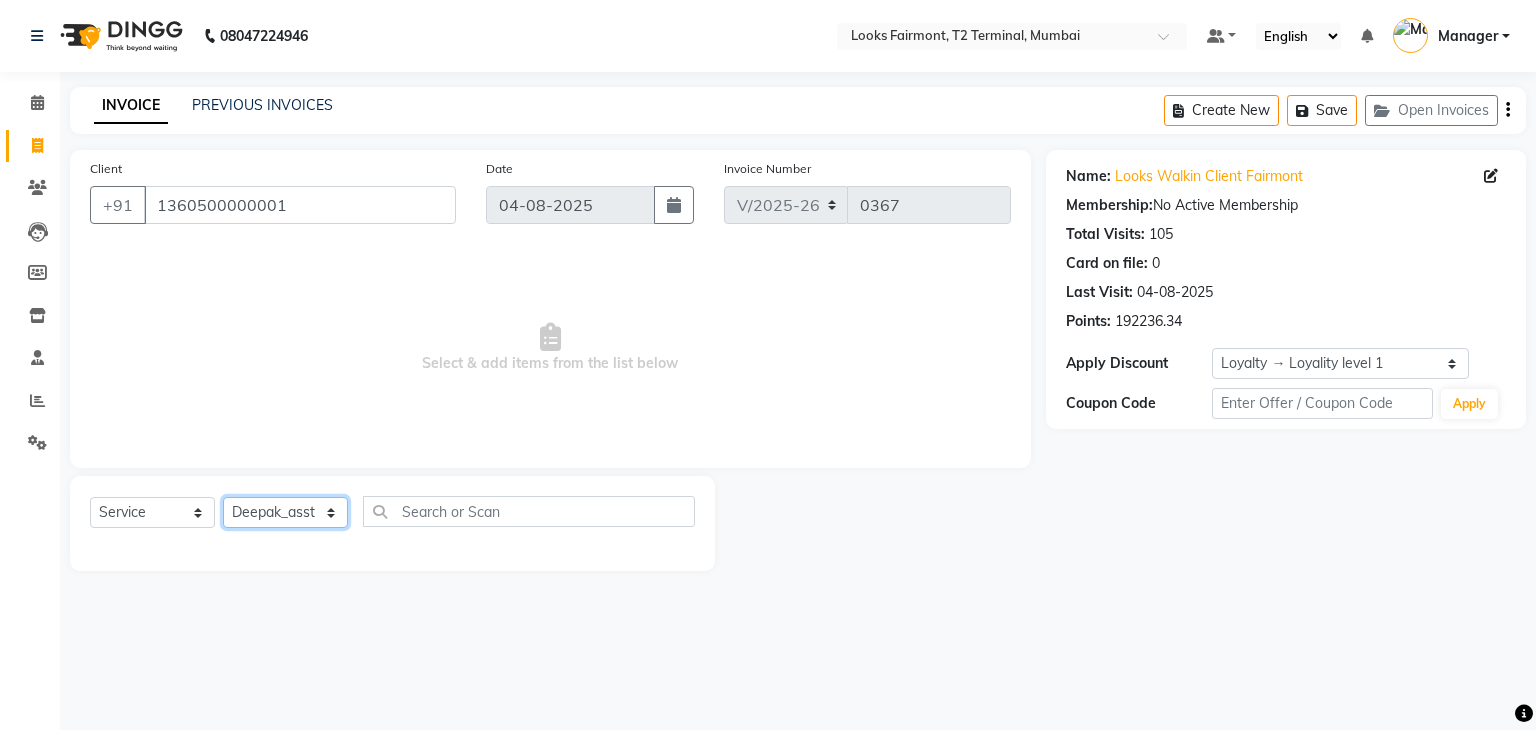 click on "Select Stylist Adil Anisa Counter_Sales Deepak_asst Manager Nisha Preeti Rais Soring_mgr Sunita Tajuddin" 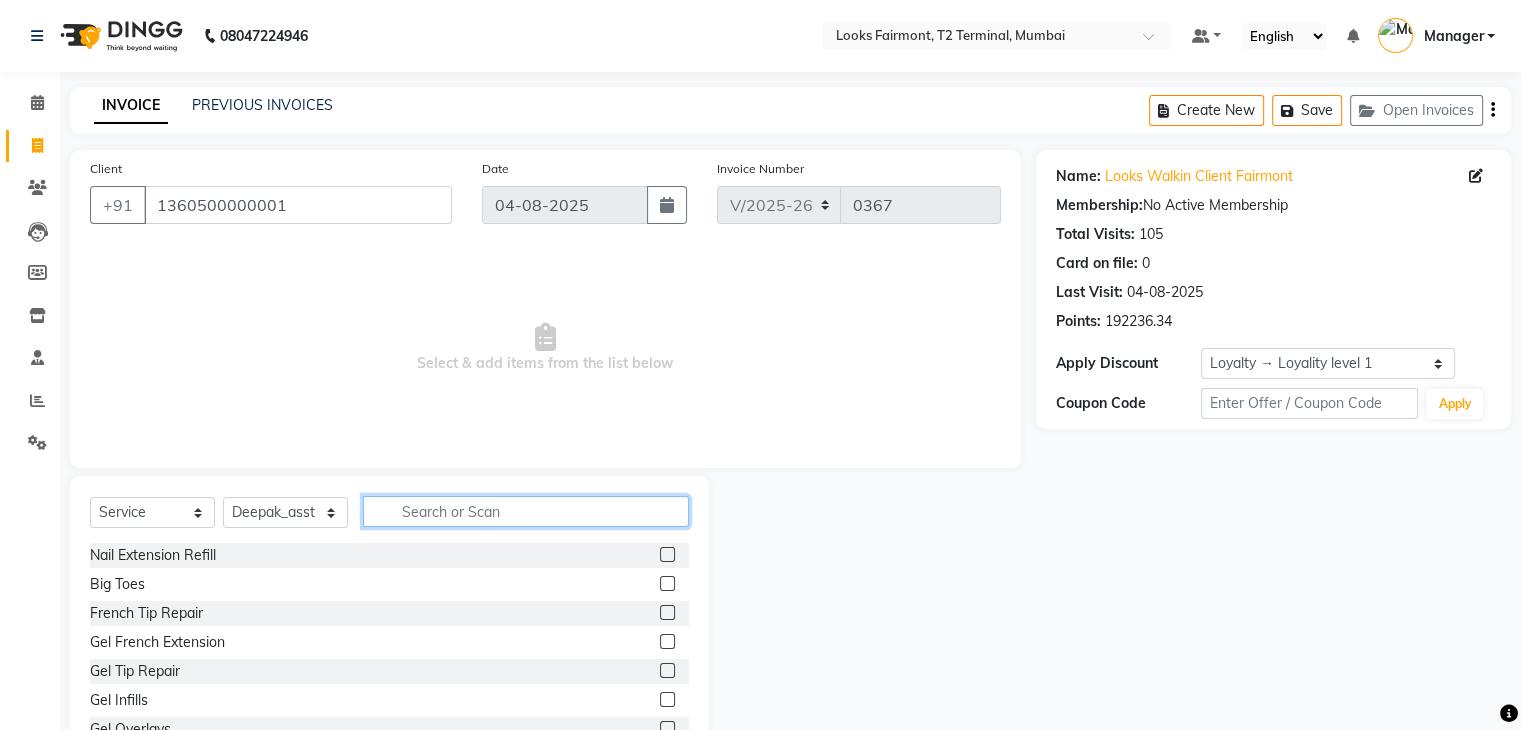 click 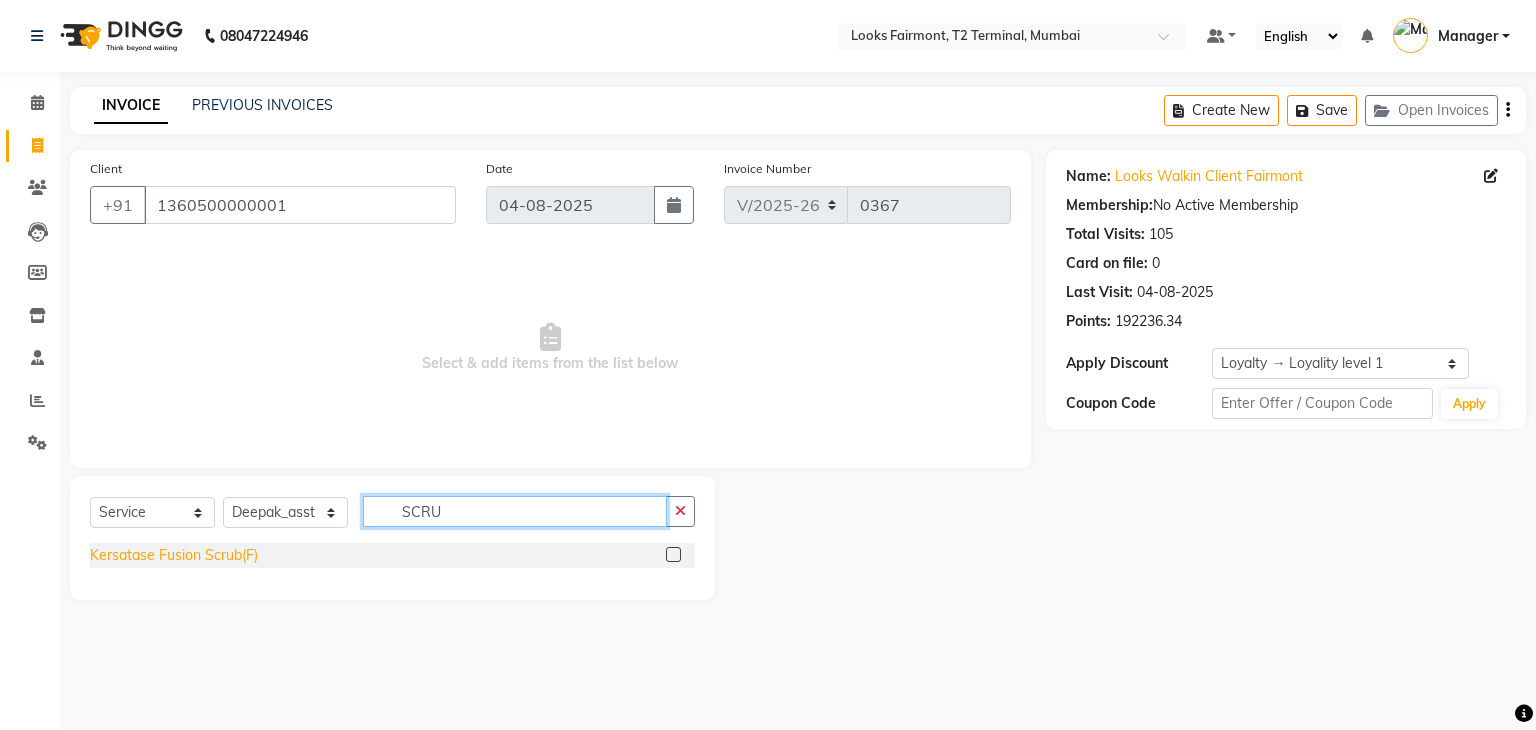 type on "SCRU" 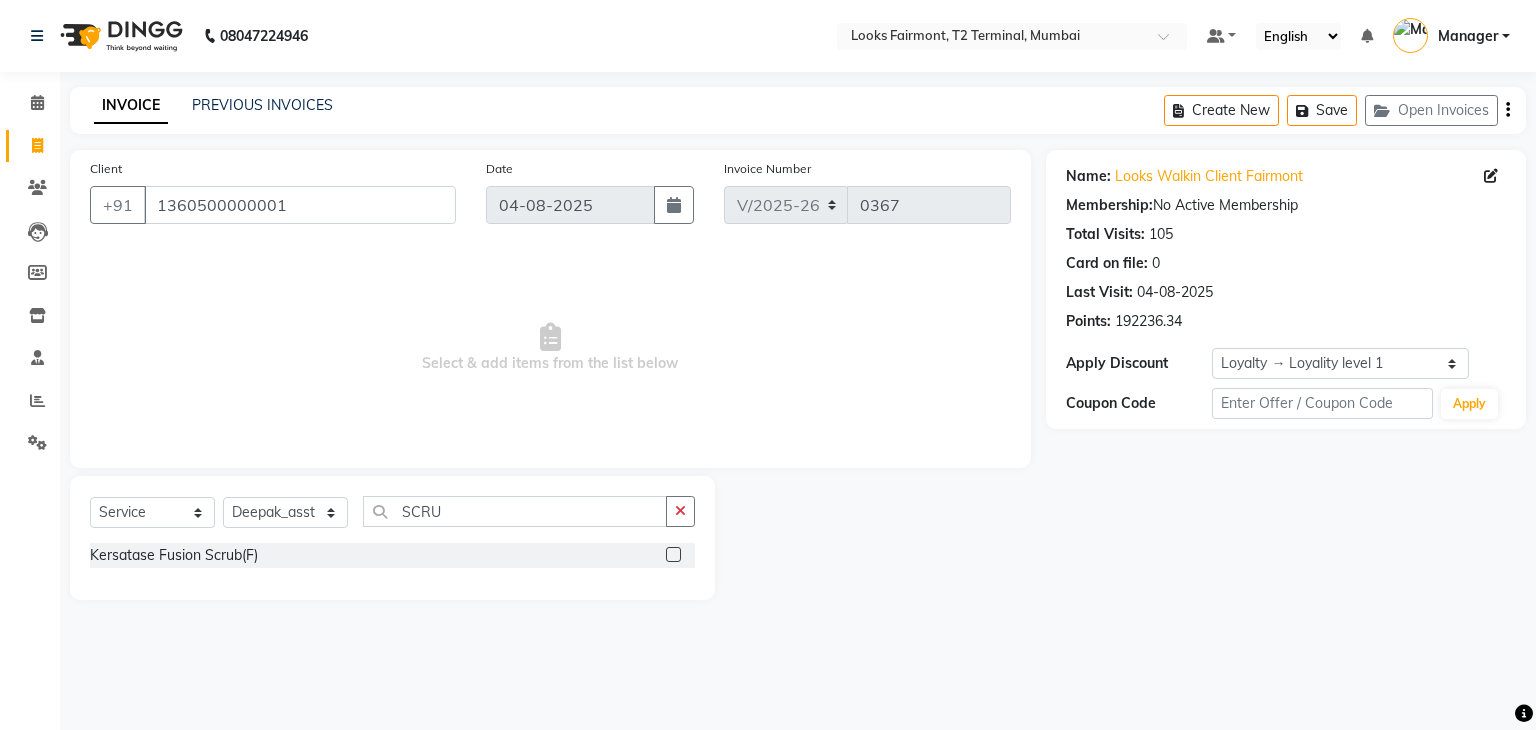 drag, startPoint x: 186, startPoint y: 556, endPoint x: 260, endPoint y: 537, distance: 76.40026 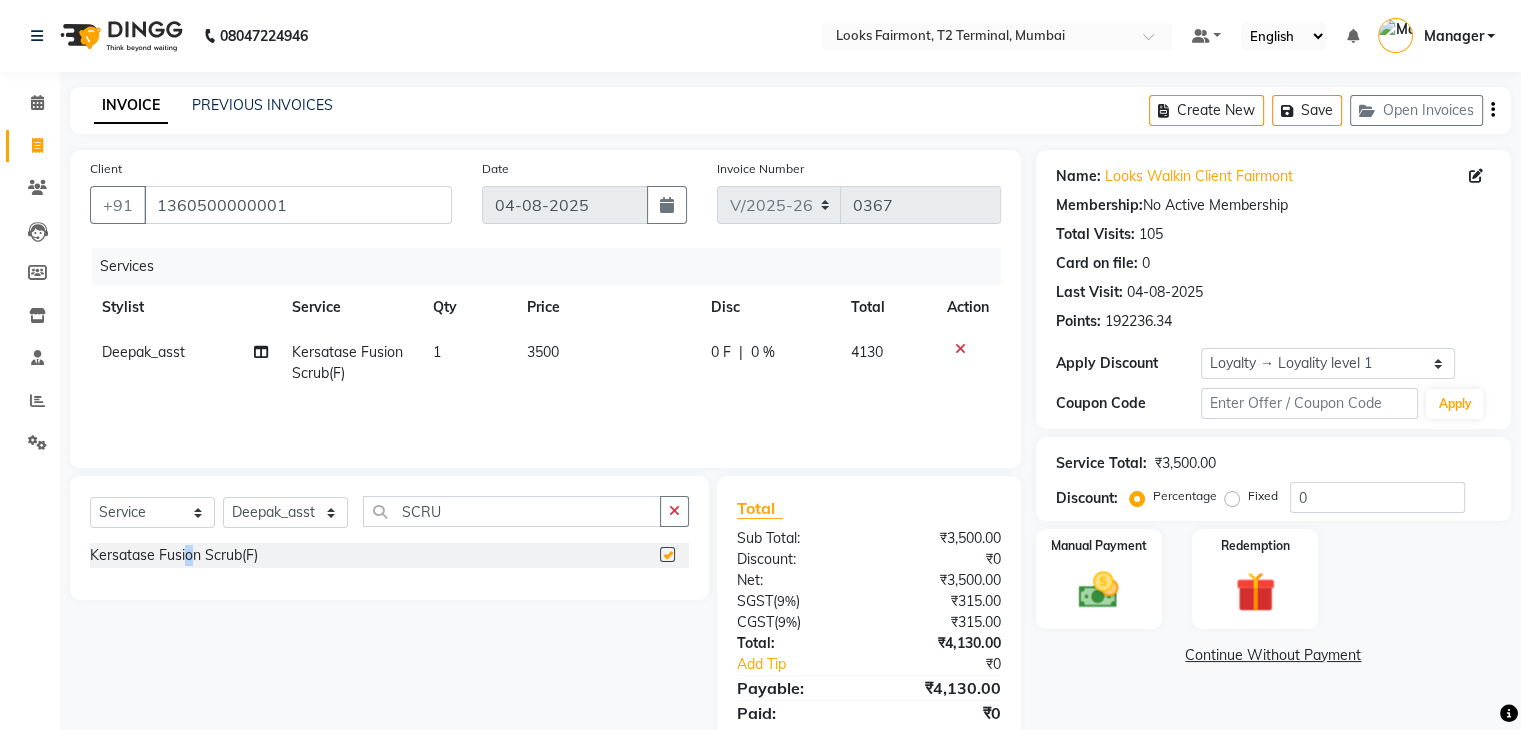 checkbox on "false" 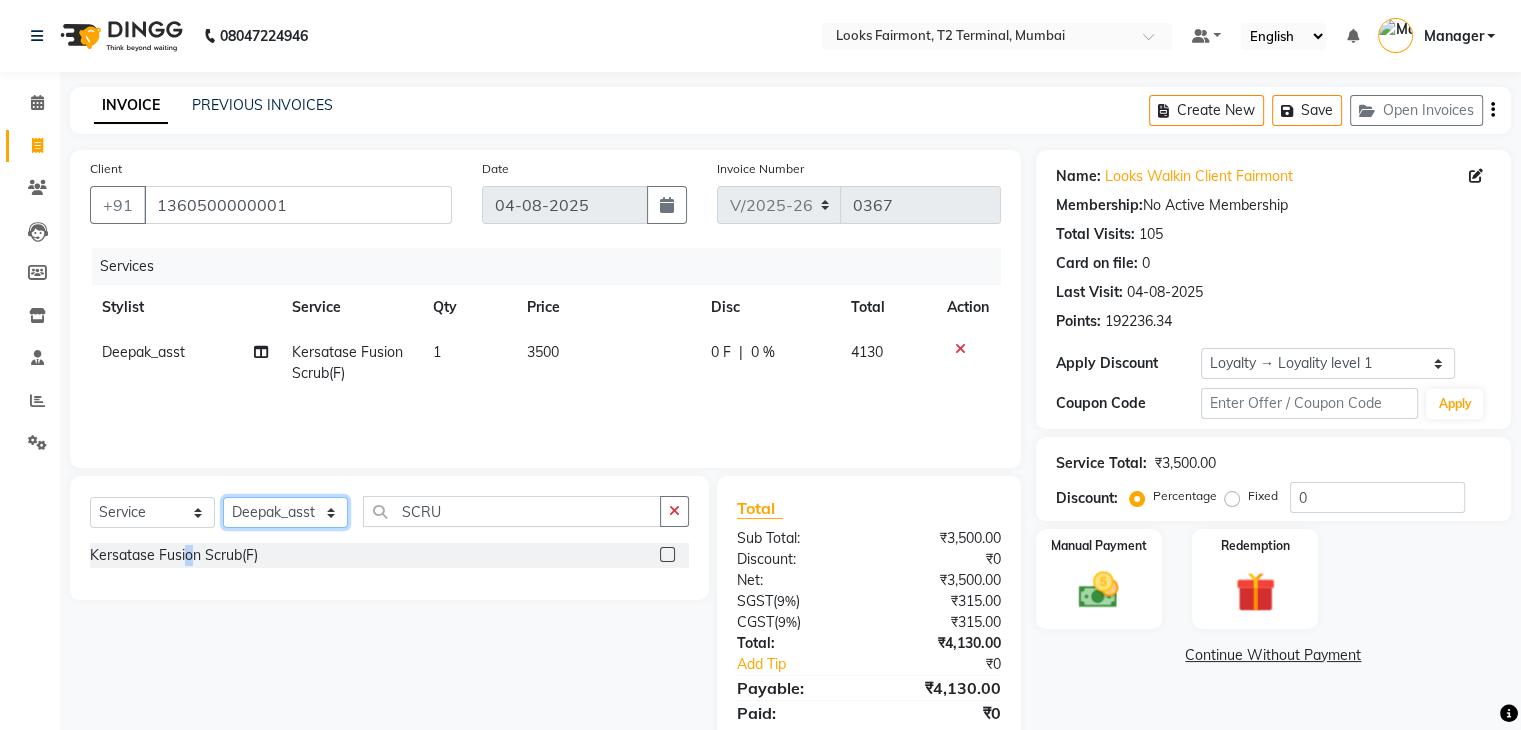 click on "Select Stylist Adil Anisa Counter_Sales Deepak_asst Manager Nisha Preeti Rais Soring_mgr Sunita Tajuddin" 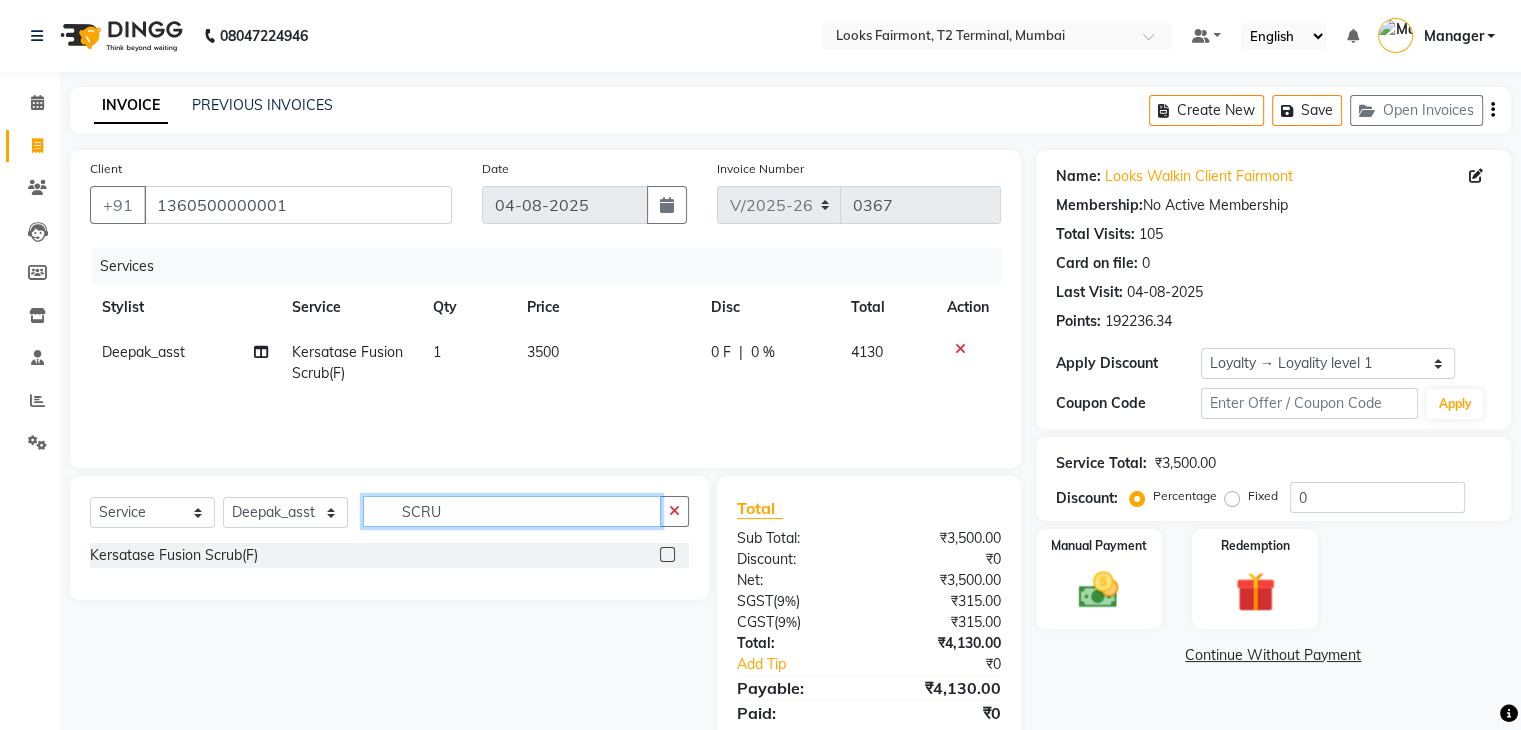 drag, startPoint x: 473, startPoint y: 511, endPoint x: 352, endPoint y: 510, distance: 121.004135 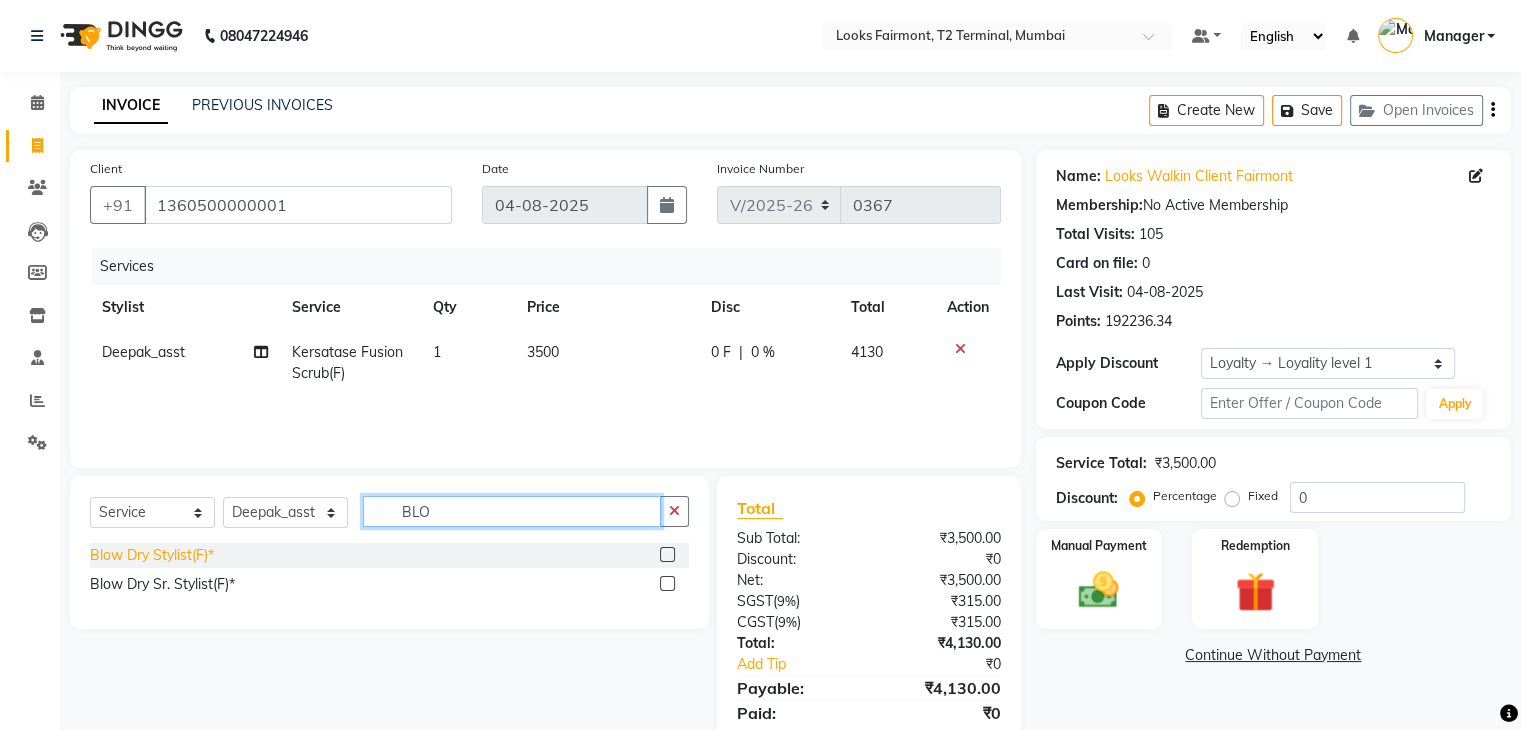 type on "BLO" 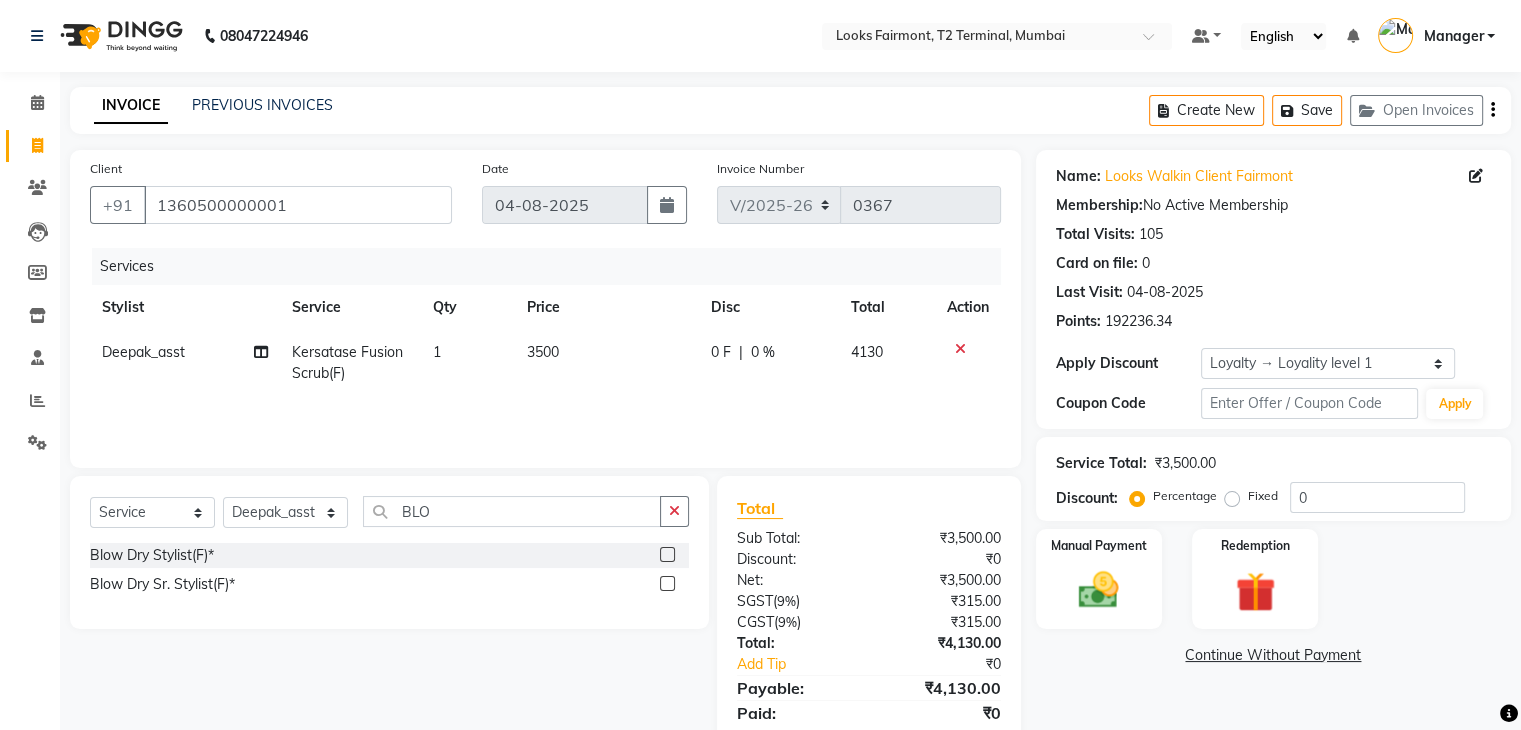 click on "Blow Dry Stylist(F)*" 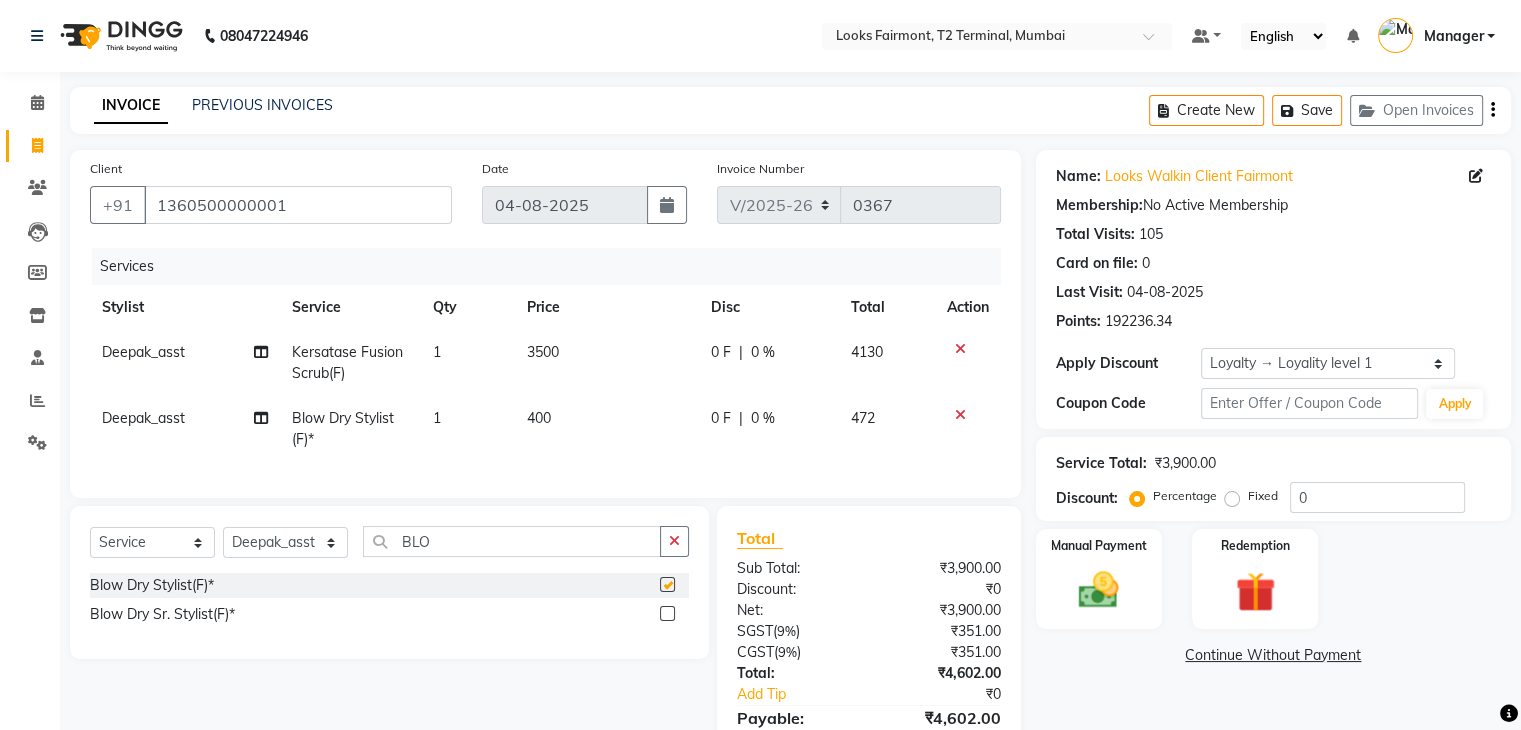 checkbox on "false" 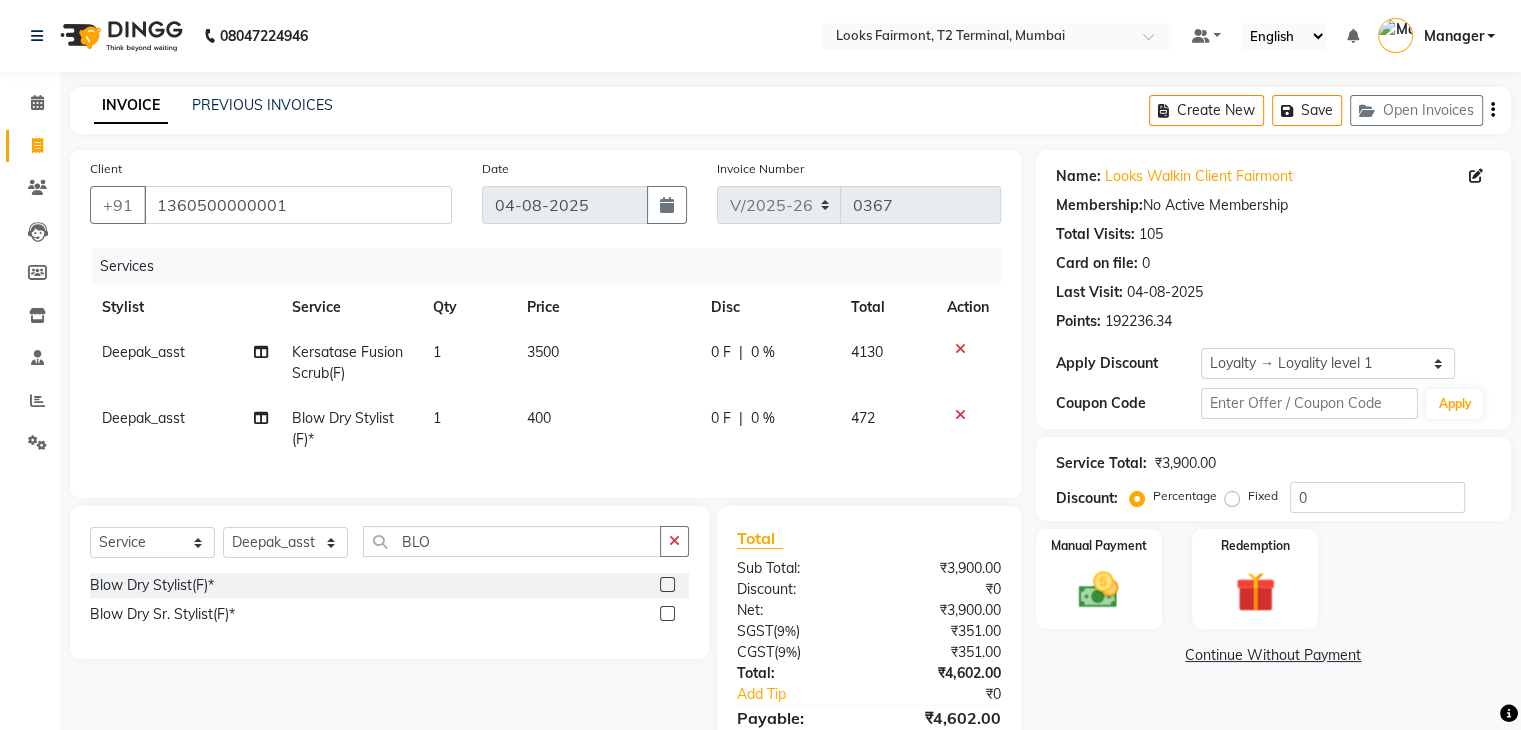 drag, startPoint x: 588, startPoint y: 433, endPoint x: 606, endPoint y: 426, distance: 19.313208 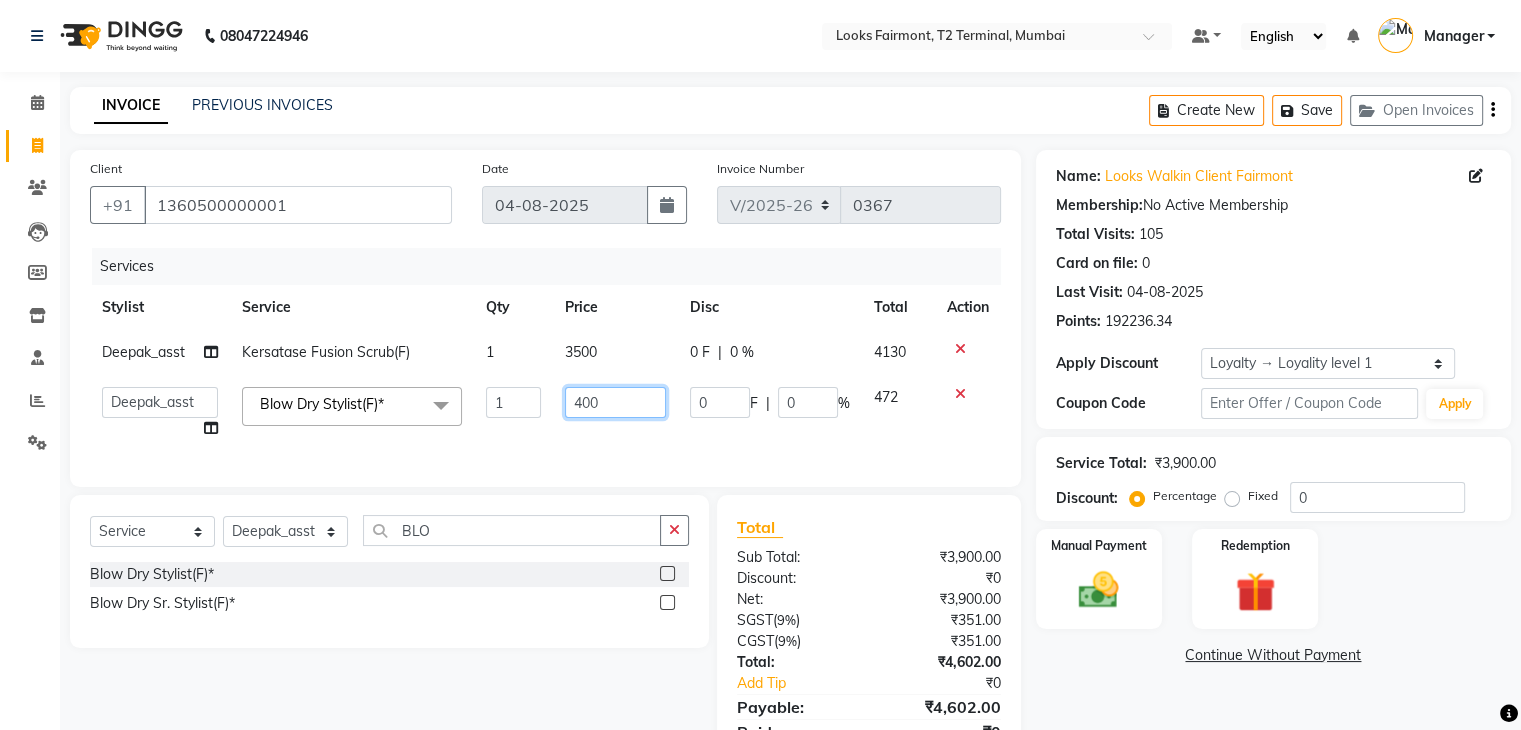 click on "Adil   Anisa   Counter_Sales   Deepak_asst   Manager   Nisha   Preeti   Rais   Soring_mgr   Sunita   Tajuddin  Blow Dry Stylist(F)*  x Nail Extension Refill Big Toes French Tip Repair Gel French Extension Gel Tip Repair Gel Infills Gel Overlays Gel Extension Gel Nail Removal Natural Nail Extensions French Nail Extensions Gel Polish Removal Extension Removal Nail Art Recruiter French Ombre Gel Polish Nail Art Nedle Cutical Care Nail Art Brush French Gel Polish French Glitter Gel Polish Gel Polish Touchup                                   Nail Art Per Finger(F)* 3D Nail Art Recruiter Nail Art with Stones/Foil/Stickers per Finger Acrylic Overlays Finger Tip Repair Acrylic Removal Gel Polish Application Gel Overlays Refills  Stick on Nails Full Arms Bleach Face Bleach(F) Bleach Full Back/Front Full Body Bleach Half Front/Back Full Legs Bleach Detan(F) Detan(M) Face Bleach(M) Detan Face & Neck Bleach Face and Neck Detan / Bleach Feet Detan / Bleach Under Arms Pre Groom Makeup Base Makeup Bridal Makeup Eye Makeup" 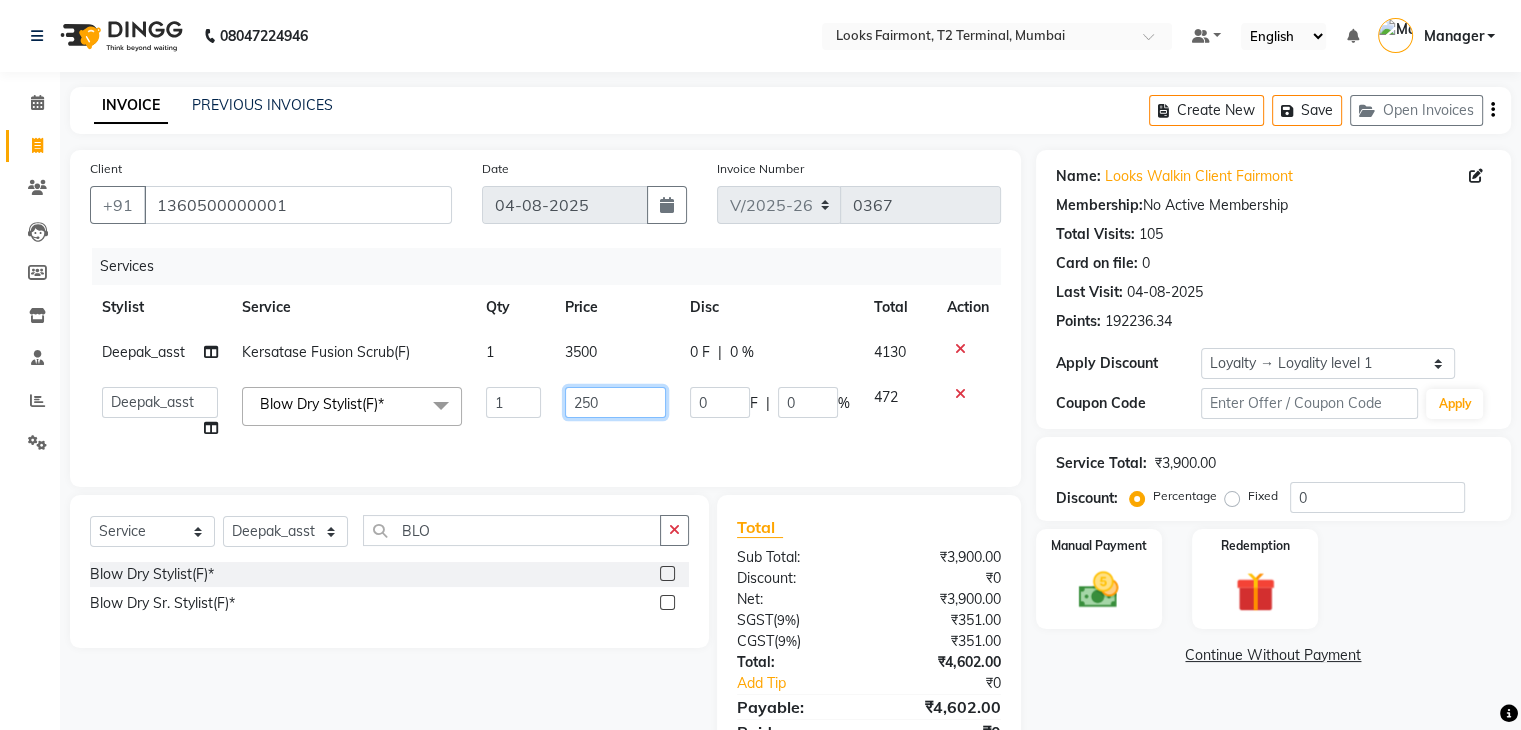 type on "2500" 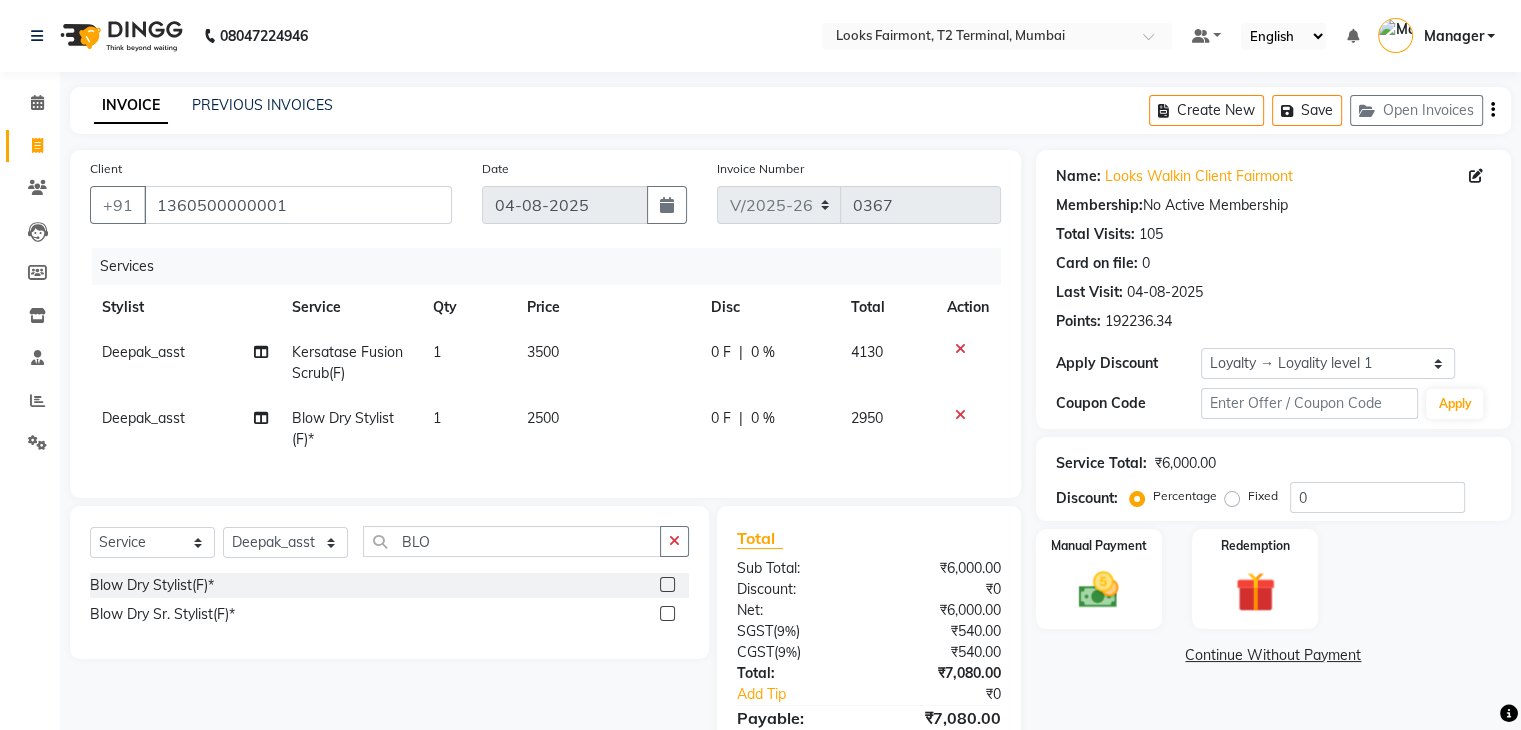 click on "3500" 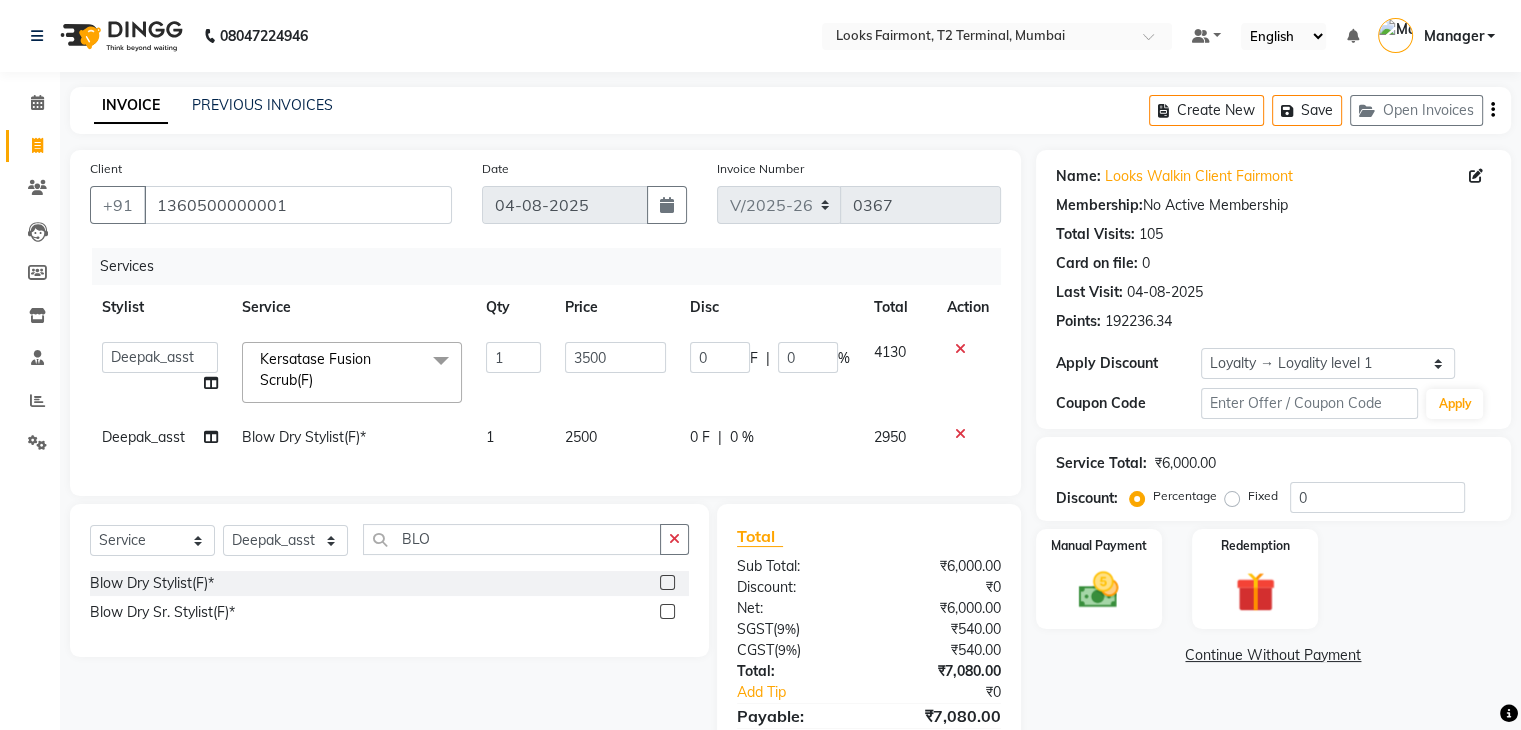 click on "Name: Looks Walkin Client Fairmont Membership:  No Active Membership  Total Visits:  105 Card on file:  0 Last Visit:   04-08-2025 Points:   192236.34  Apply Discount Select  Loyalty → Loyality level 1  Coupon Code Apply Service Total:  ₹6,000.00  Discount:  Percentage   Fixed  0 Manual Payment Redemption  Continue Without Payment" 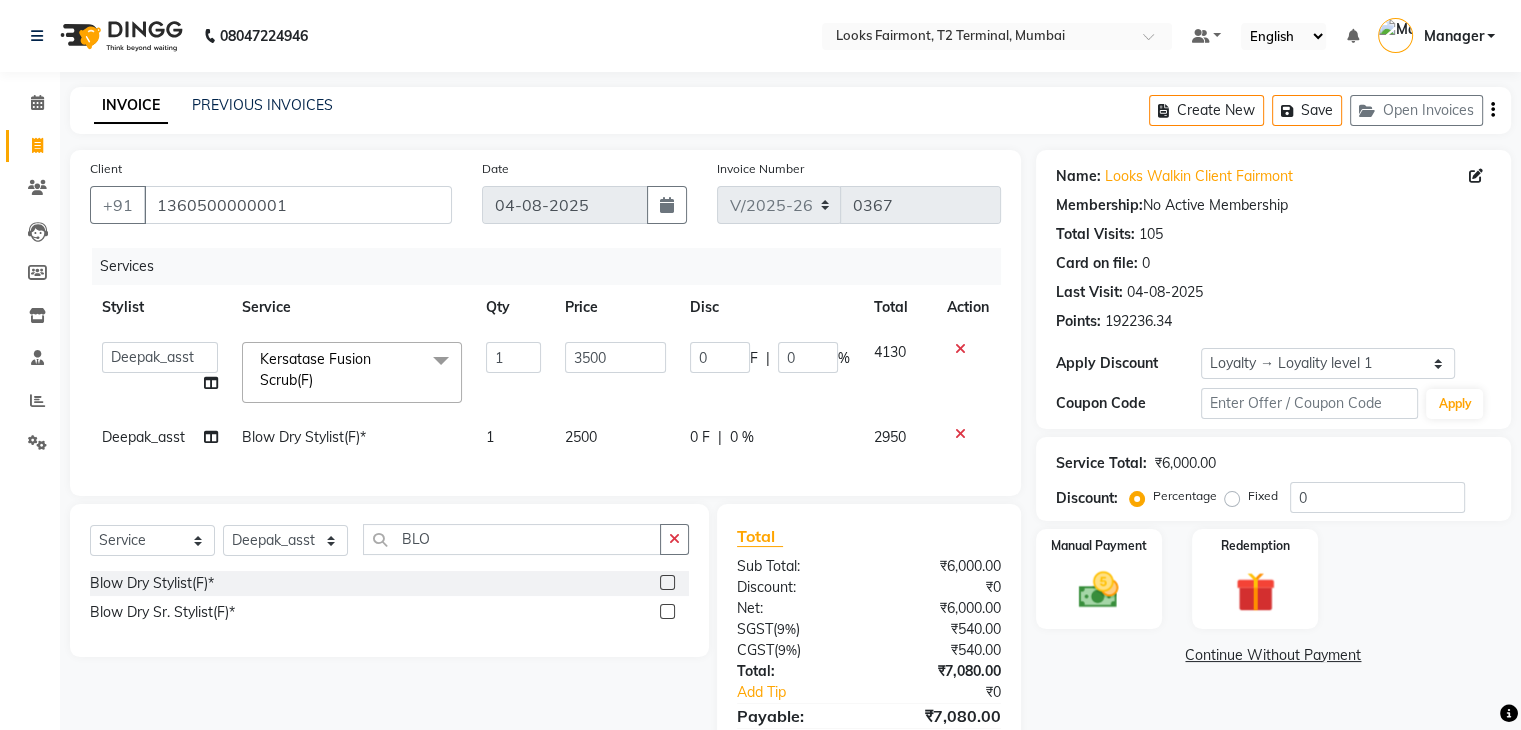 scroll, scrollTop: 113, scrollLeft: 0, axis: vertical 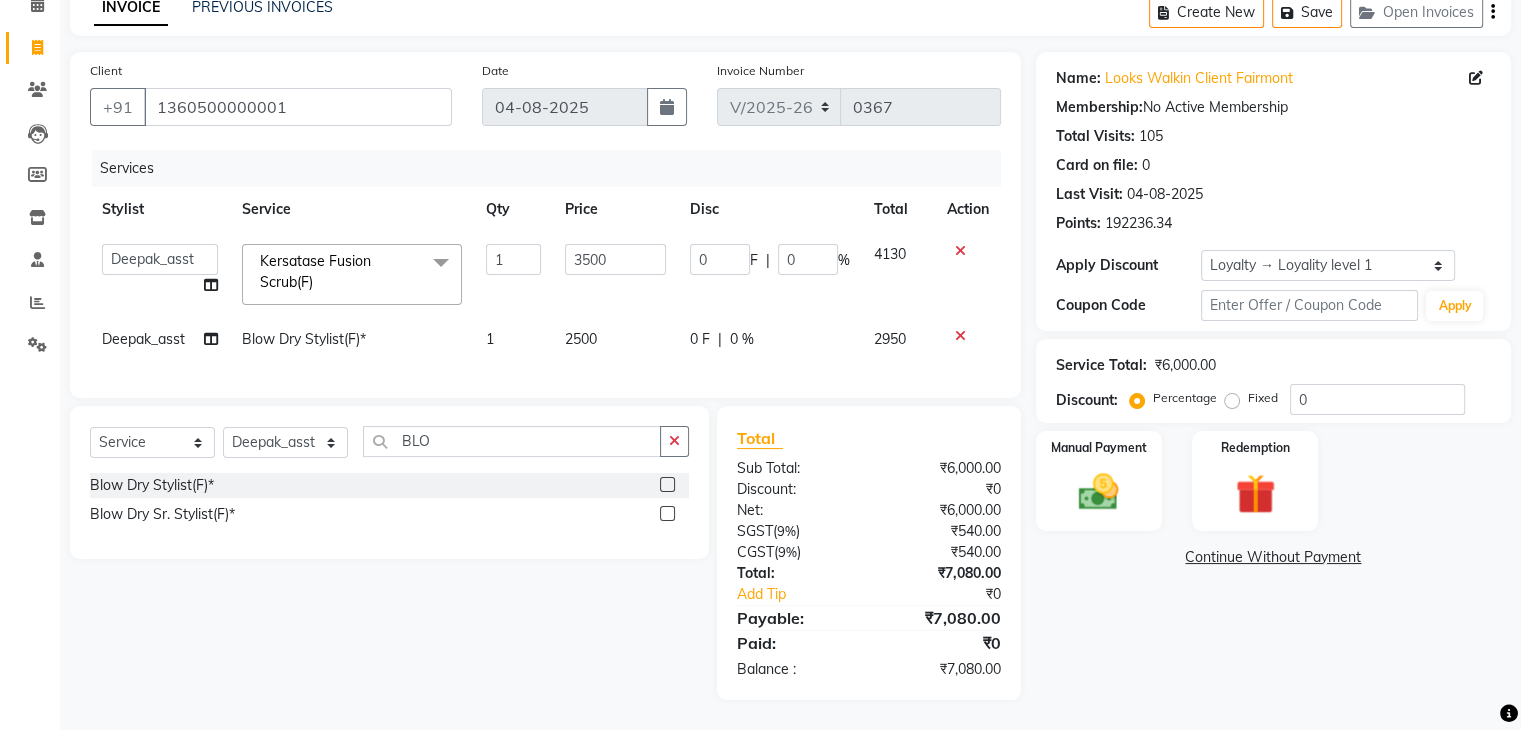 click on "Name: Looks Walkin Client Fairmont Membership:  No Active Membership  Total Visits:  105 Card on file:  0 Last Visit:   04-08-2025 Points:   192236.34  Apply Discount Select  Loyalty → Loyality level 1  Coupon Code Apply Service Total:  ₹6,000.00  Discount:  Percentage   Fixed  0 Manual Payment Redemption  Continue Without Payment" 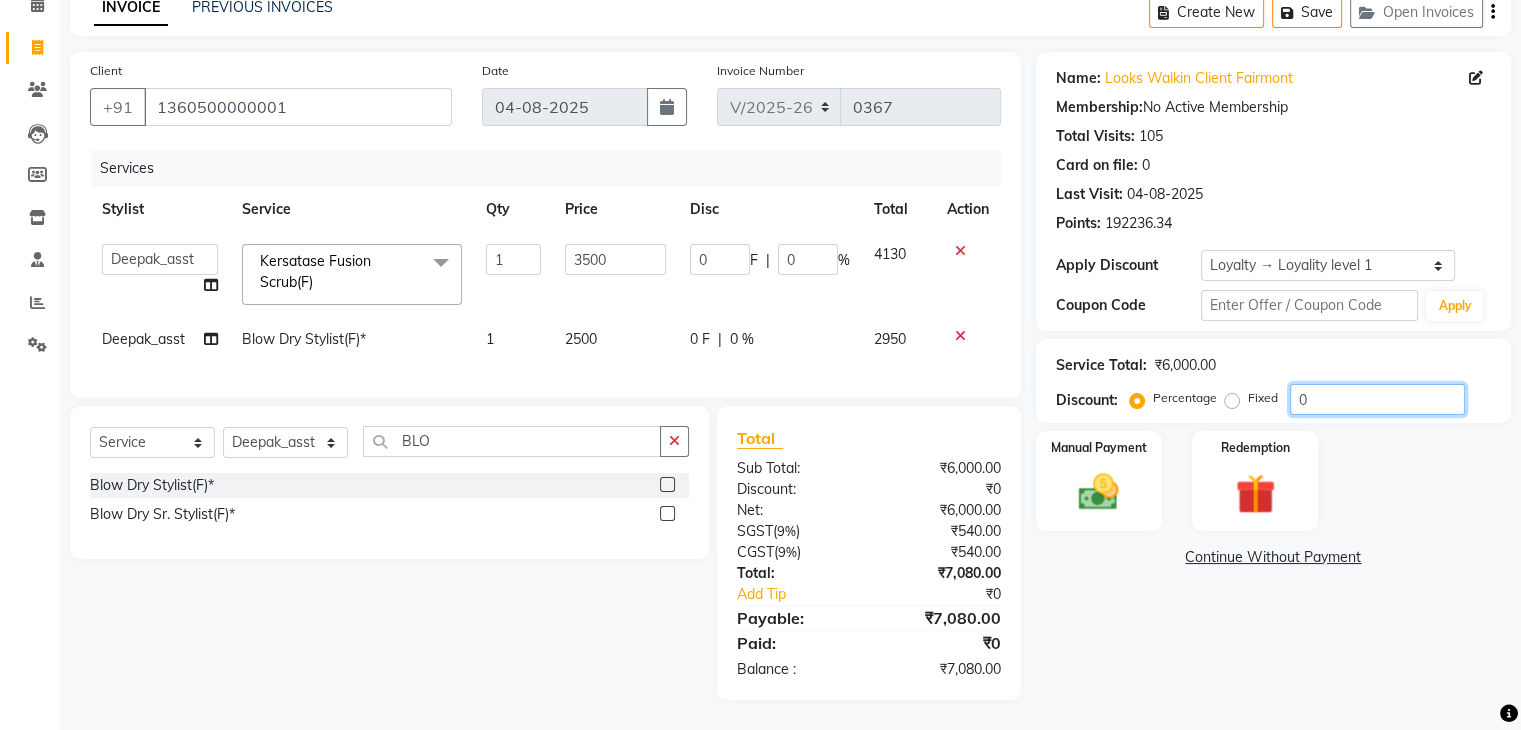 click on "0" 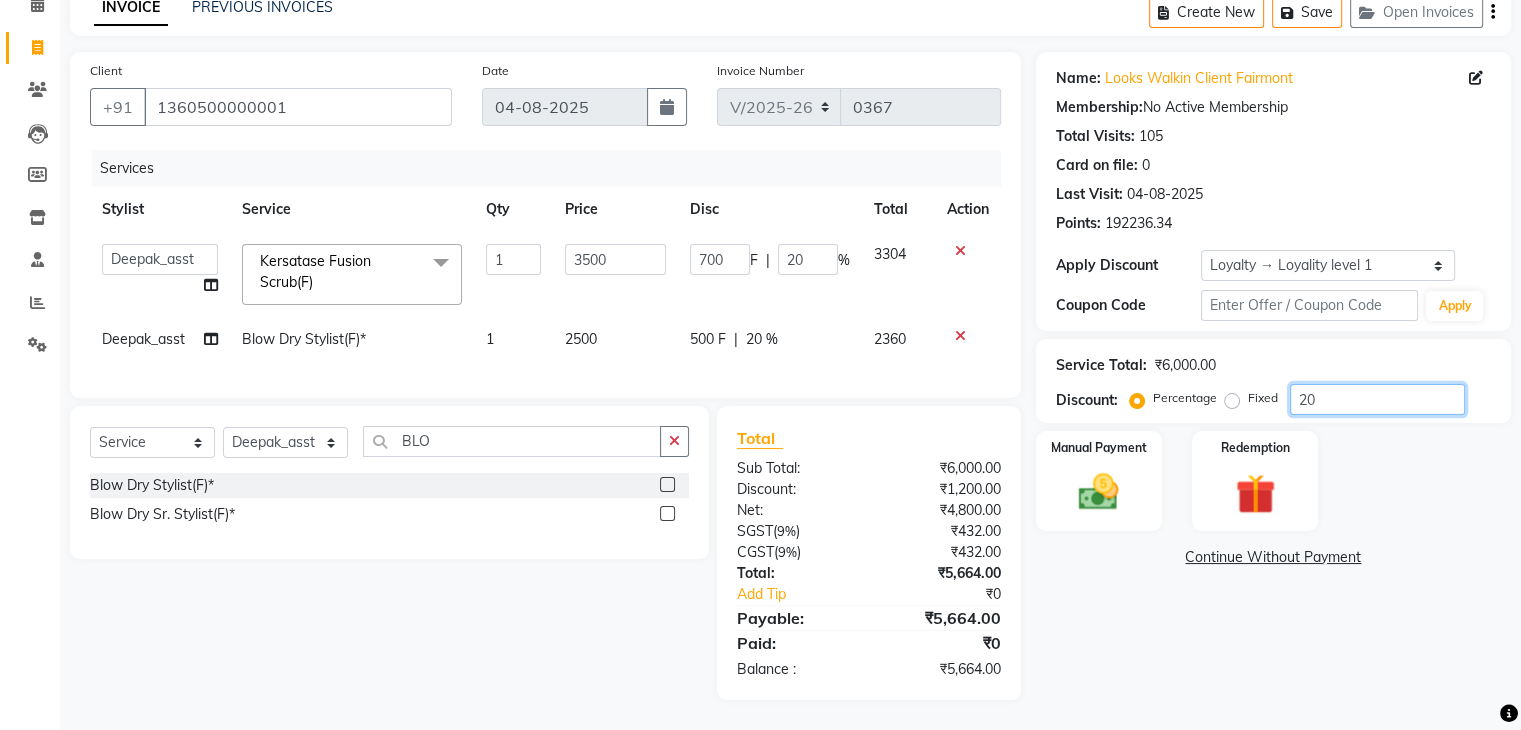 type on "20" 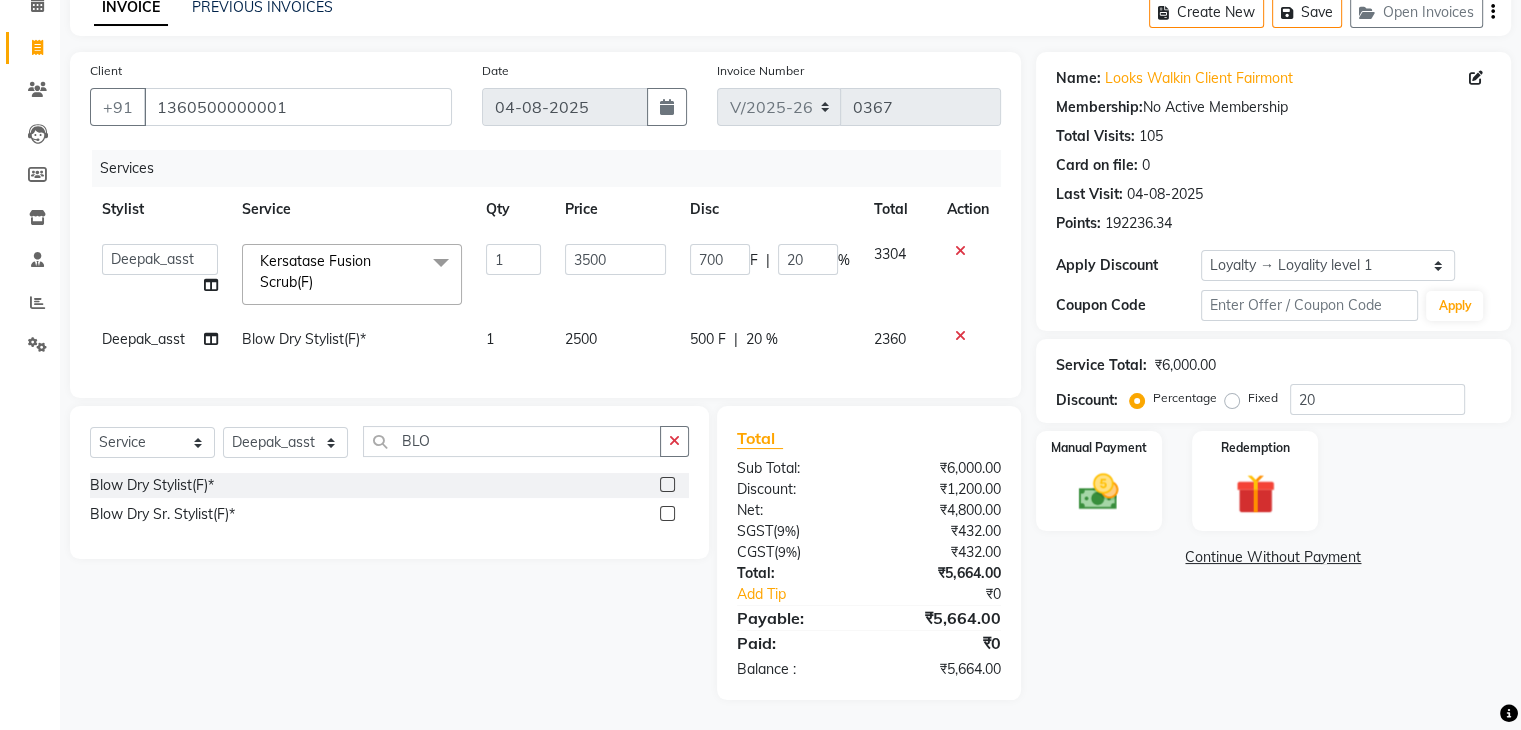 click on "Name: Looks Walkin Client Fairmont Membership:  No Active Membership  Total Visits:  105 Card on file:  0 Last Visit:   04-08-2025 Points:   192236.34  Apply Discount Select  Loyalty → Loyality level 1  Coupon Code Apply Service Total:  ₹6,000.00  Discount:  Percentage   Fixed  20 Manual Payment Redemption  Continue Without Payment" 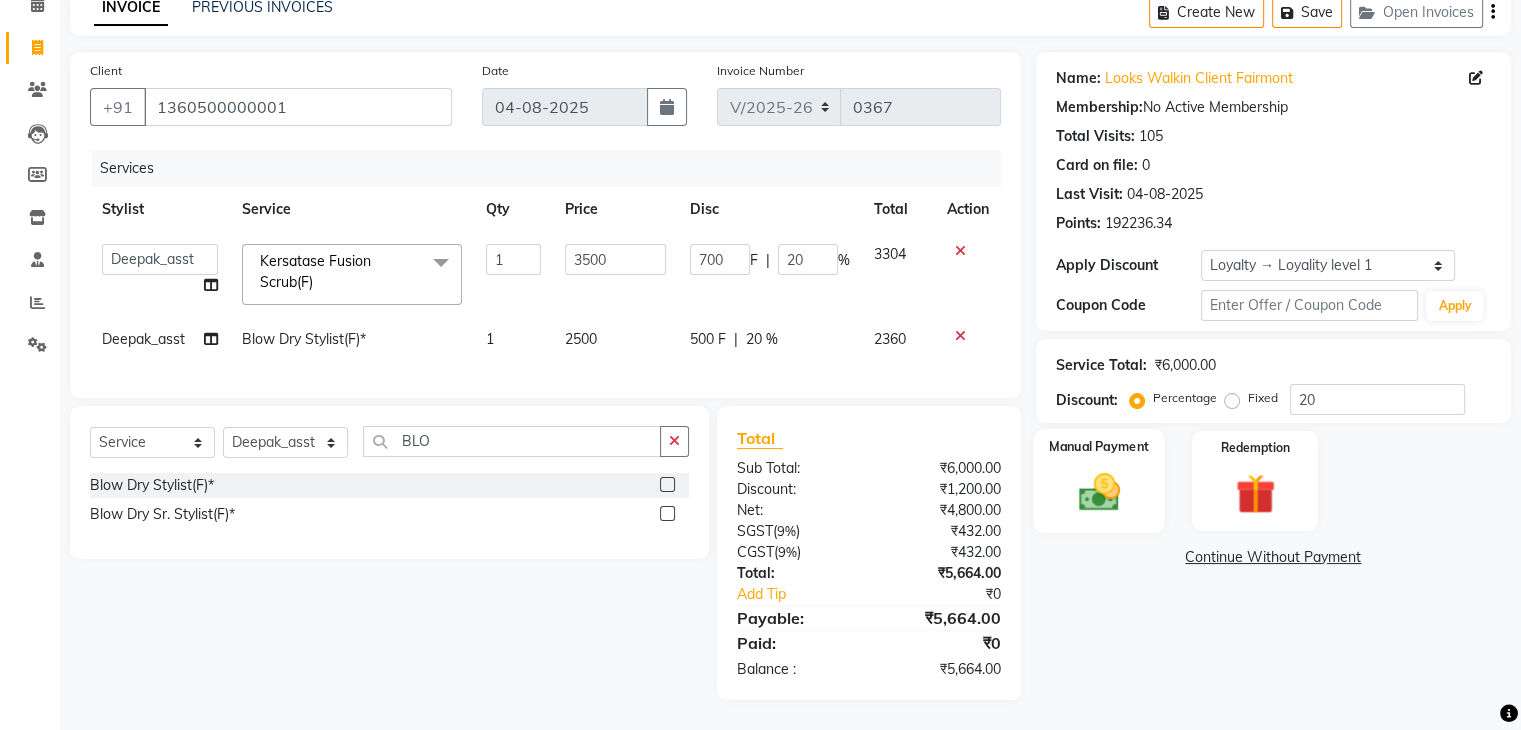 click 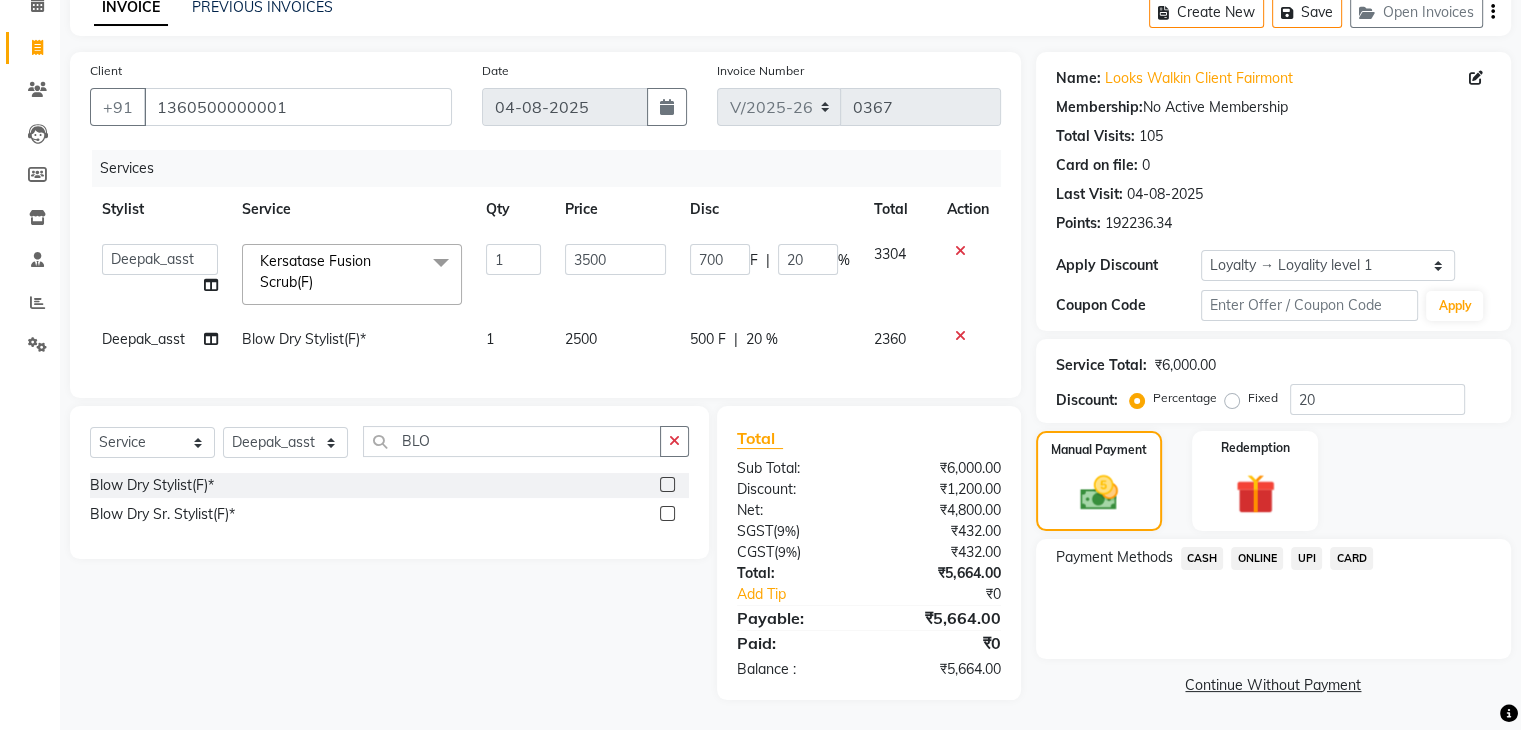 click on "CASH" 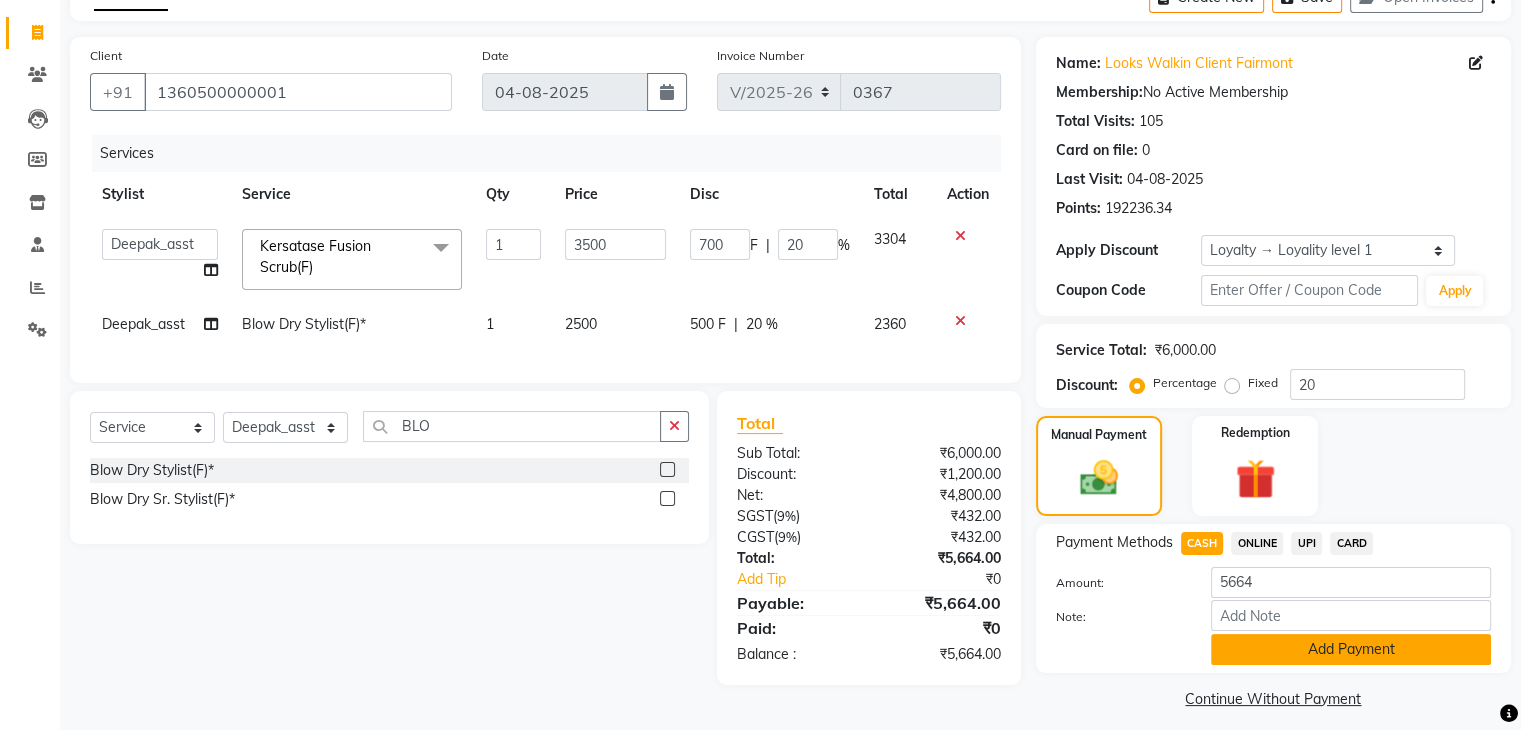click on "Add Payment" 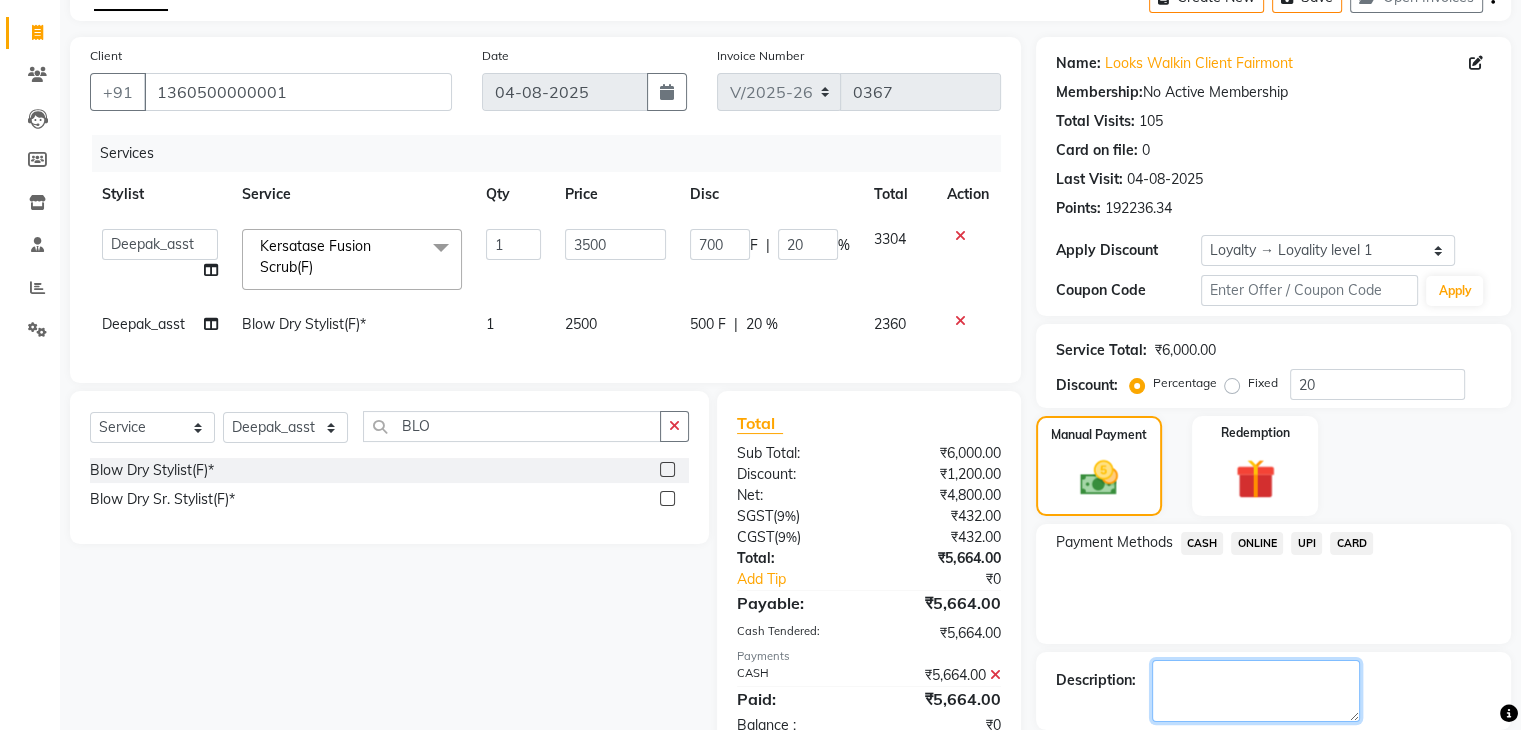 click 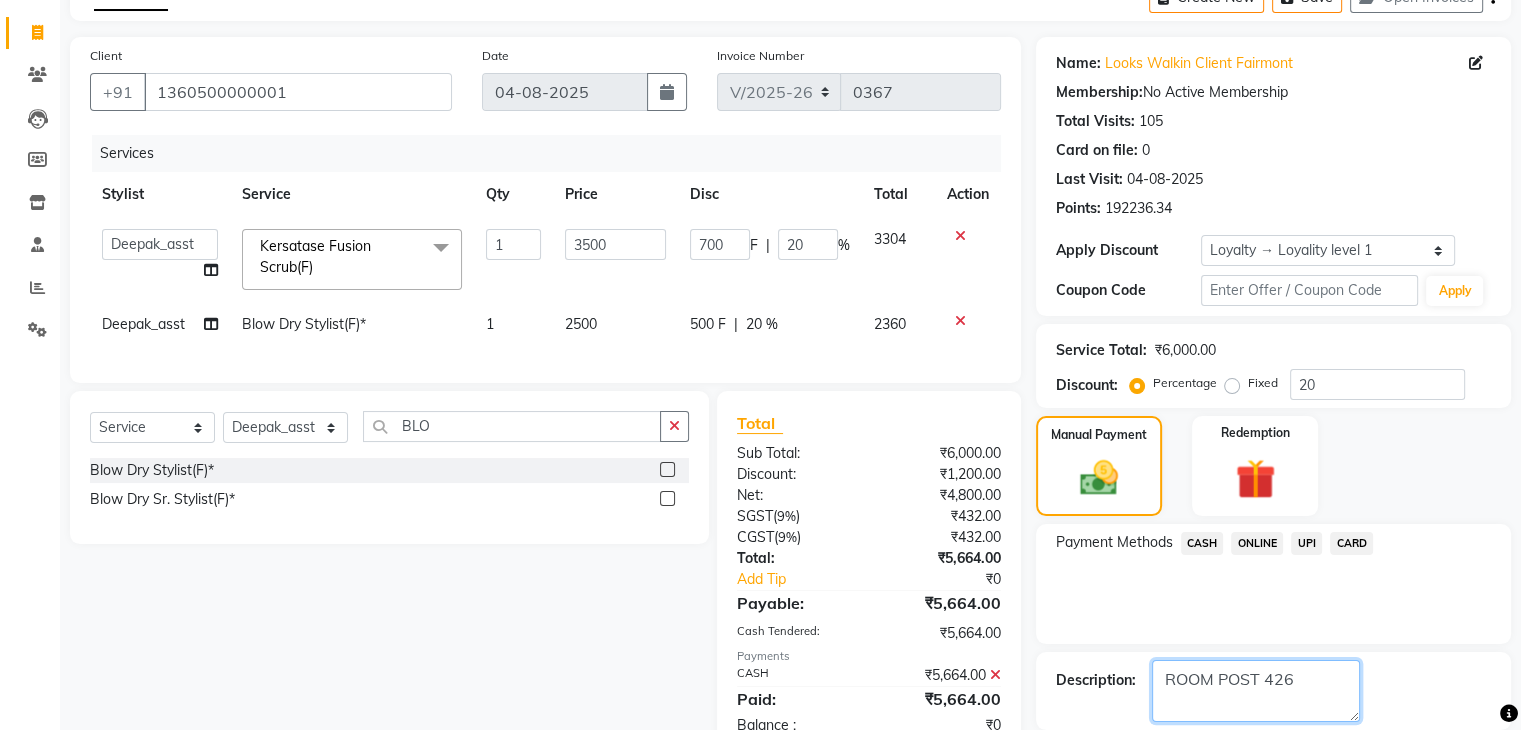 scroll, scrollTop: 284, scrollLeft: 0, axis: vertical 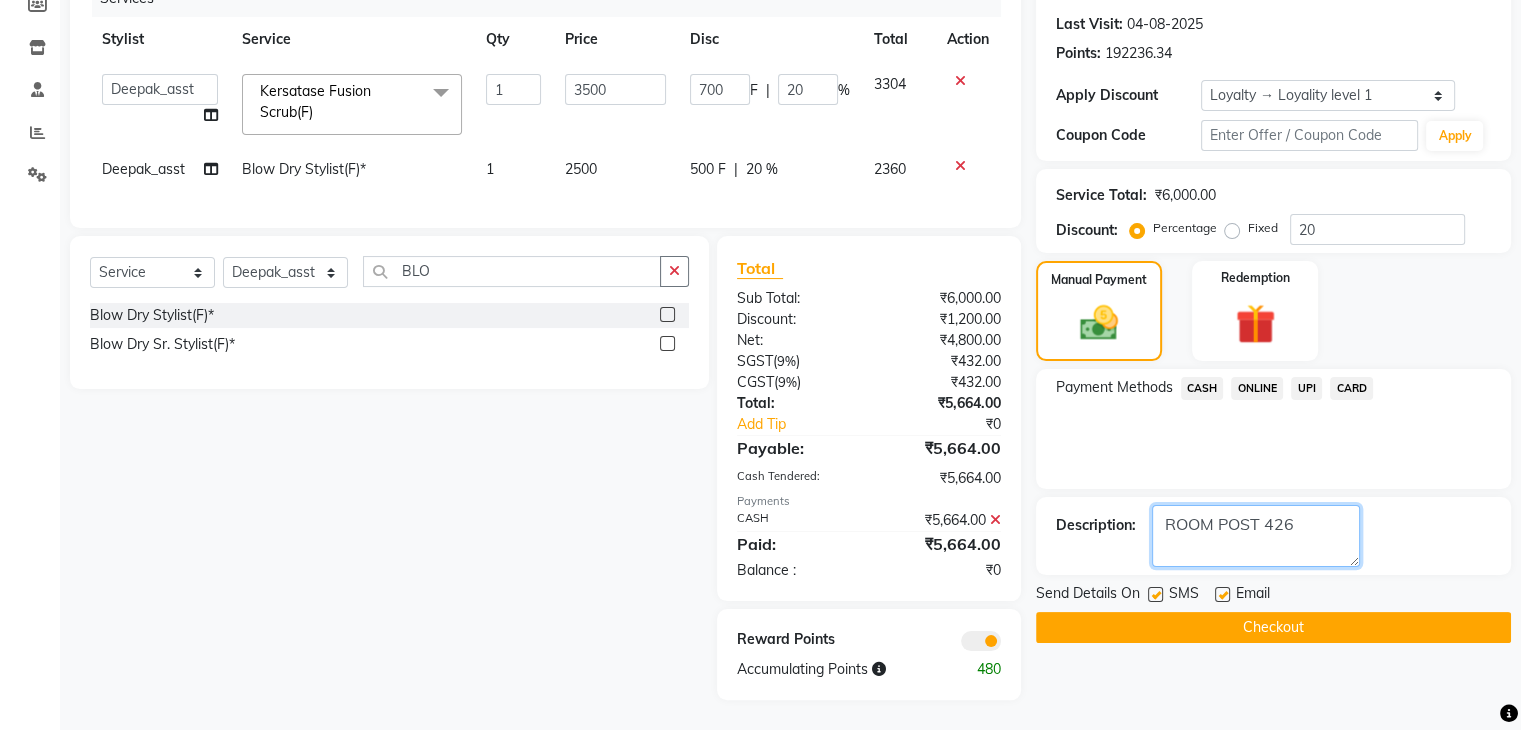type on "ROOM POST 426" 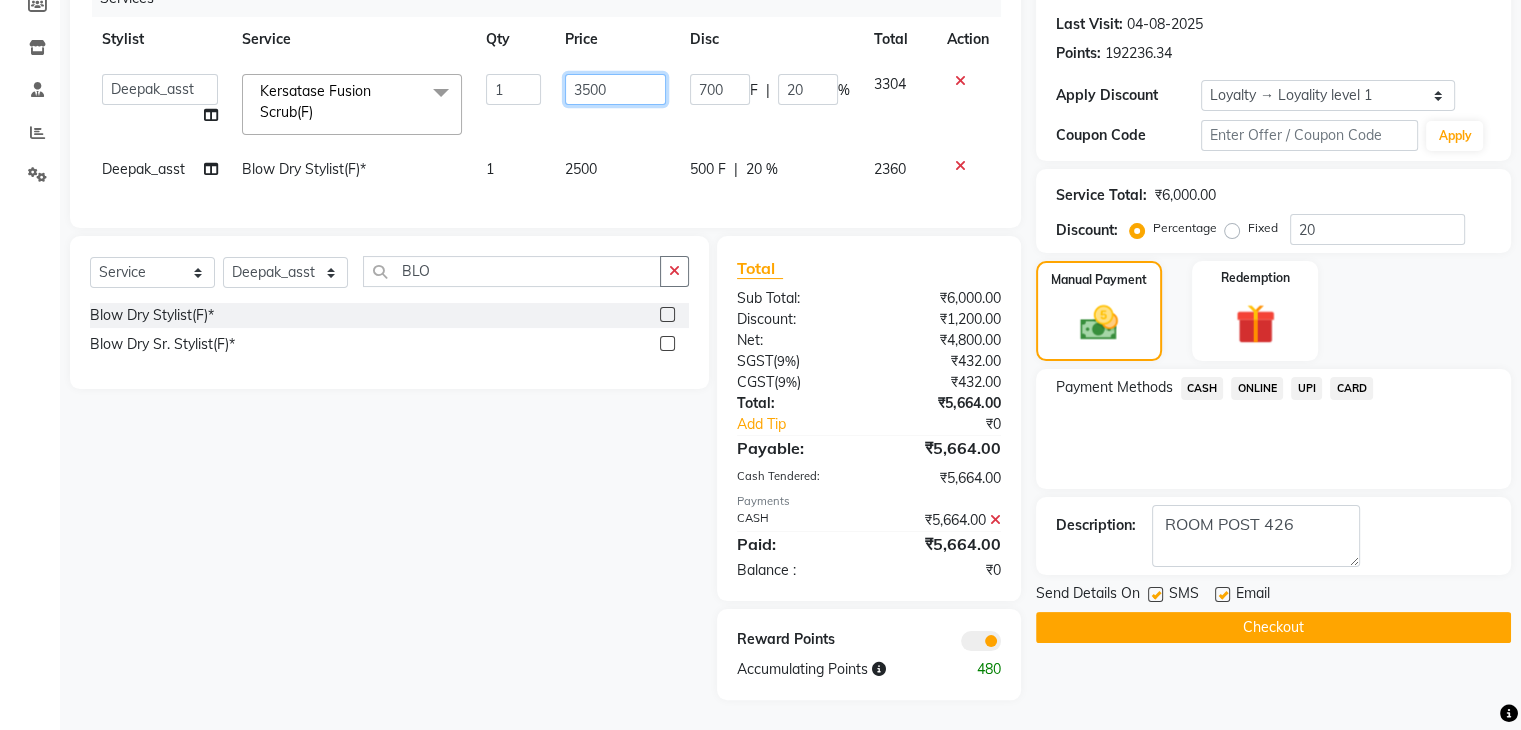 click on "3500" 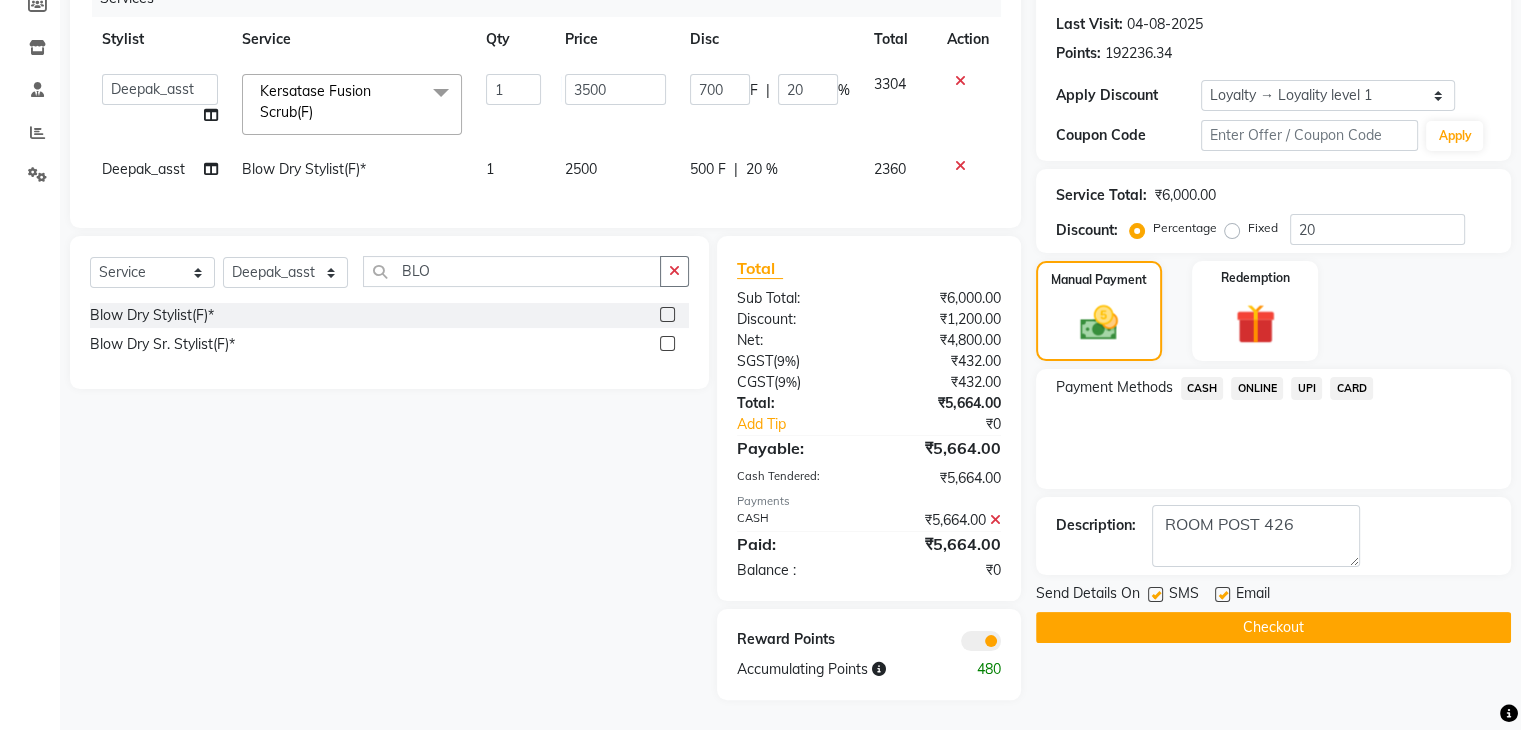 click on "Select  Service  Product  Membership  Package Voucher Prepaid Gift Card  Select Stylist Adil Anisa Counter_Sales Deepak_asst Manager Nisha Preeti Rais Soring_mgr Sunita Tajuddin BLO Blow Dry Stylist(F)*  Blow Dry Sr. Stylist(F)*" 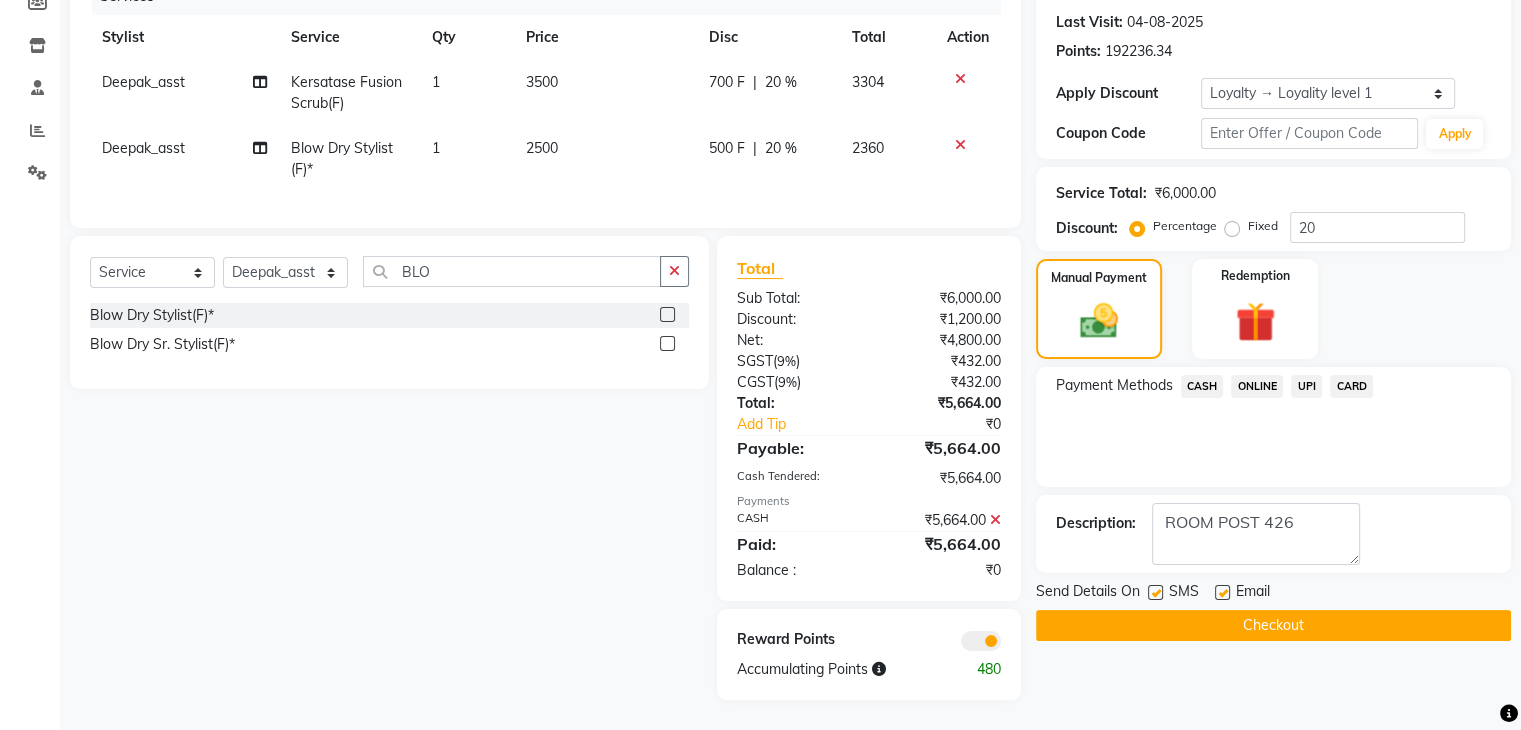 scroll, scrollTop: 287, scrollLeft: 0, axis: vertical 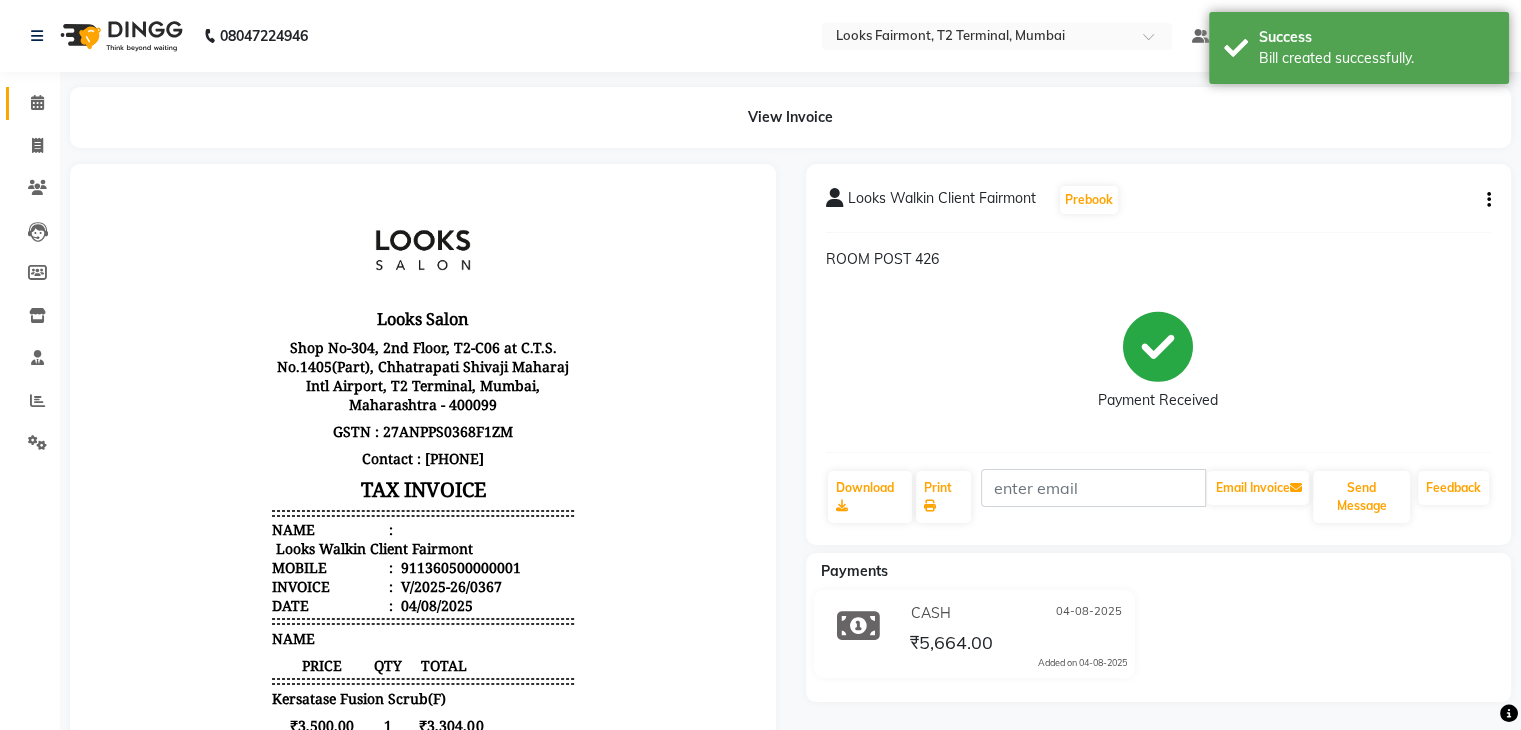 click on "Calendar" 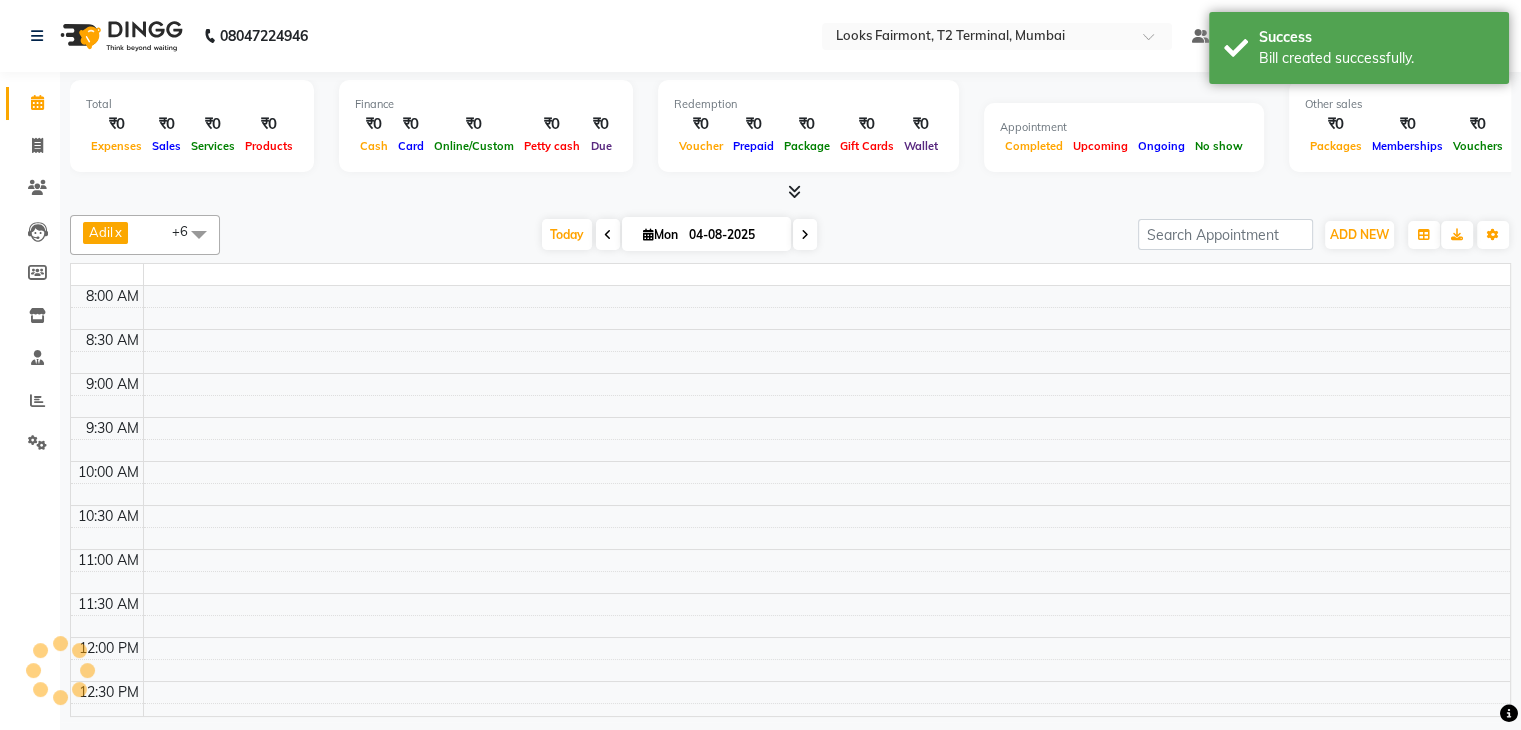 scroll, scrollTop: 711, scrollLeft: 0, axis: vertical 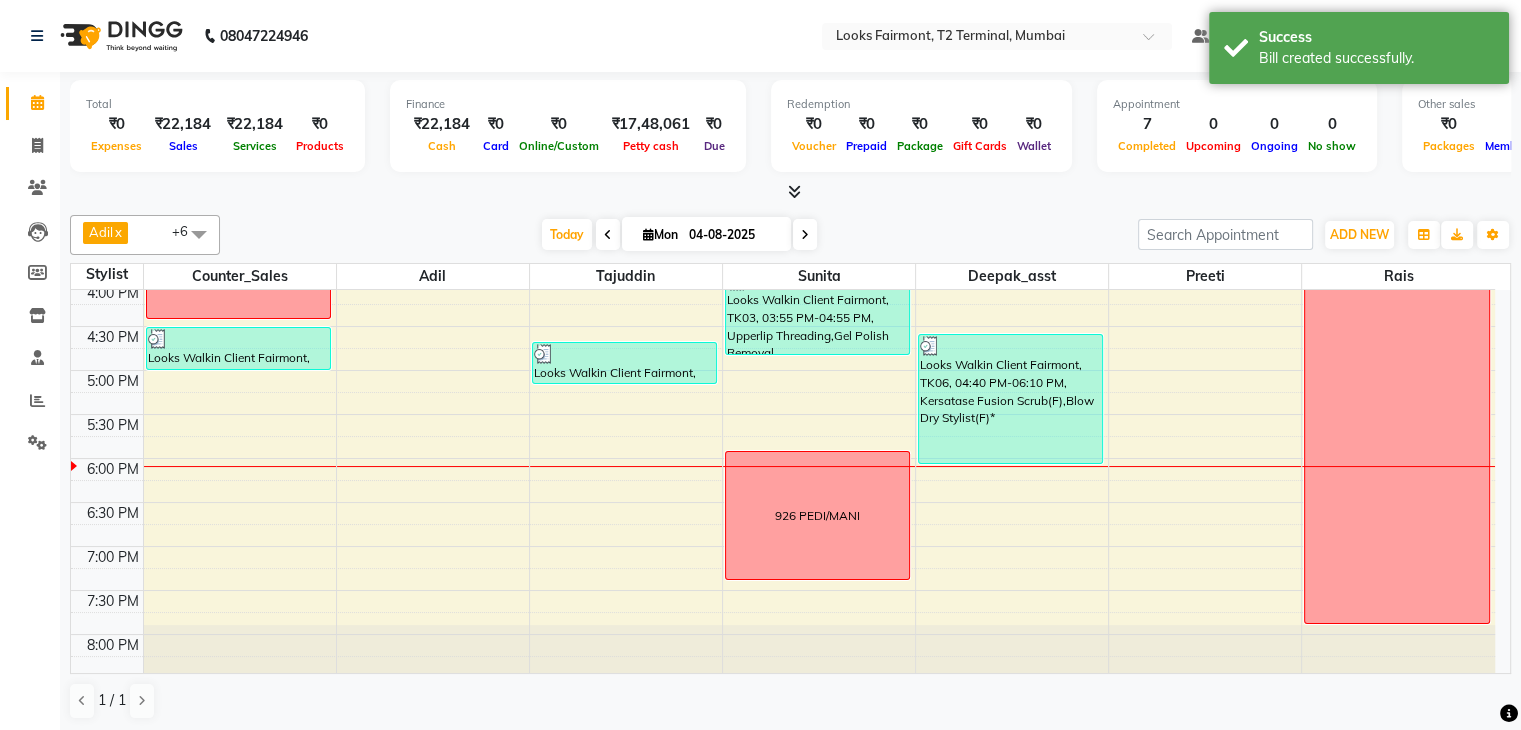 click at bounding box center (794, 191) 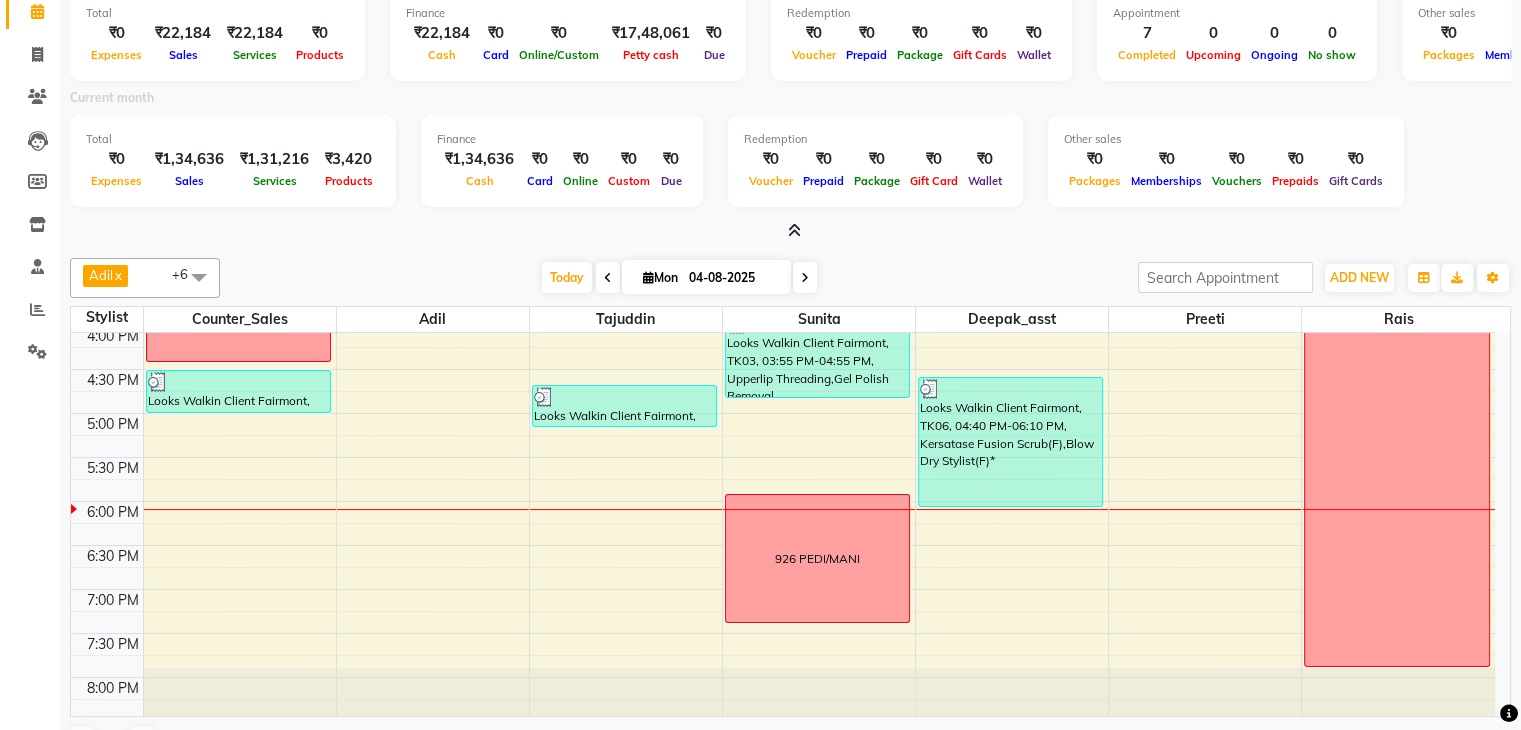 scroll, scrollTop: 136, scrollLeft: 0, axis: vertical 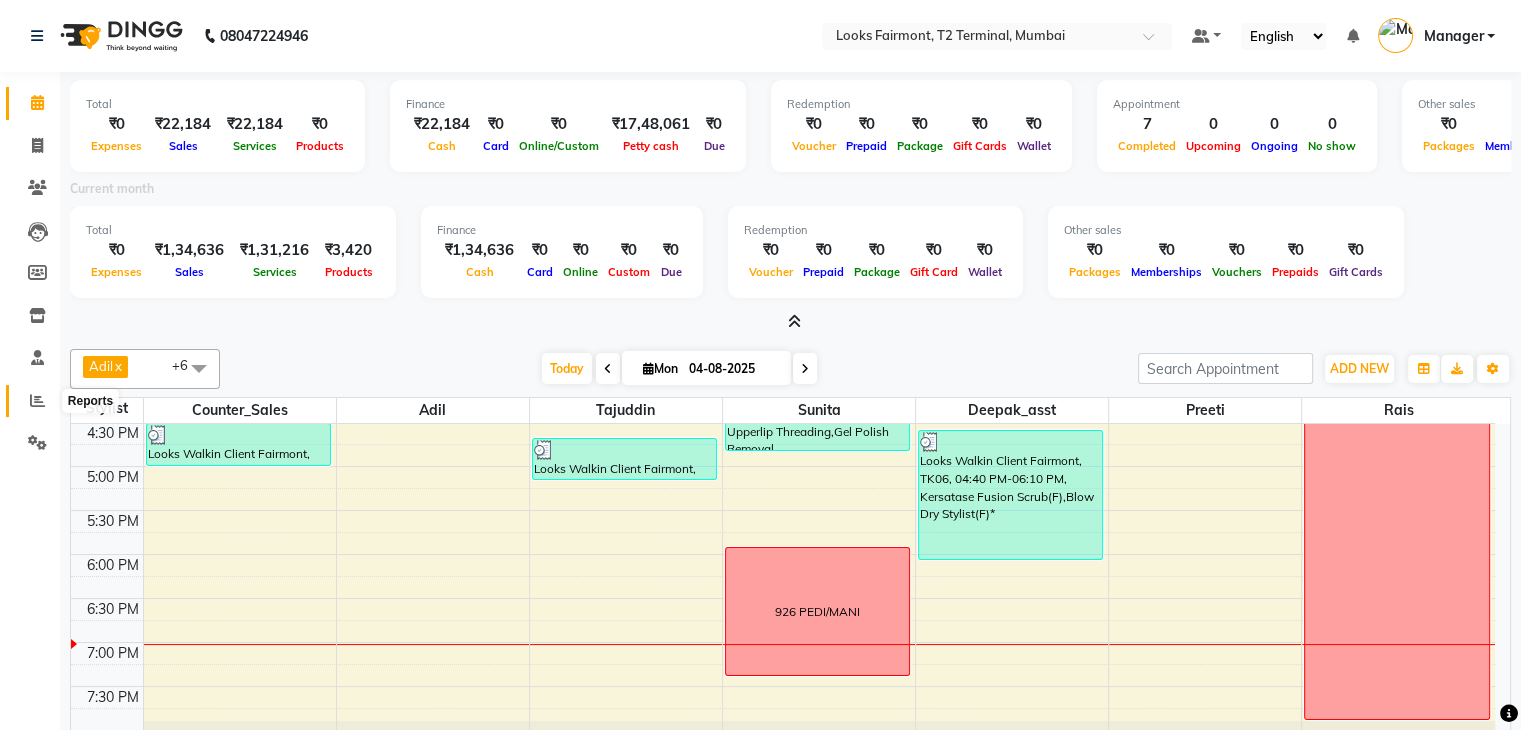 drag, startPoint x: 33, startPoint y: 399, endPoint x: 46, endPoint y: 390, distance: 15.811388 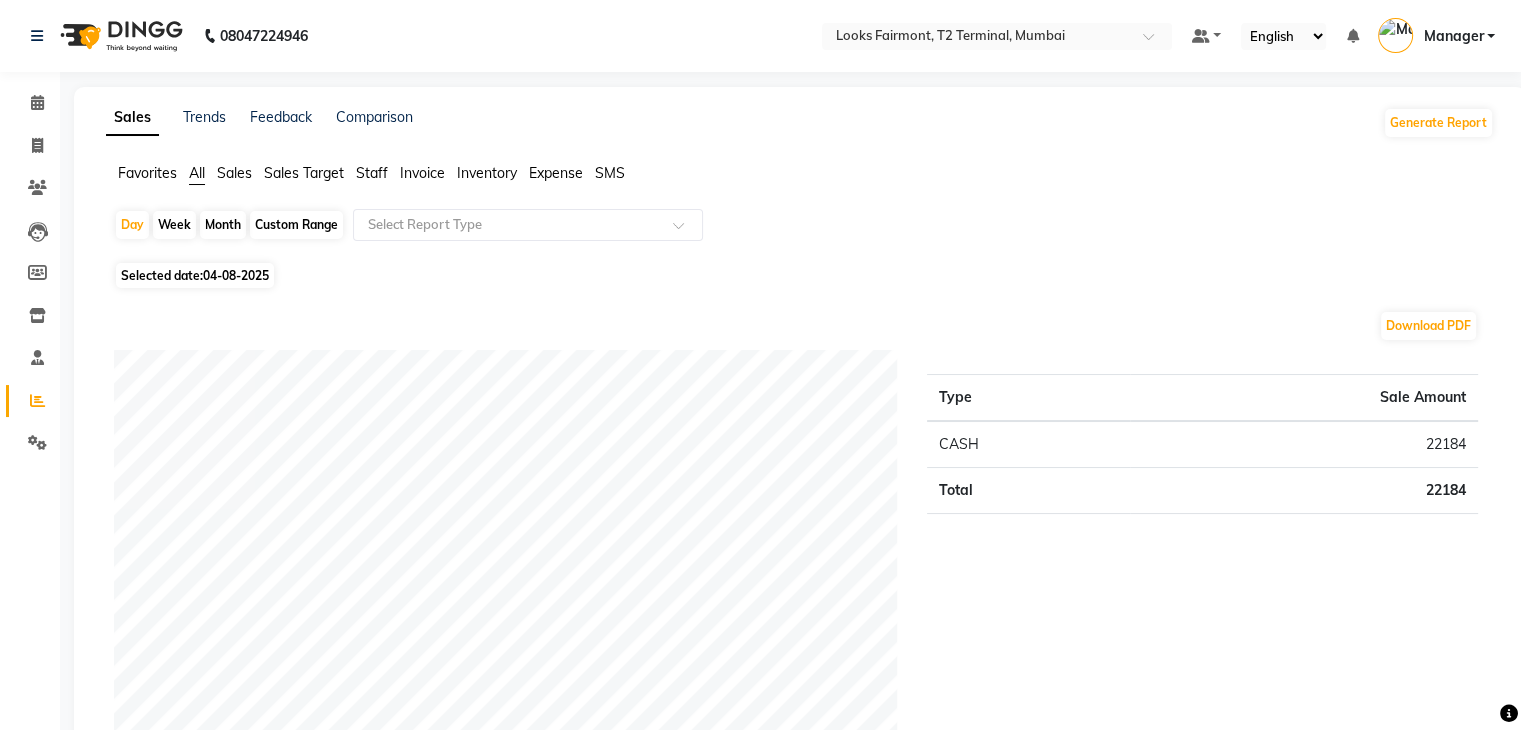 click on "Sales" 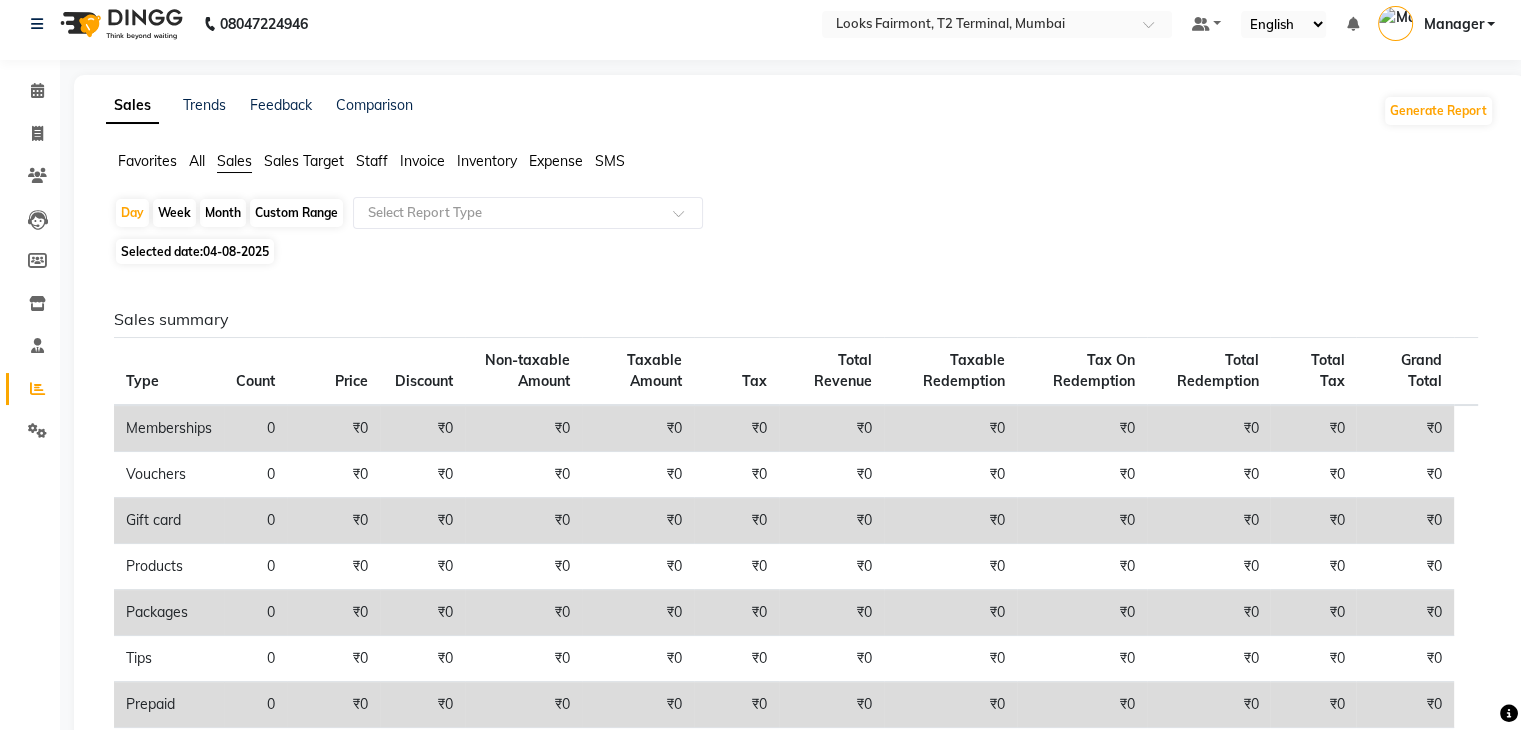 scroll, scrollTop: 0, scrollLeft: 0, axis: both 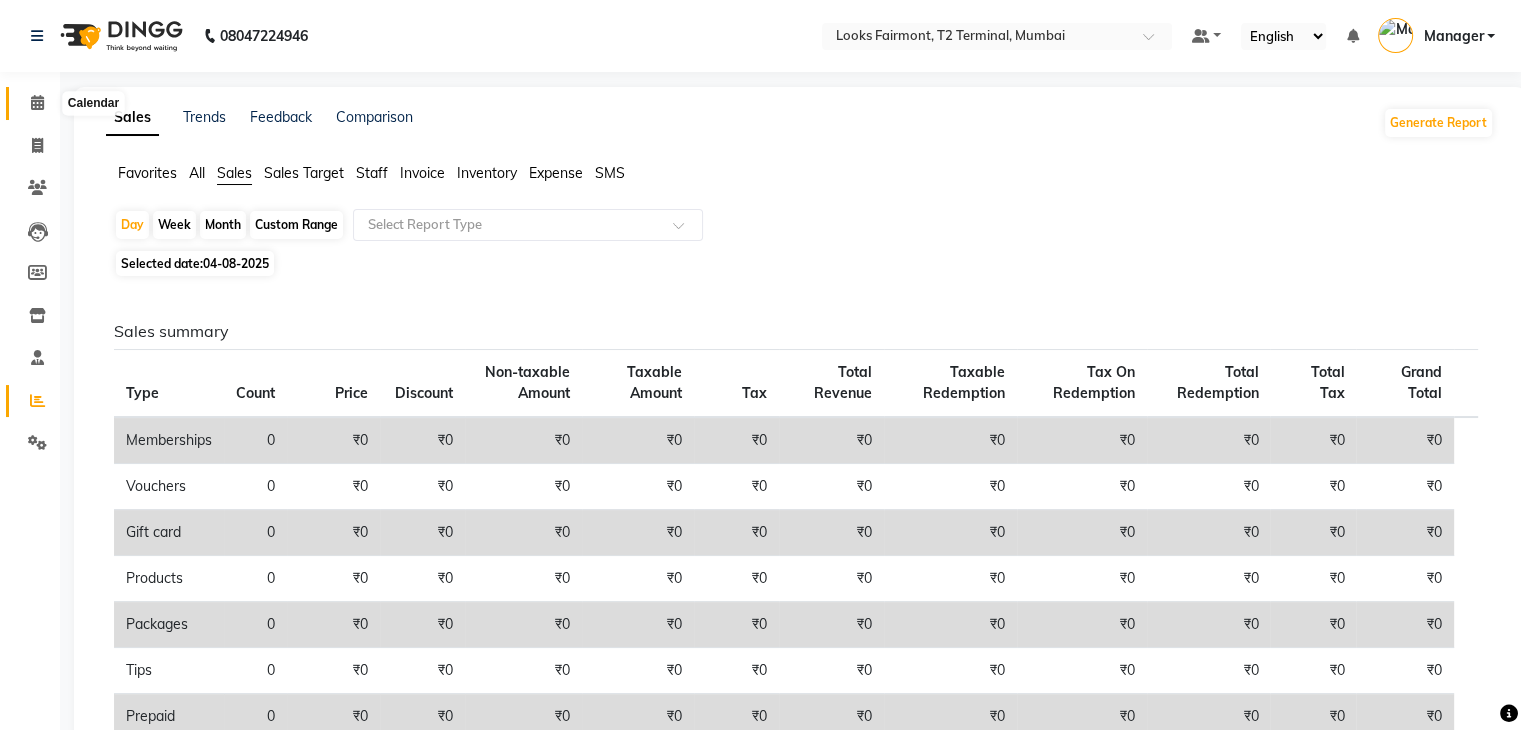 click 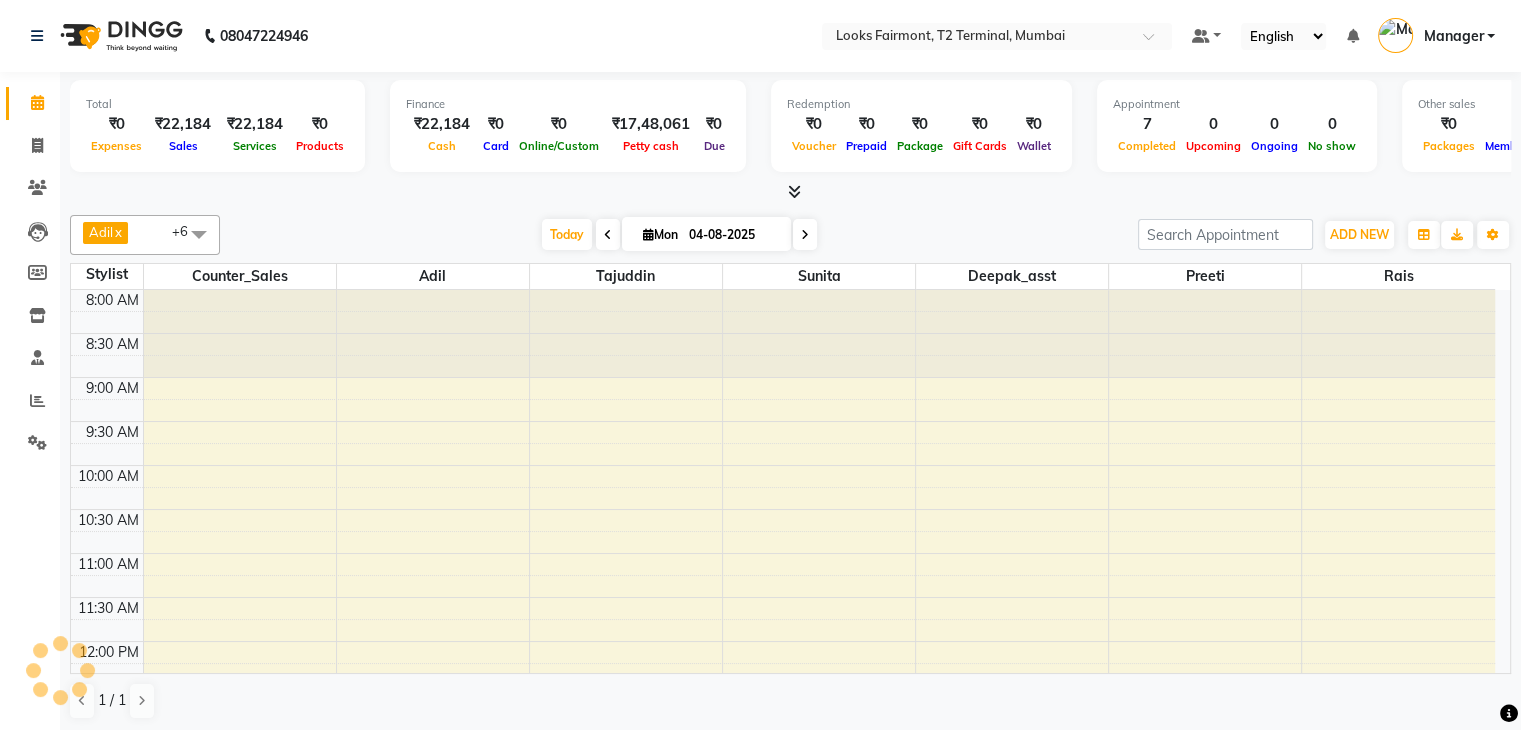 scroll, scrollTop: 711, scrollLeft: 0, axis: vertical 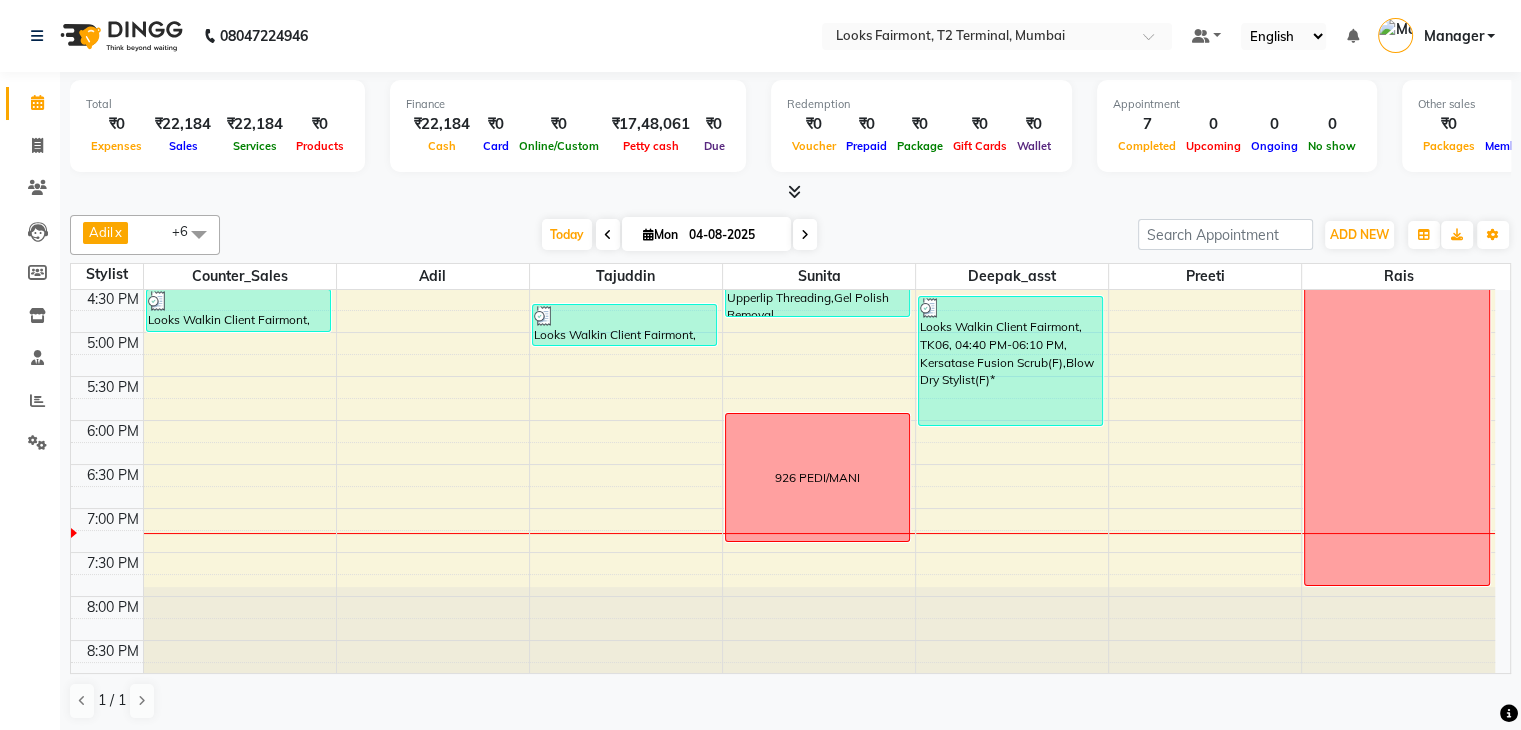 click at bounding box center (805, 234) 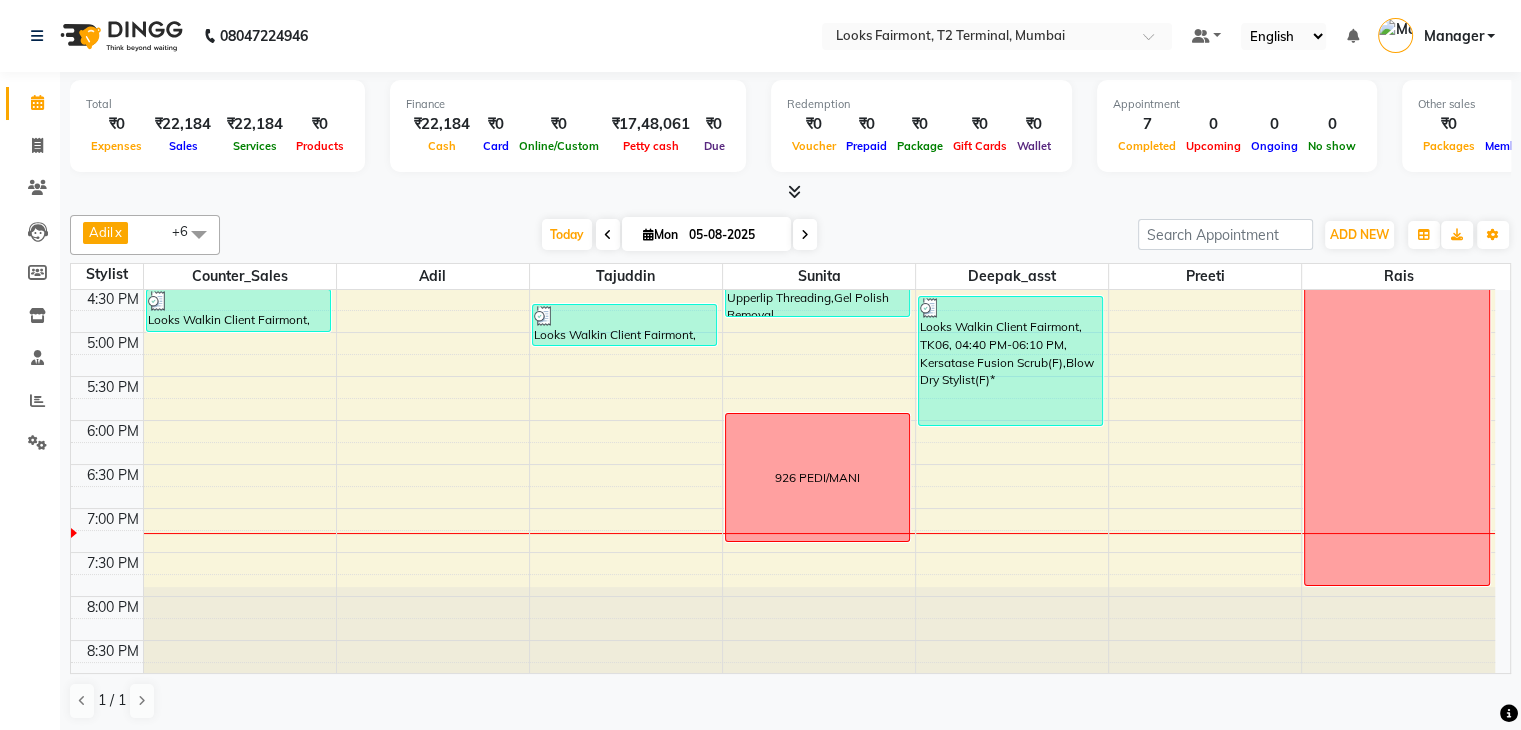 scroll, scrollTop: 749, scrollLeft: 0, axis: vertical 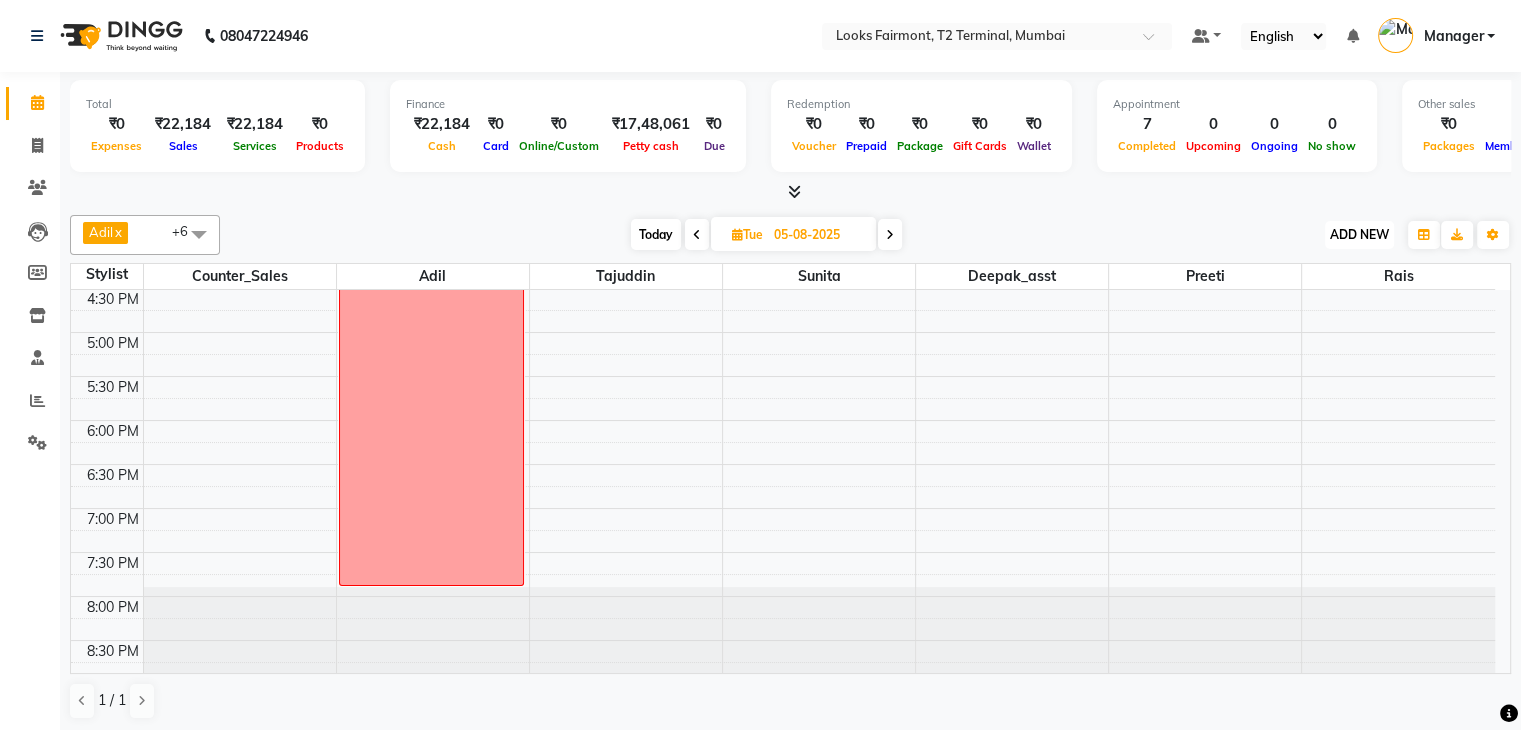 click on "ADD NEW" at bounding box center [1359, 234] 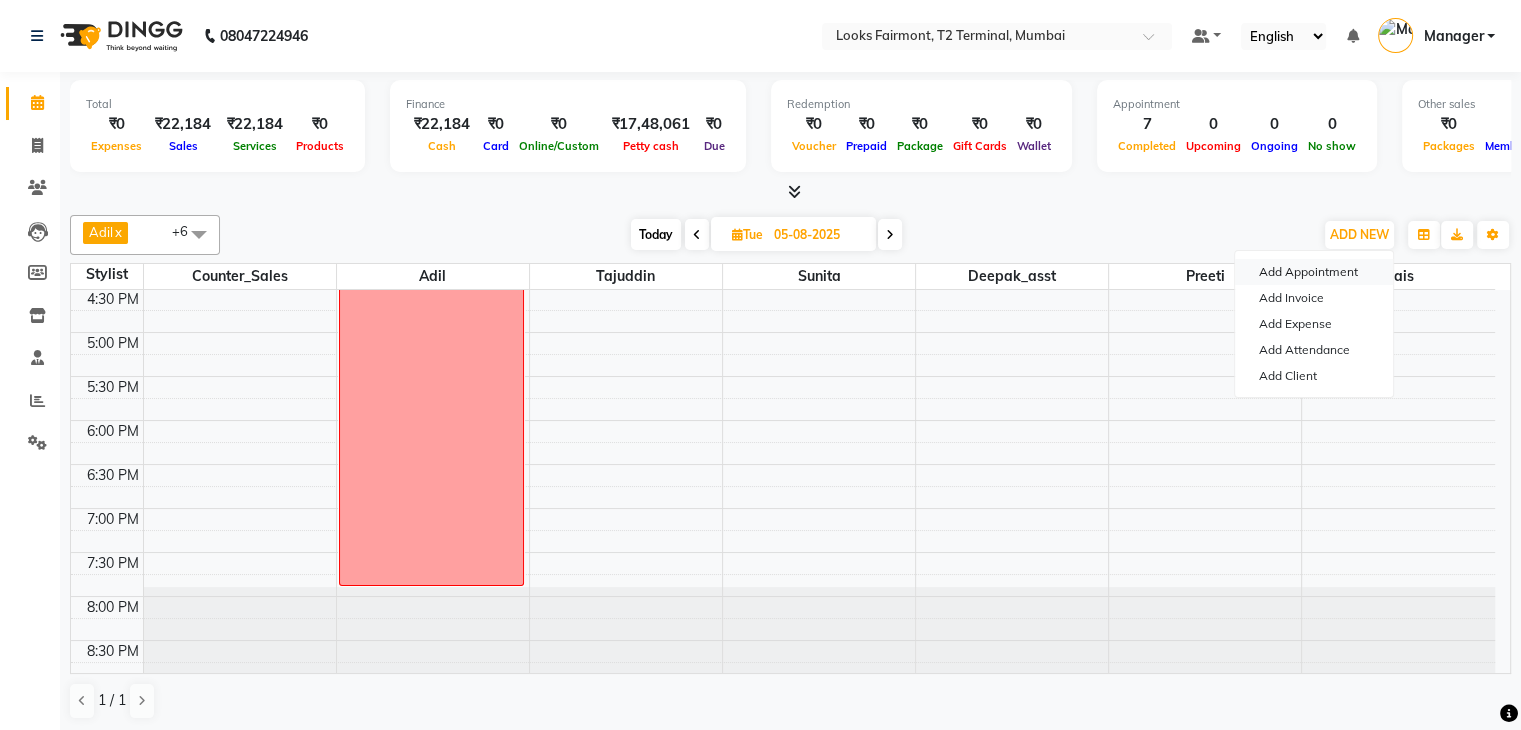 click on "Add Appointment" at bounding box center (1314, 272) 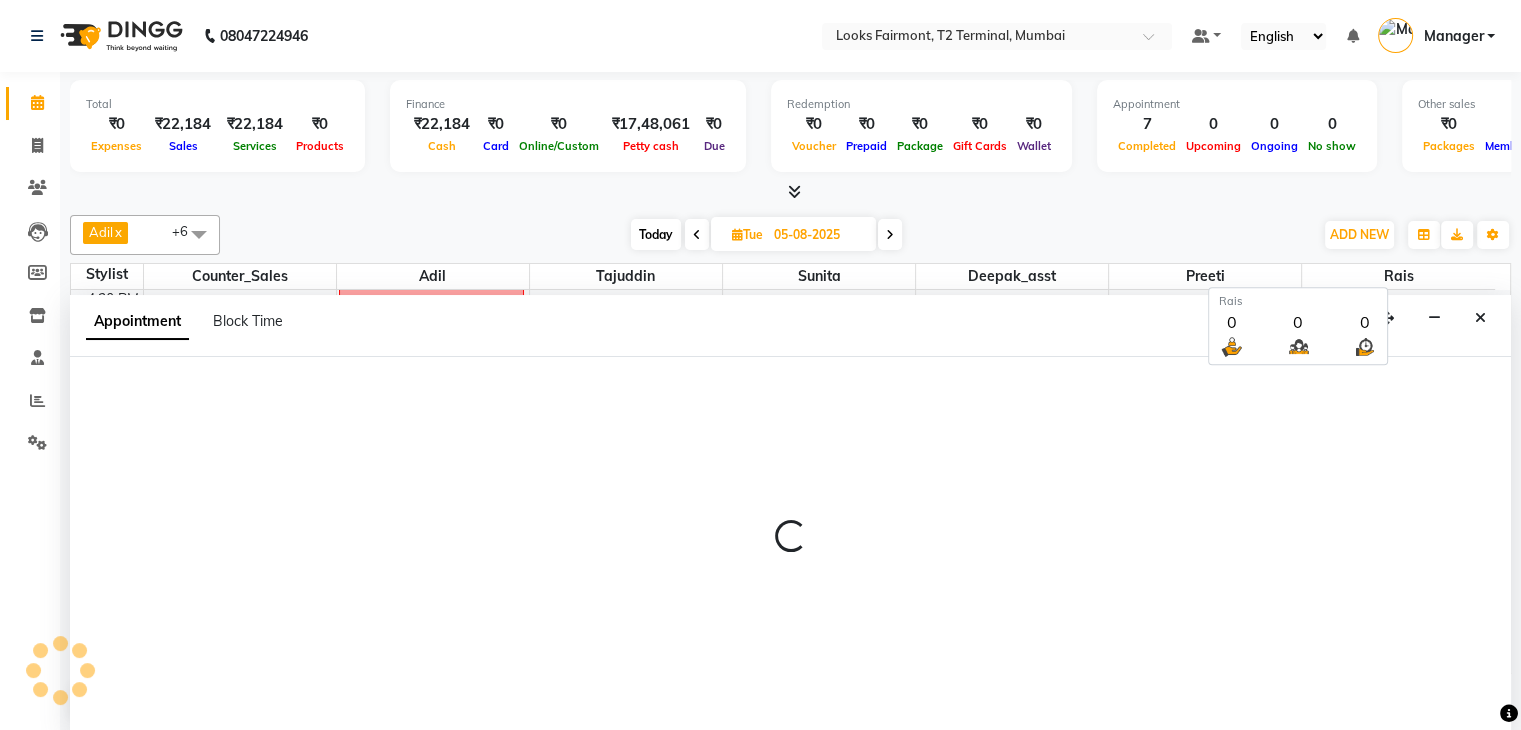 scroll, scrollTop: 1, scrollLeft: 0, axis: vertical 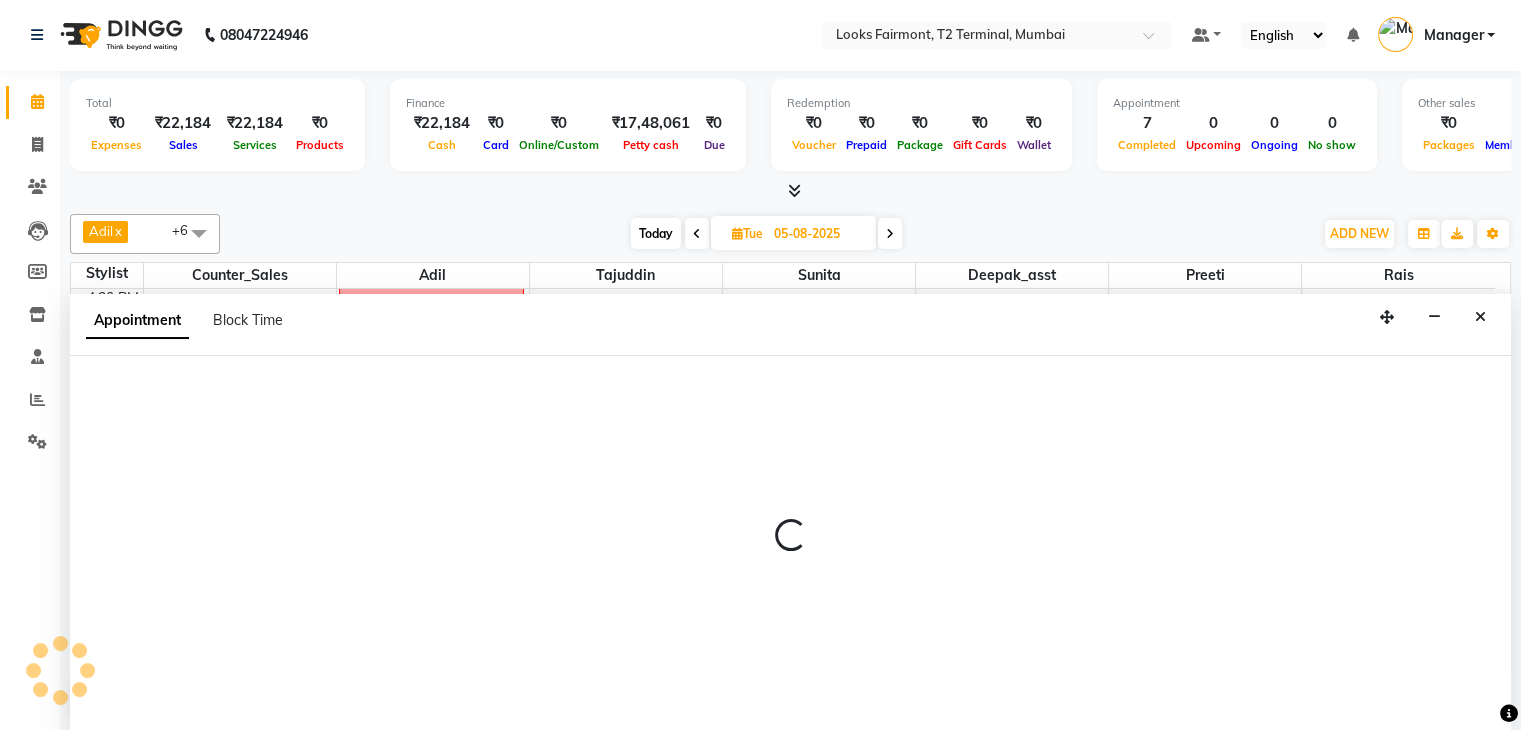 select on "540" 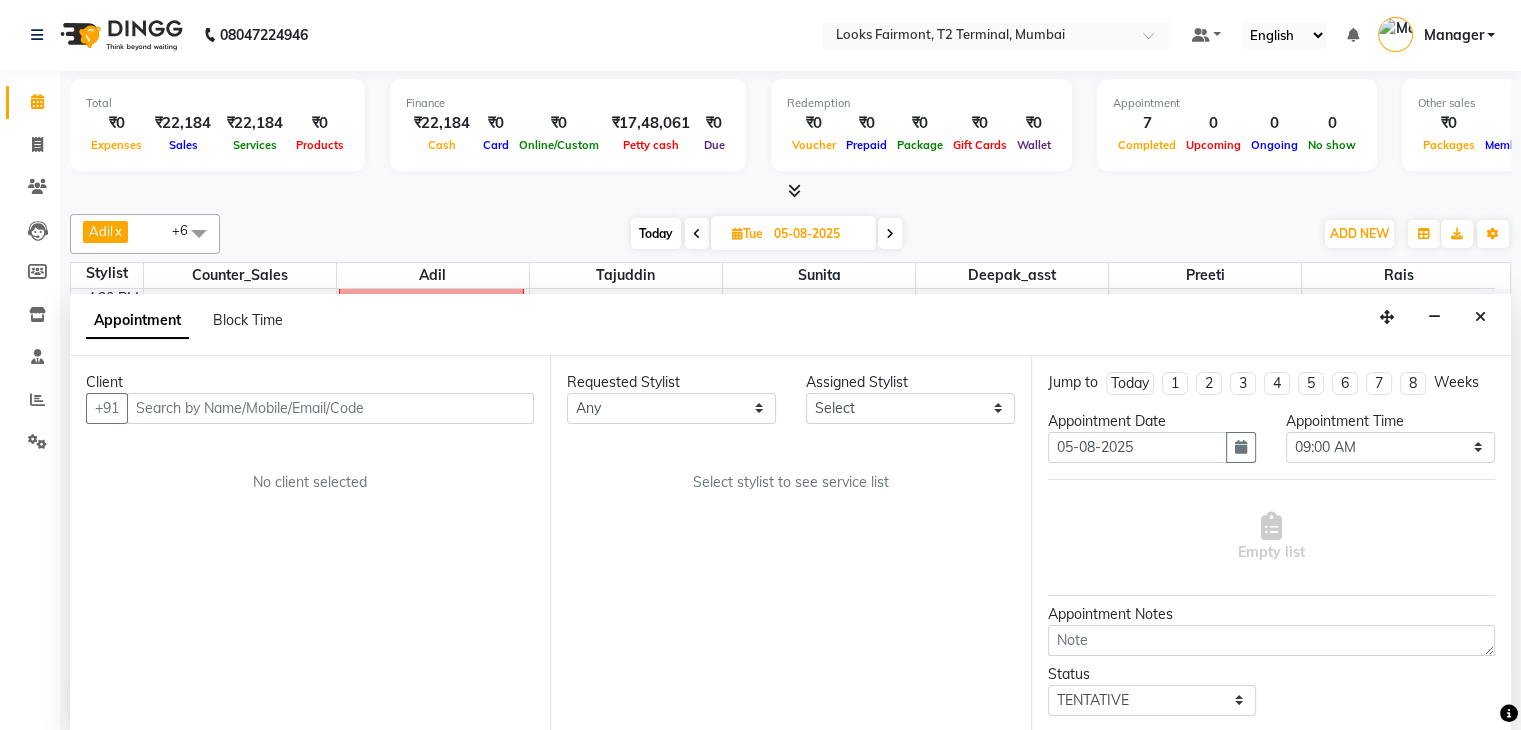 drag, startPoint x: 267, startPoint y: 316, endPoint x: 264, endPoint y: 344, distance: 28.160255 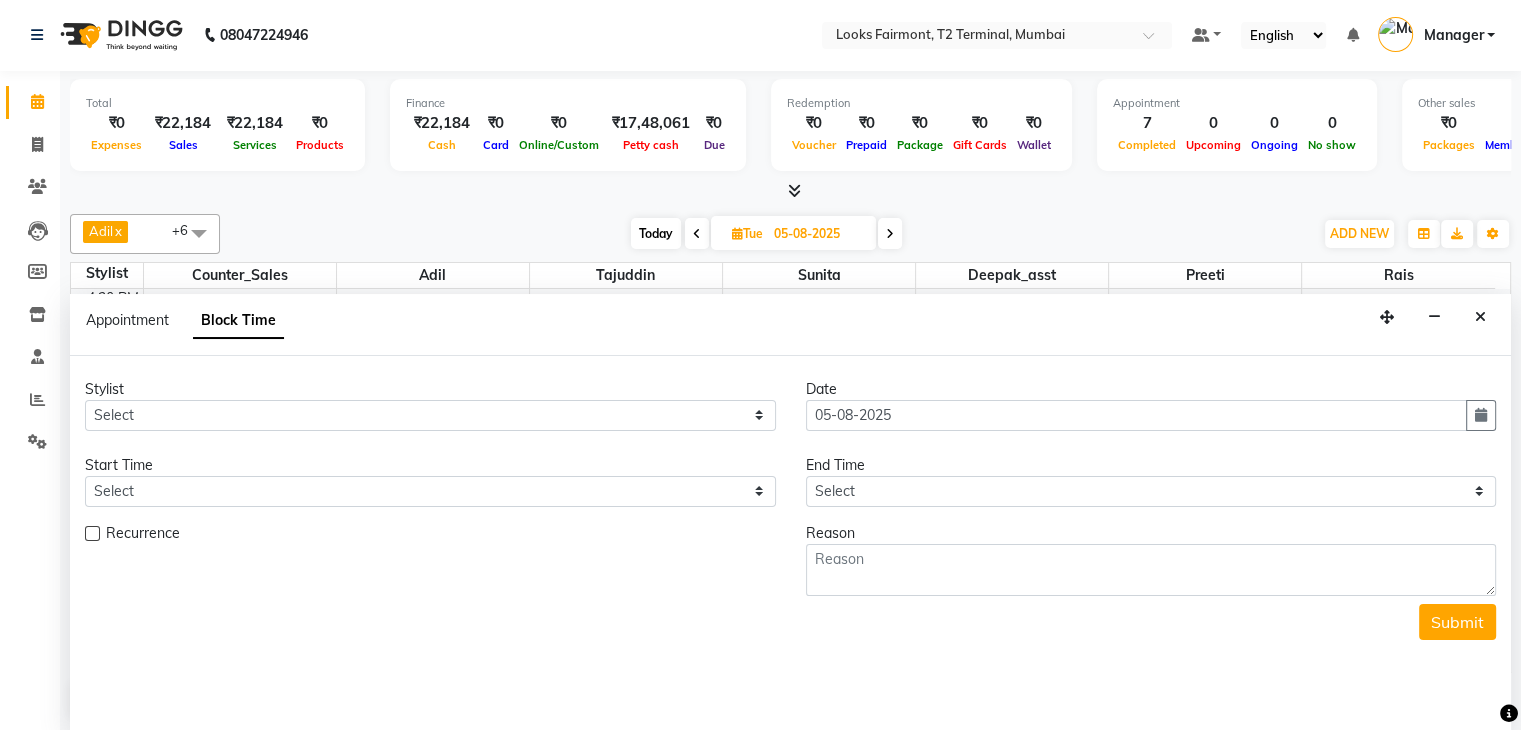 scroll, scrollTop: 749, scrollLeft: 0, axis: vertical 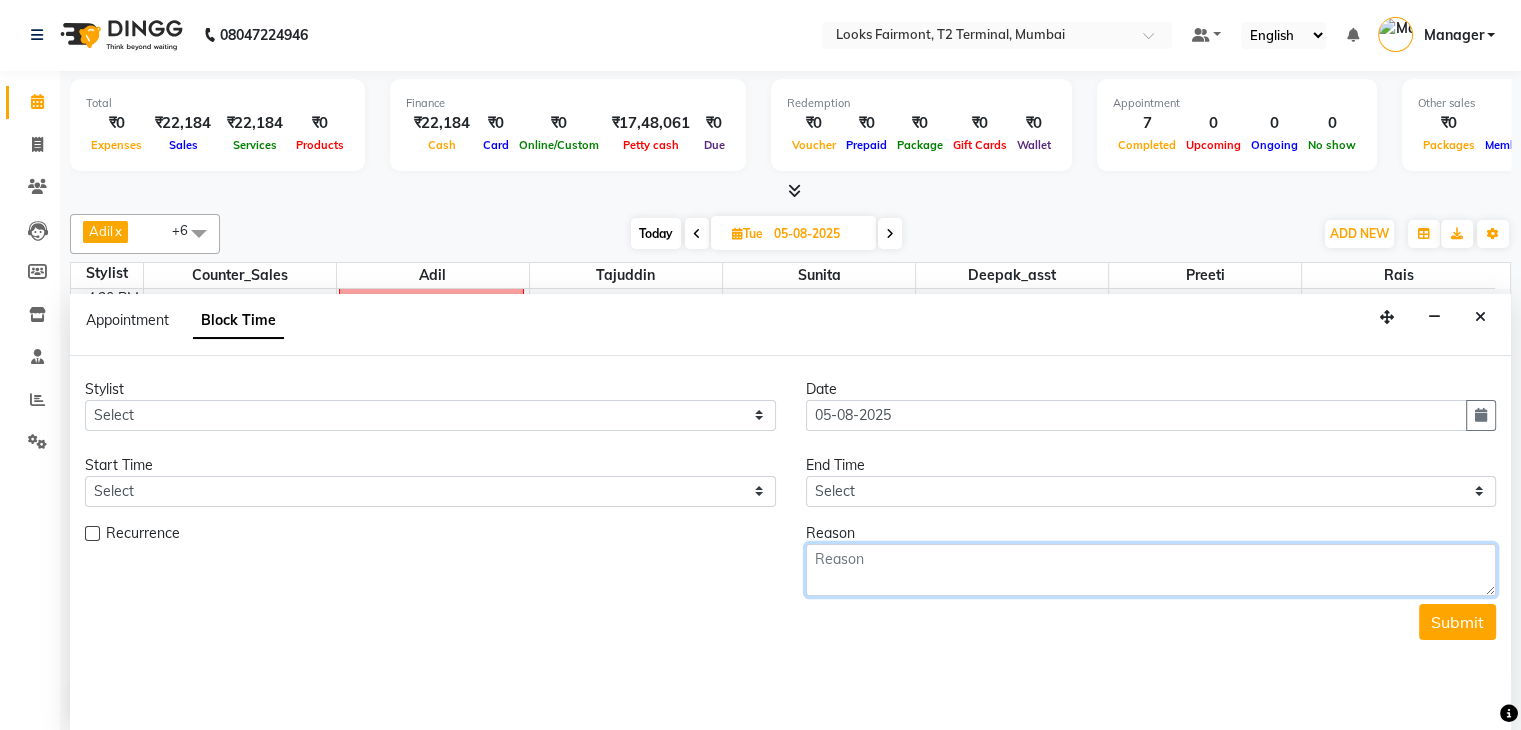 click at bounding box center [1151, 570] 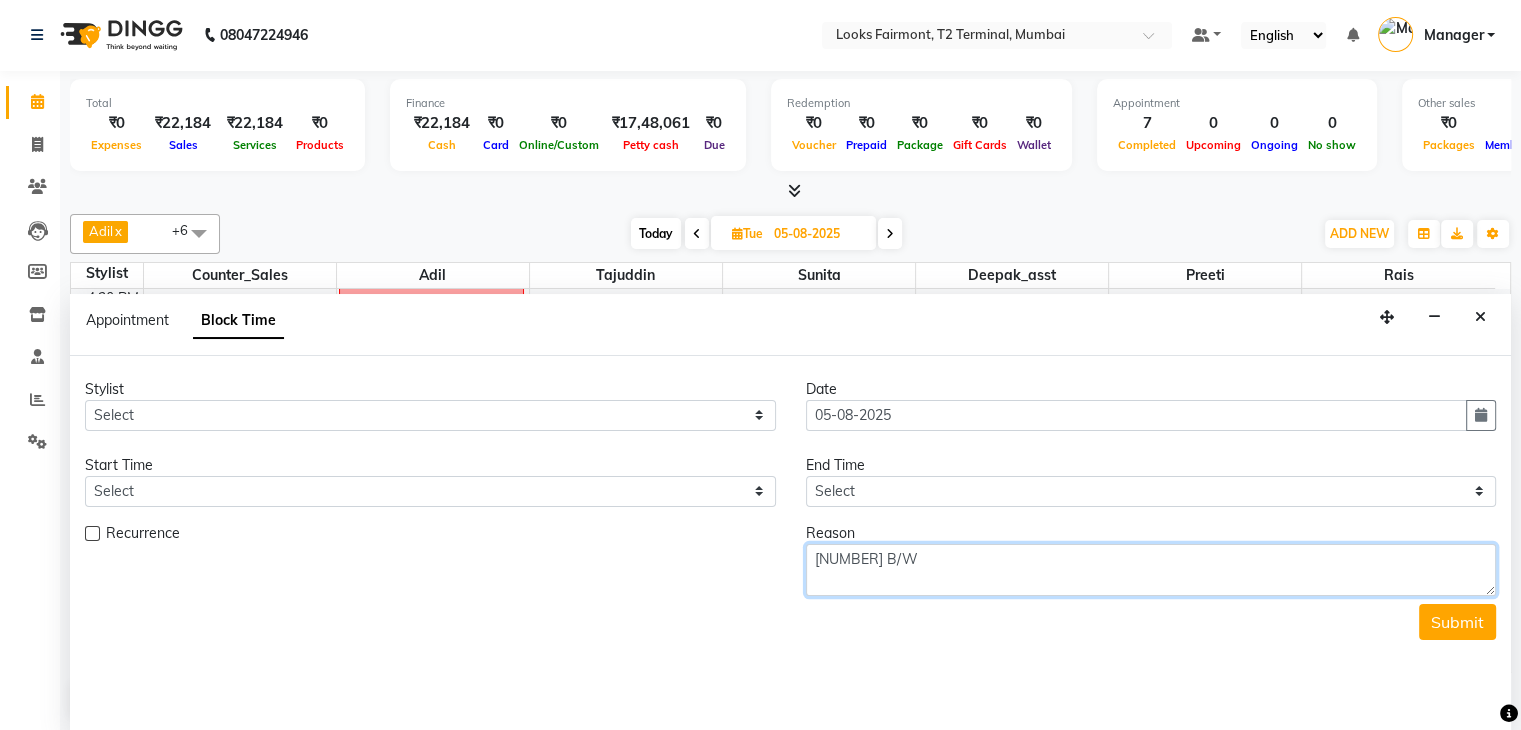 type on "[NUMBER] B/W" 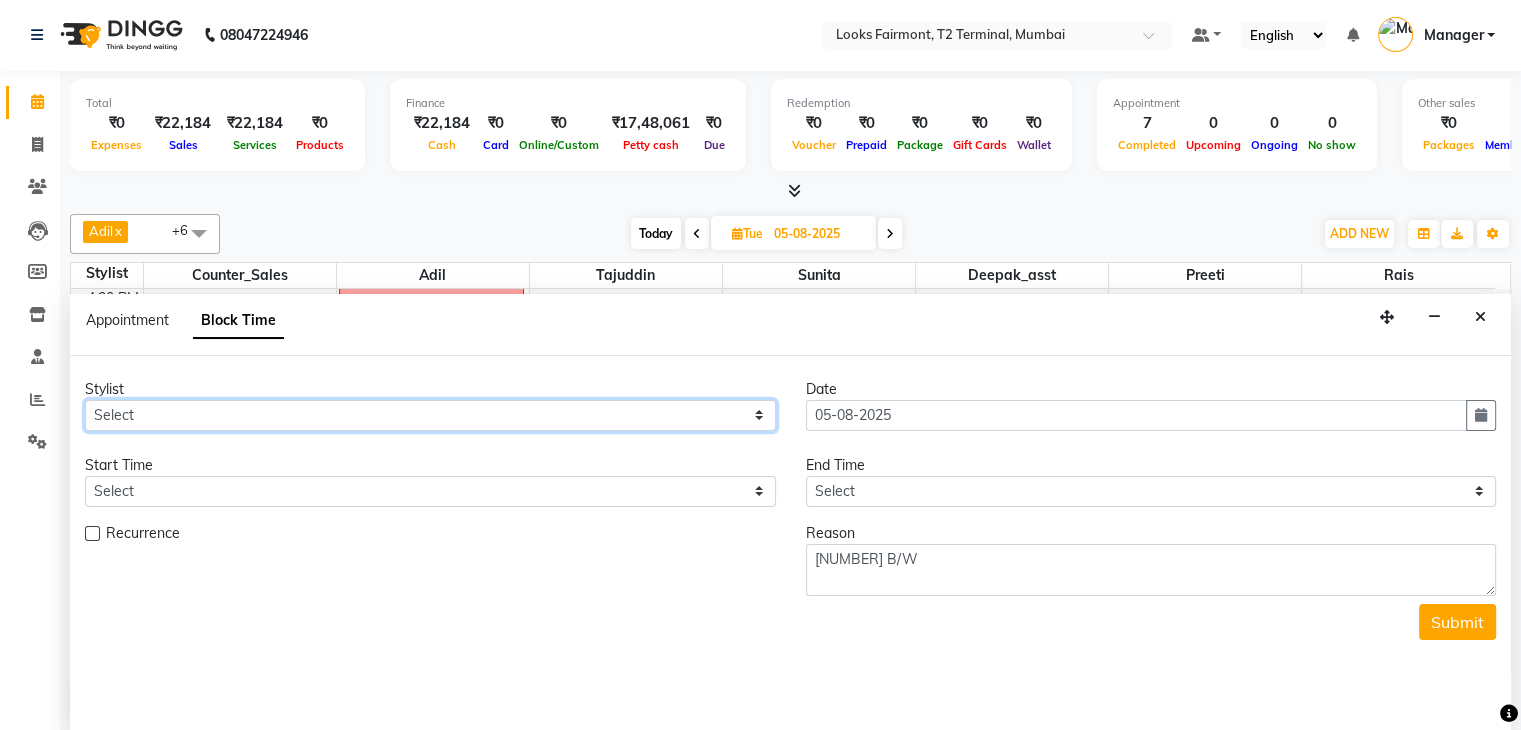 click on "Select Adil Anisa Counter_Sales Deepak_asst Nisha Preeti Rais Soring_mgr Sunita Tajuddin" at bounding box center (430, 415) 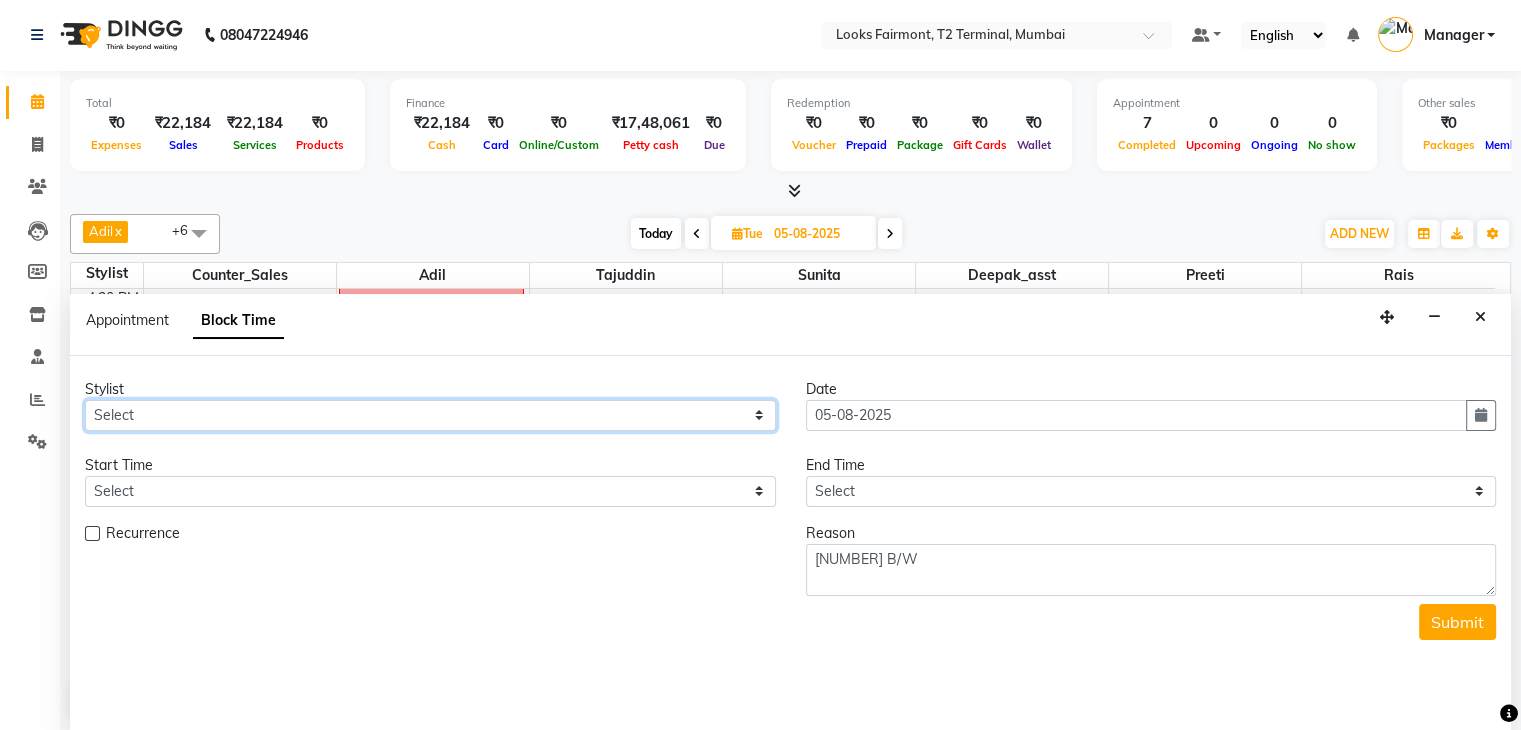 select on "84887" 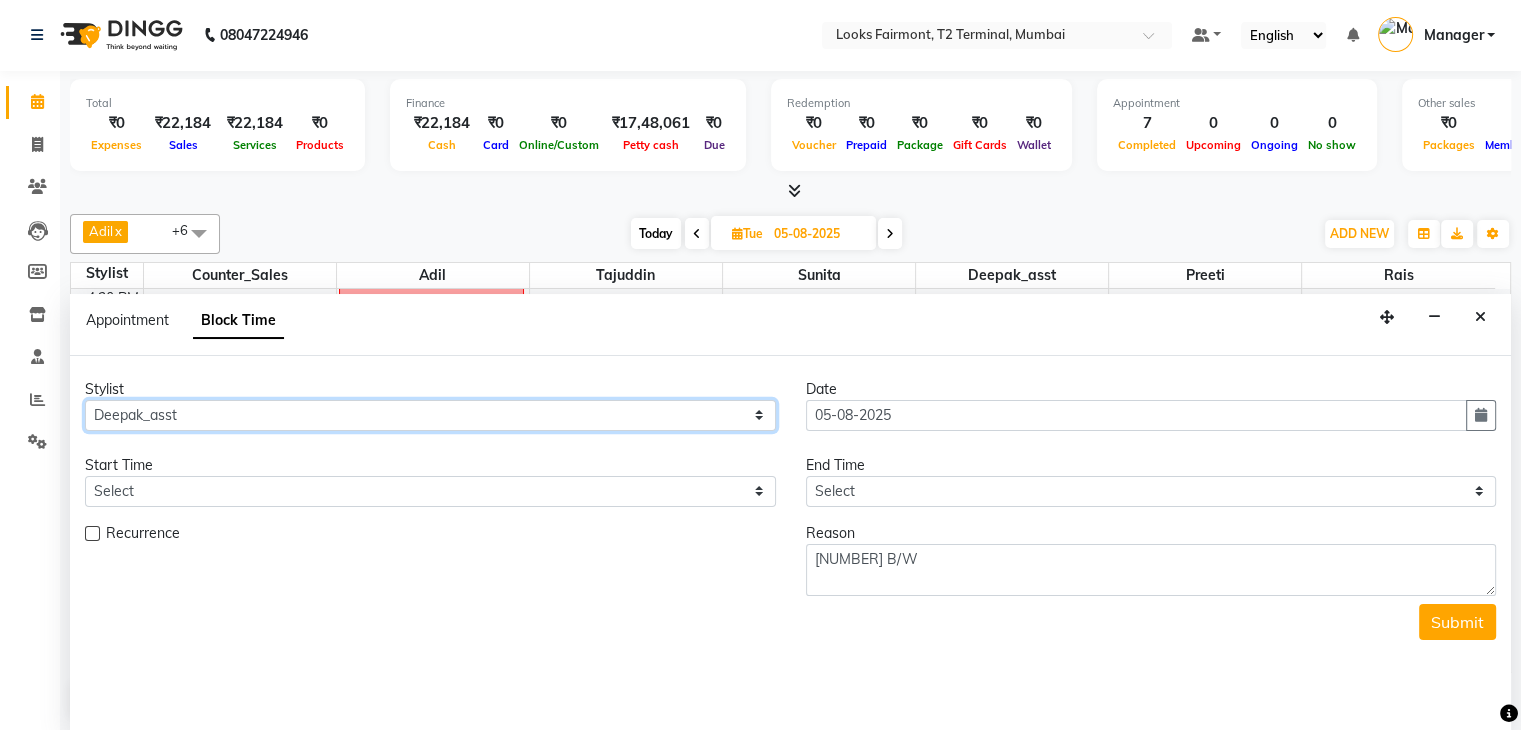 click on "Select Adil Anisa Counter_Sales Deepak_asst Nisha Preeti Rais Soring_mgr Sunita Tajuddin" at bounding box center (430, 415) 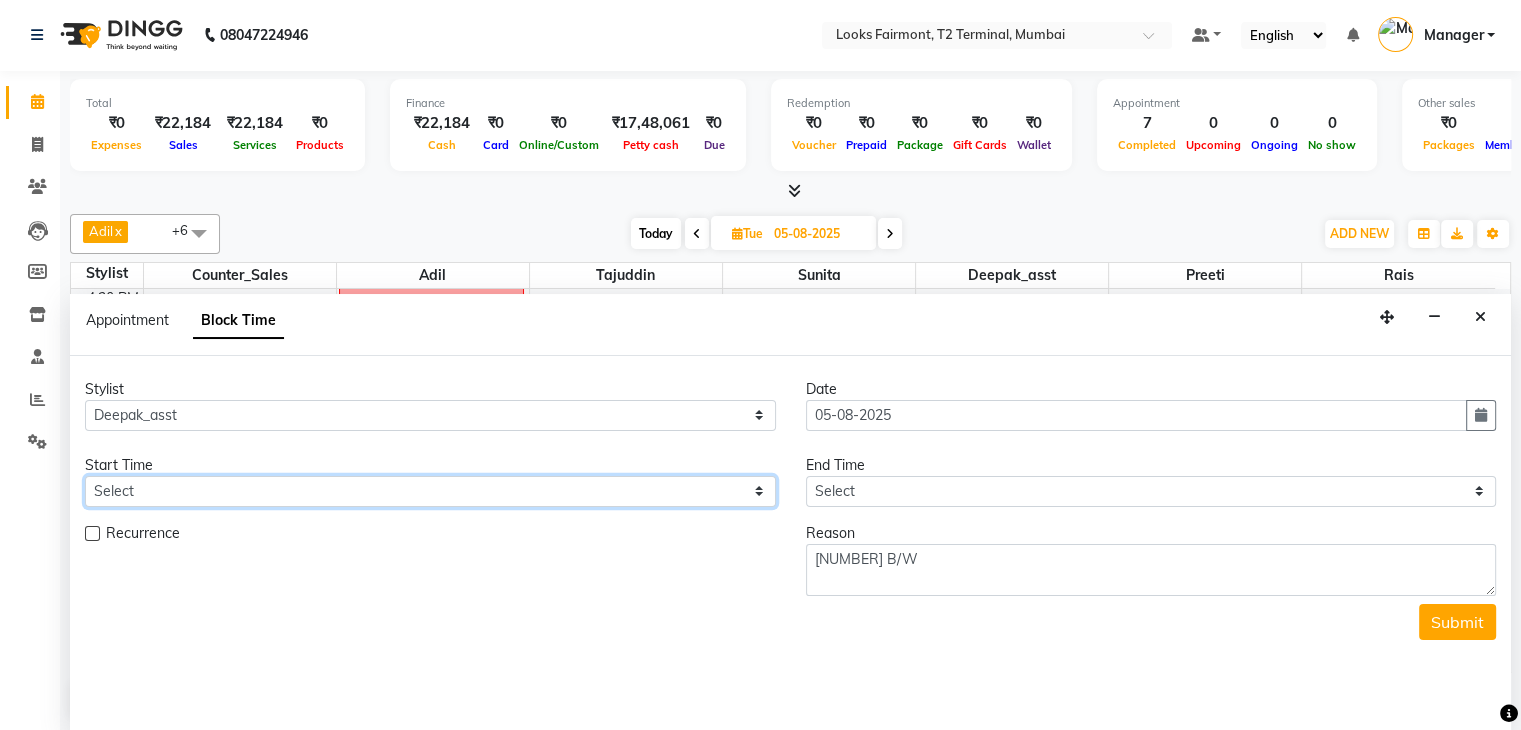 click on "Select 09:00 AM 09:15 AM 09:30 AM 09:45 AM 10:00 AM 10:15 AM 10:30 AM 10:45 AM 11:00 AM 11:15 AM 11:30 AM 11:45 AM 12:00 PM 12:15 PM 12:30 PM 12:45 PM 01:00 PM 01:15 PM 01:30 PM 01:45 PM 02:00 PM 02:15 PM 02:30 PM 02:45 PM 03:00 PM 03:15 PM 03:30 PM 03:45 PM 04:00 PM 04:15 PM 04:30 PM 04:45 PM 05:00 PM 05:15 PM 05:30 PM 05:45 PM 06:00 PM 06:15 PM 06:30 PM 06:45 PM 07:00 PM 07:15 PM 07:30 PM 07:45 PM 08:00 PM" at bounding box center (430, 491) 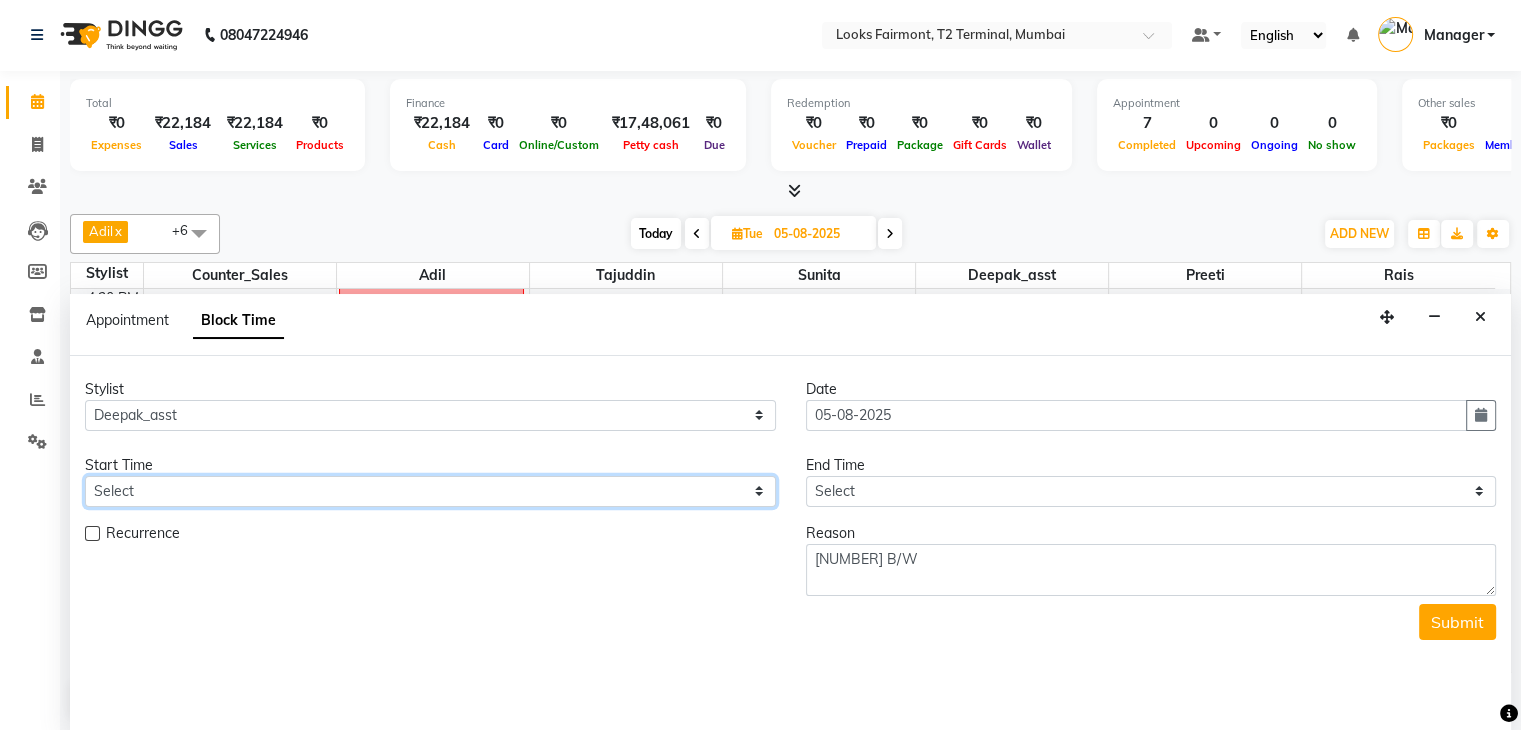 select on "555" 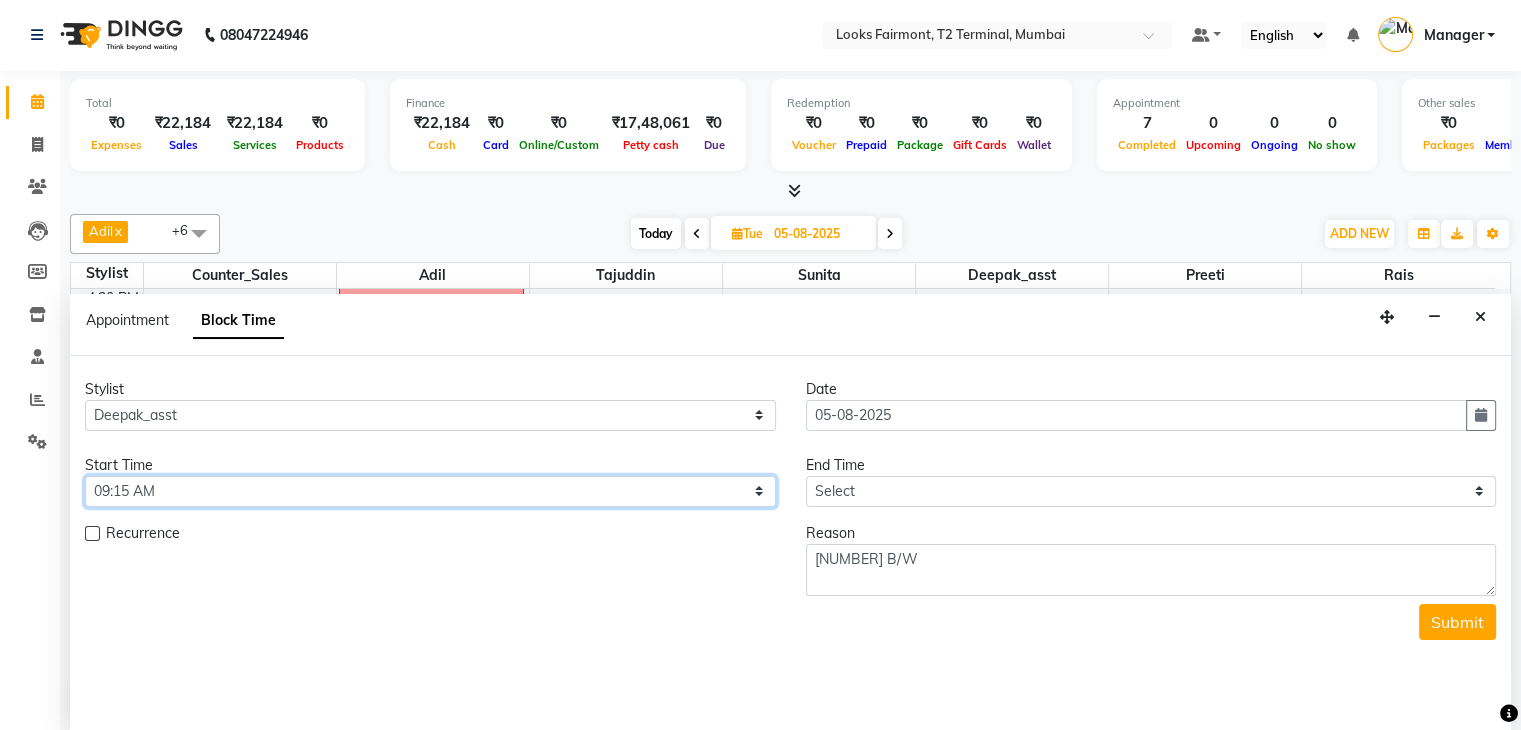 click on "Select 09:00 AM 09:15 AM 09:30 AM 09:45 AM 10:00 AM 10:15 AM 10:30 AM 10:45 AM 11:00 AM 11:15 AM 11:30 AM 11:45 AM 12:00 PM 12:15 PM 12:30 PM 12:45 PM 01:00 PM 01:15 PM 01:30 PM 01:45 PM 02:00 PM 02:15 PM 02:30 PM 02:45 PM 03:00 PM 03:15 PM 03:30 PM 03:45 PM 04:00 PM 04:15 PM 04:30 PM 04:45 PM 05:00 PM 05:15 PM 05:30 PM 05:45 PM 06:00 PM 06:15 PM 06:30 PM 06:45 PM 07:00 PM 07:15 PM 07:30 PM 07:45 PM 08:00 PM" at bounding box center (430, 491) 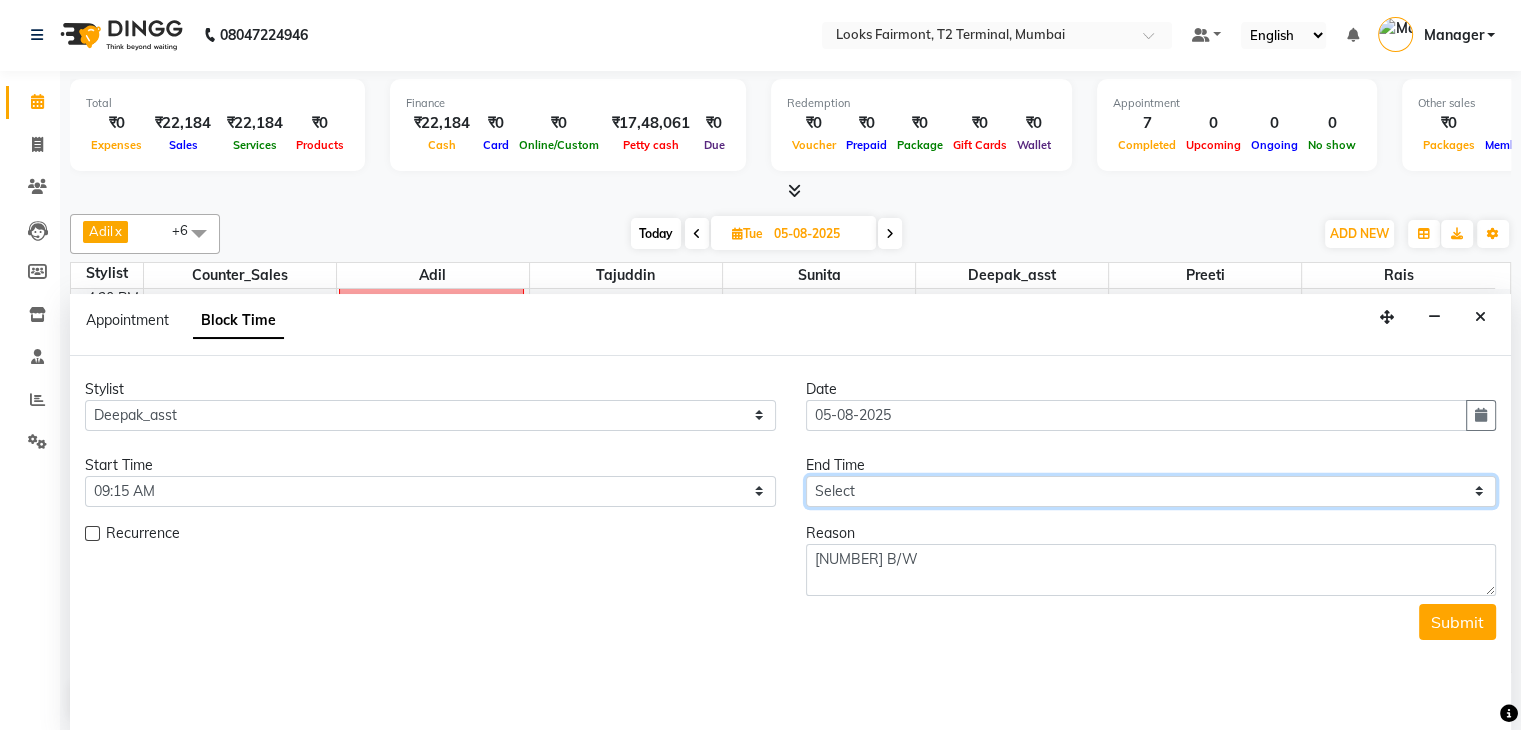 click on "Select 09:00 AM 09:15 AM 09:30 AM 09:45 AM 10:00 AM 10:15 AM 10:30 AM 10:45 AM 11:00 AM 11:15 AM 11:30 AM 11:45 AM 12:00 PM 12:15 PM 12:30 PM 12:45 PM 01:00 PM 01:15 PM 01:30 PM 01:45 PM 02:00 PM 02:15 PM 02:30 PM 02:45 PM 03:00 PM 03:15 PM 03:30 PM 03:45 PM 04:00 PM 04:15 PM 04:30 PM 04:45 PM 05:00 PM 05:15 PM 05:30 PM 05:45 PM 06:00 PM 06:15 PM 06:30 PM 06:45 PM 07:00 PM 07:15 PM 07:30 PM 07:45 PM 08:00 PM" at bounding box center (1151, 491) 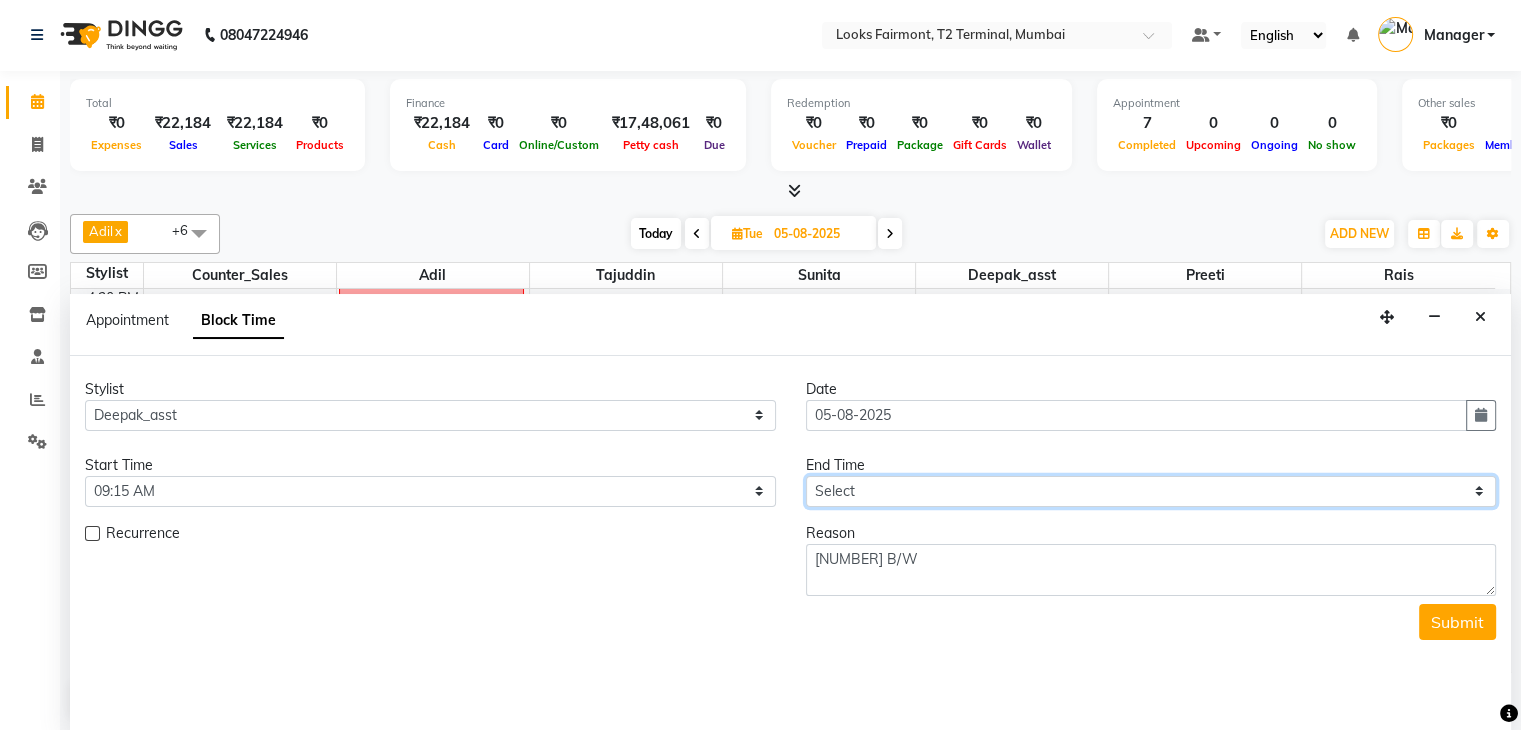 select on "630" 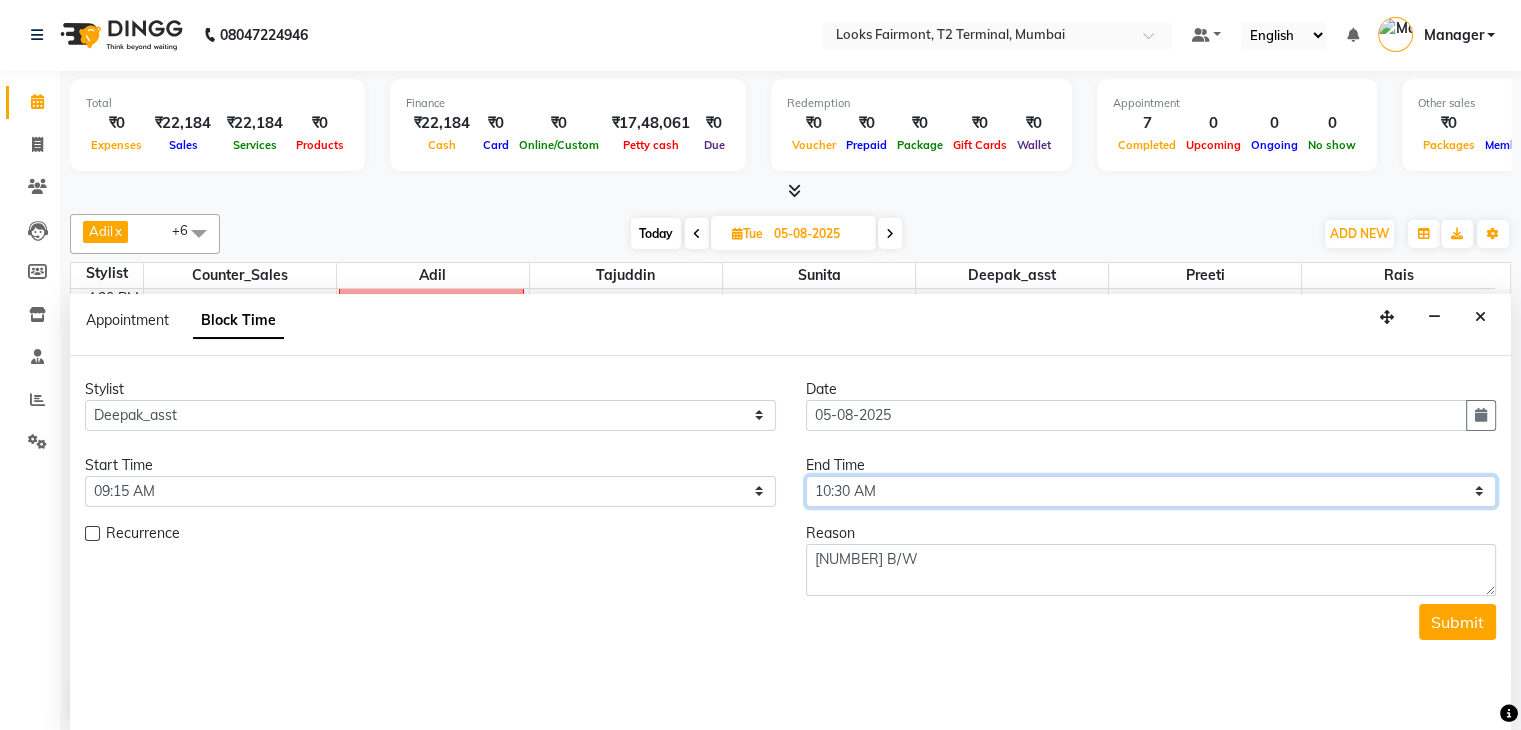 click on "Select 09:00 AM 09:15 AM 09:30 AM 09:45 AM 10:00 AM 10:15 AM 10:30 AM 10:45 AM 11:00 AM 11:15 AM 11:30 AM 11:45 AM 12:00 PM 12:15 PM 12:30 PM 12:45 PM 01:00 PM 01:15 PM 01:30 PM 01:45 PM 02:00 PM 02:15 PM 02:30 PM 02:45 PM 03:00 PM 03:15 PM 03:30 PM 03:45 PM 04:00 PM 04:15 PM 04:30 PM 04:45 PM 05:00 PM 05:15 PM 05:30 PM 05:45 PM 06:00 PM 06:15 PM 06:30 PM 06:45 PM 07:00 PM 07:15 PM 07:30 PM 07:45 PM 08:00 PM" at bounding box center [1151, 491] 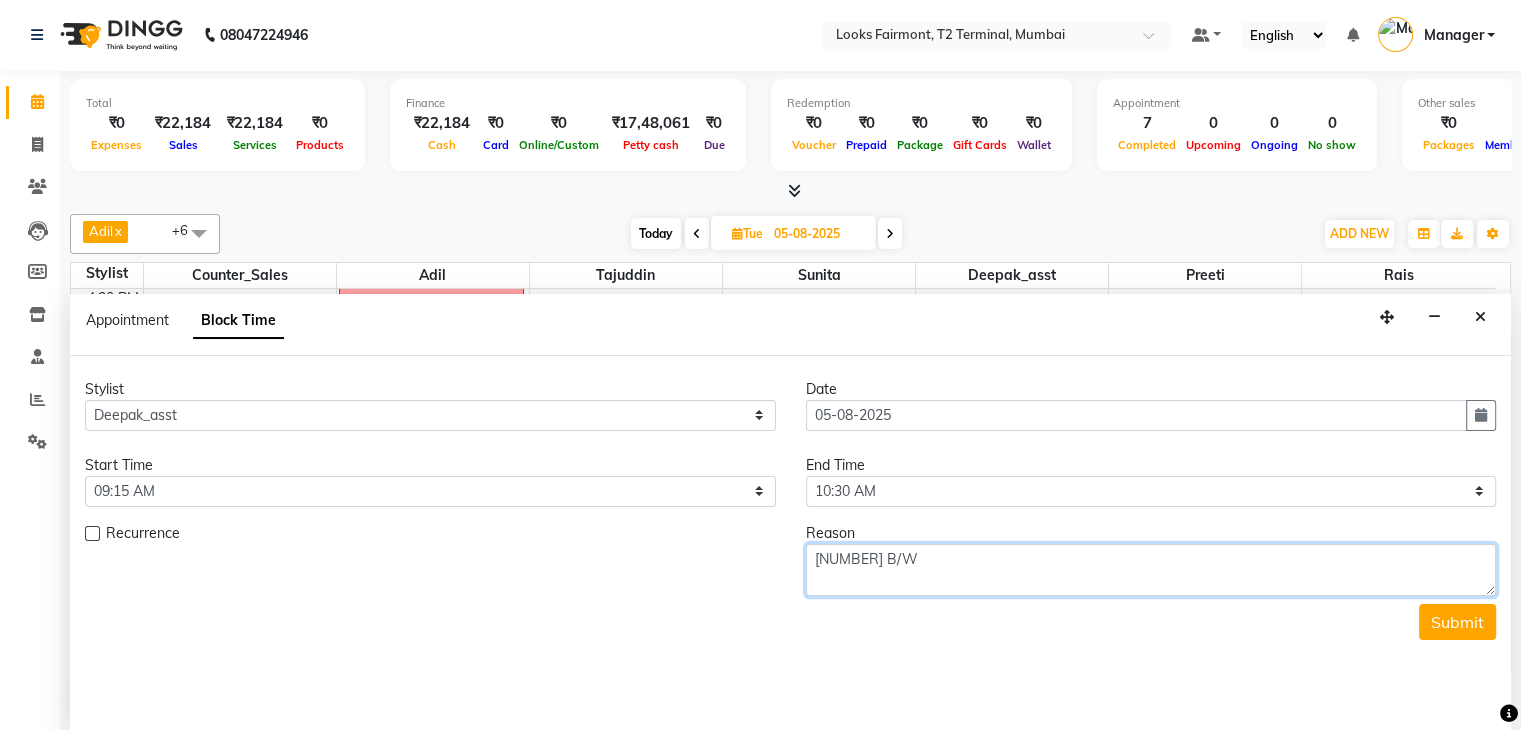 click on "[NUMBER] B/W" at bounding box center (1151, 570) 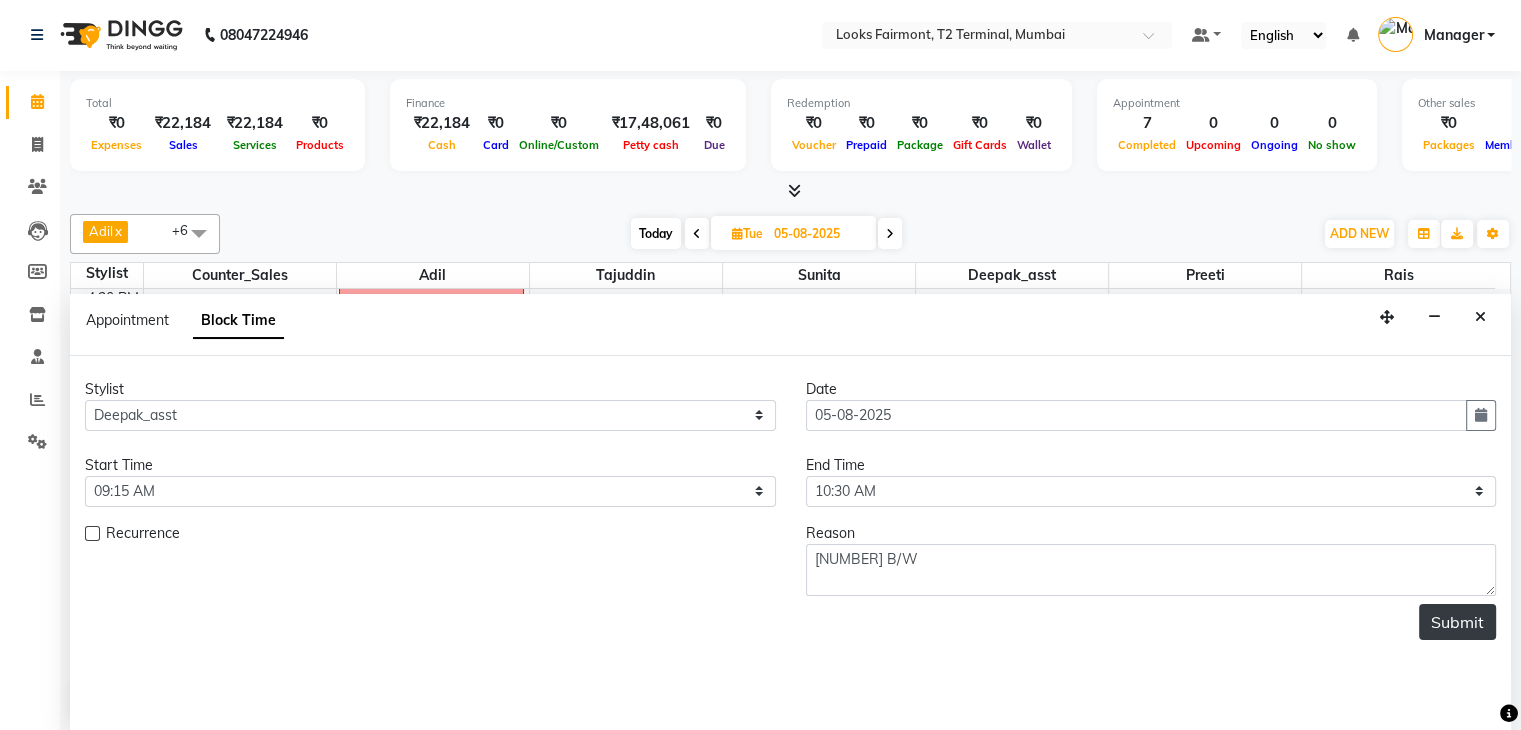 click on "Submit" at bounding box center (1457, 622) 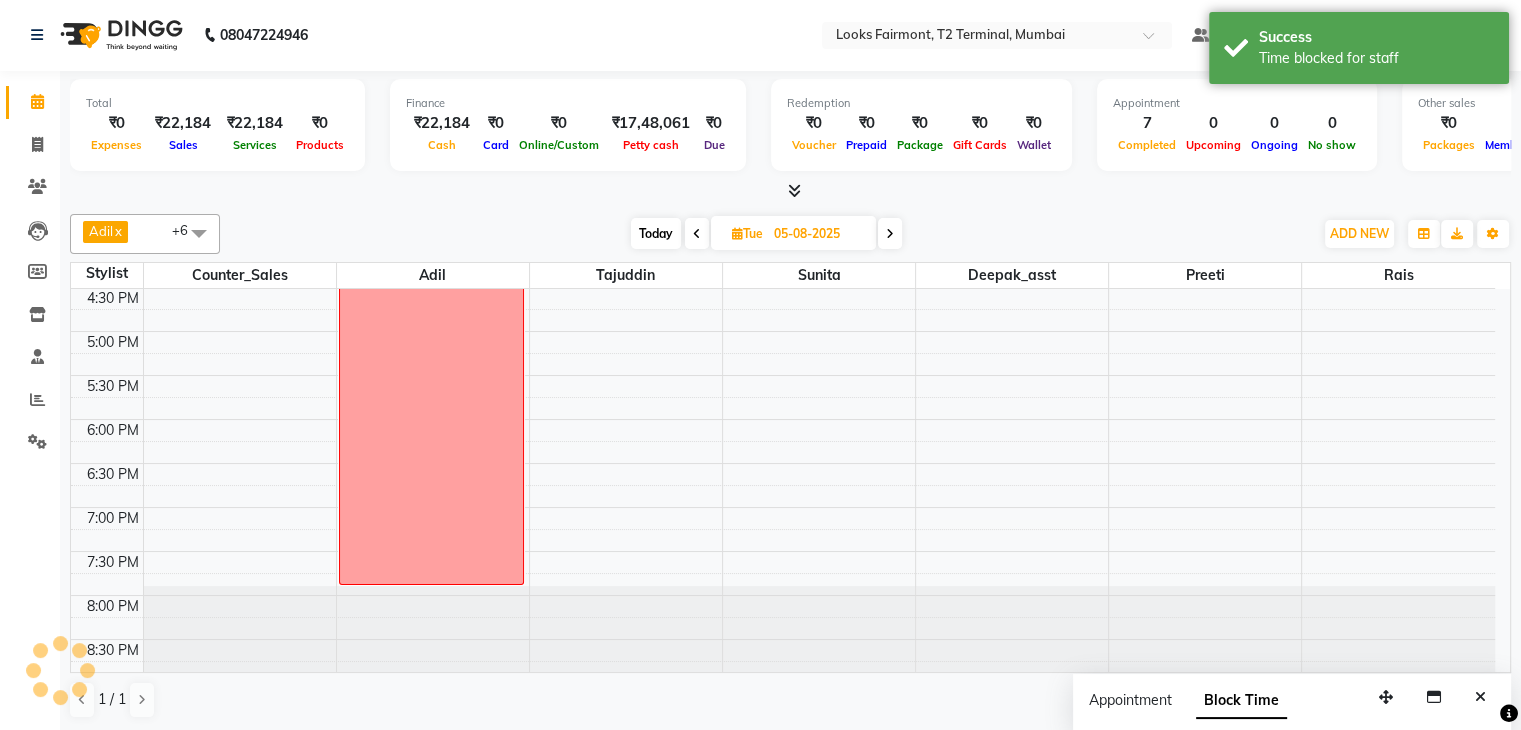 scroll, scrollTop: 0, scrollLeft: 0, axis: both 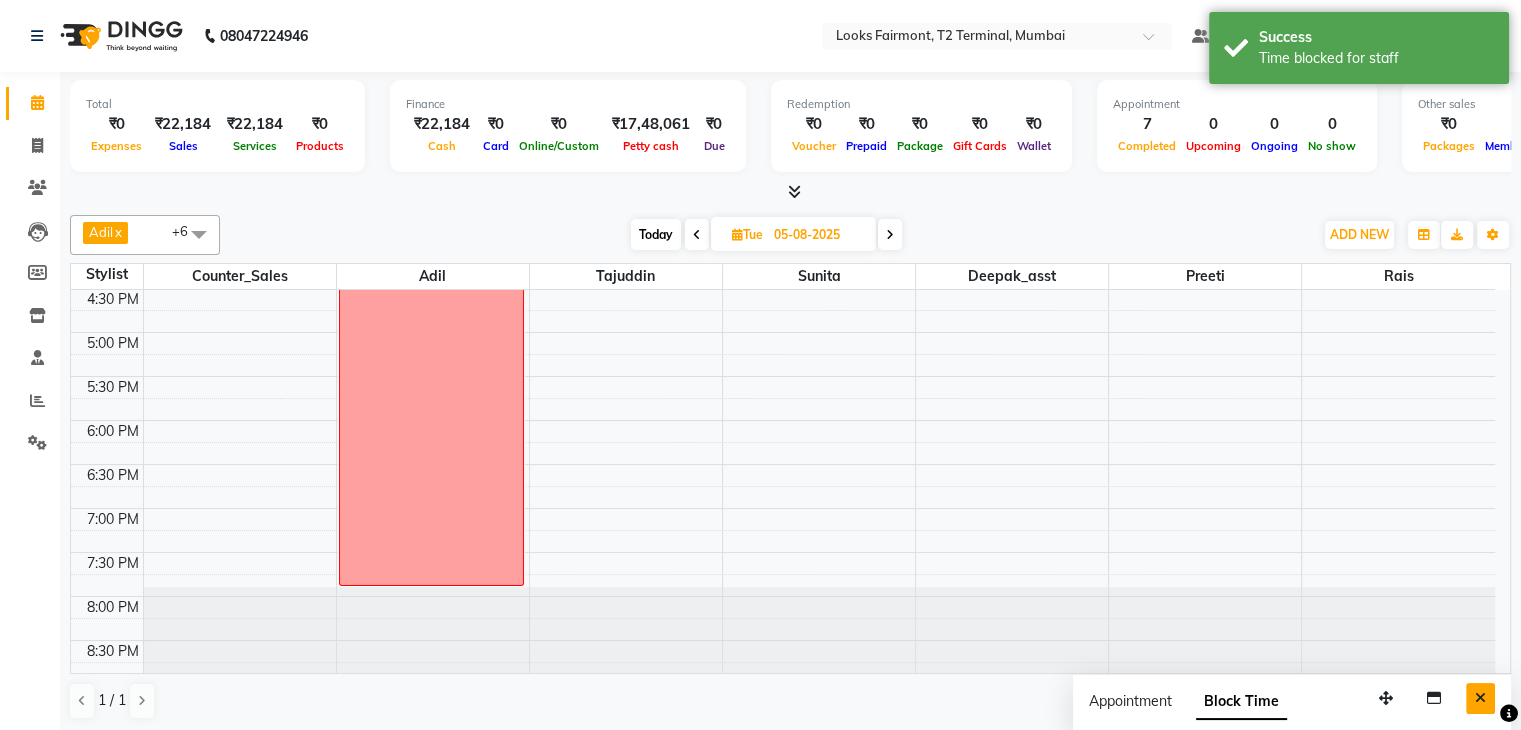 click at bounding box center (1480, 698) 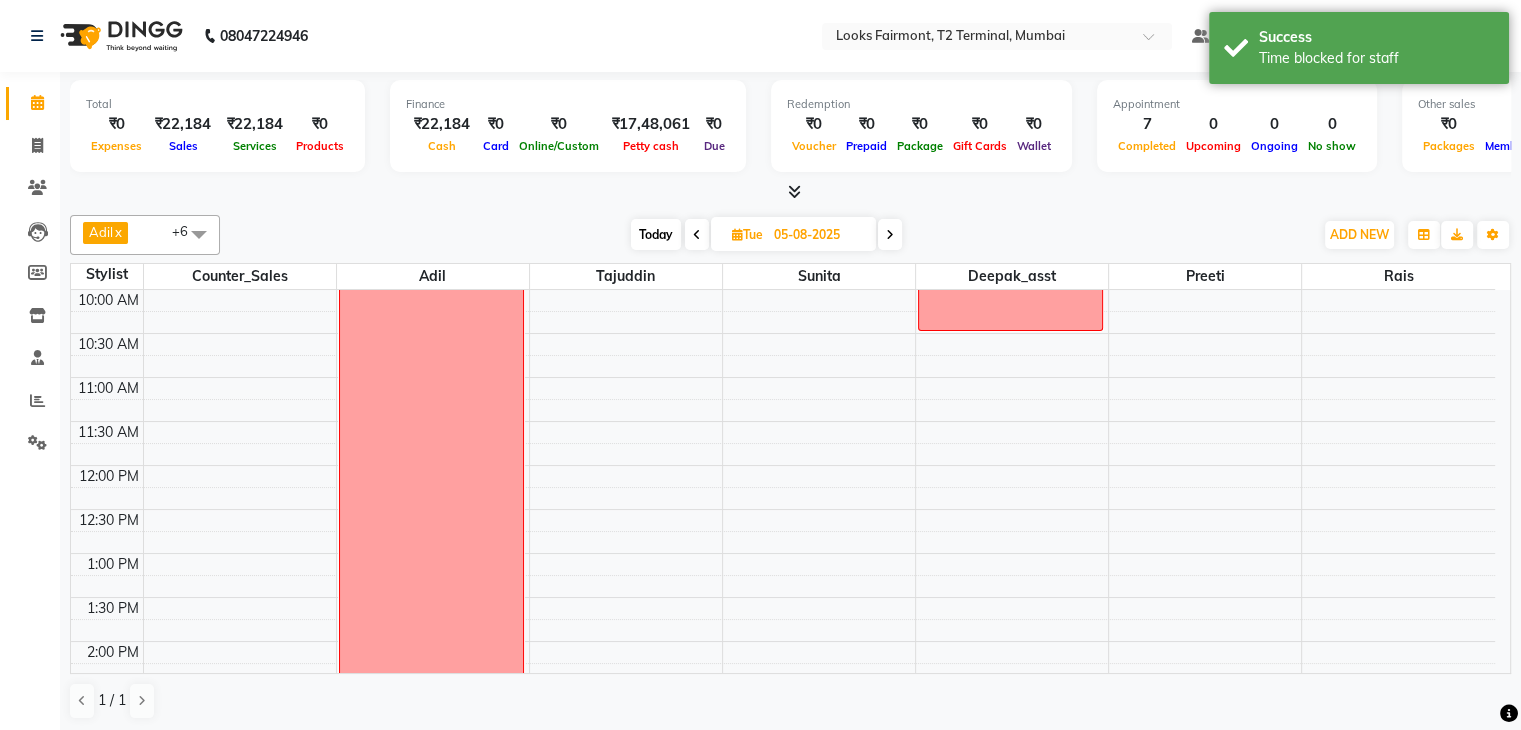 scroll, scrollTop: 0, scrollLeft: 0, axis: both 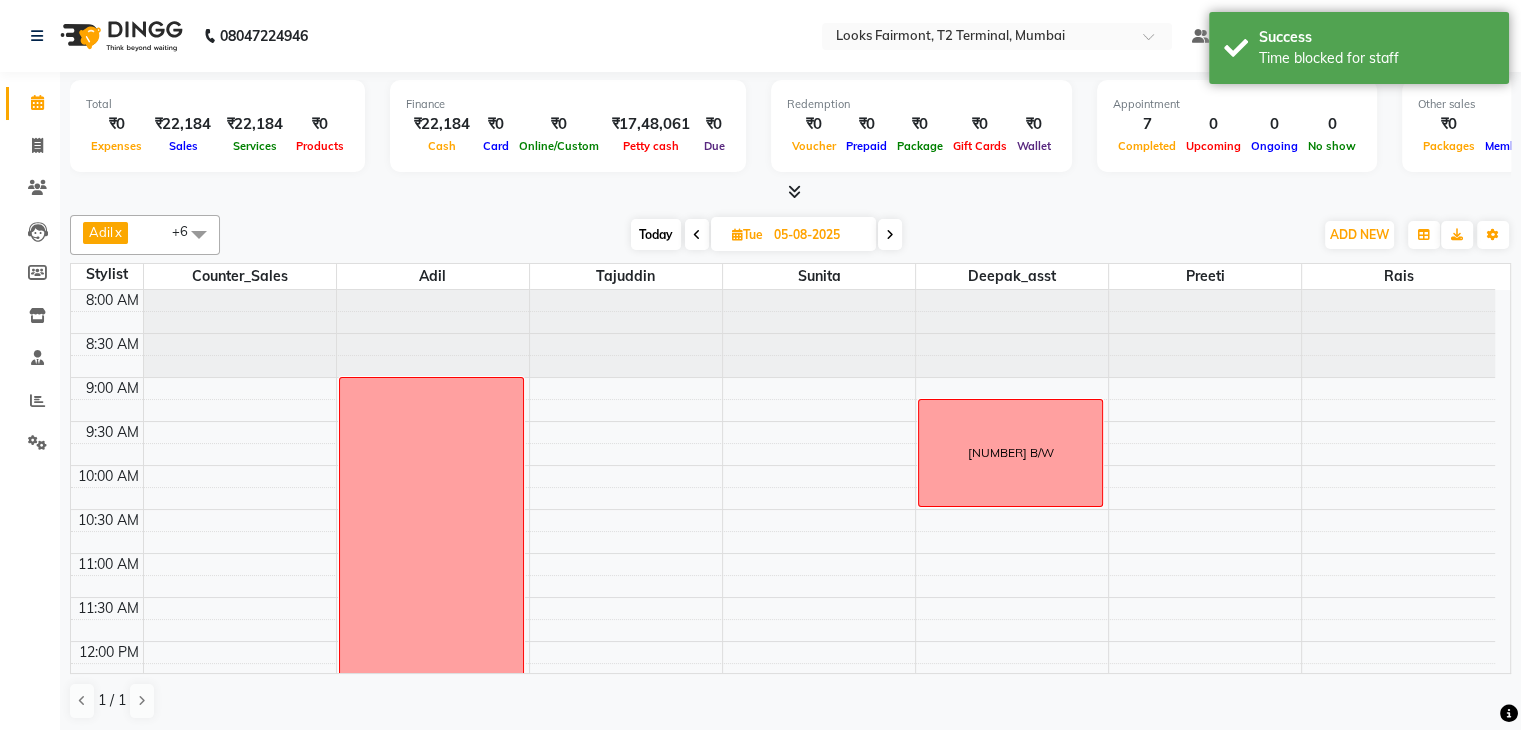 click at bounding box center (794, 191) 